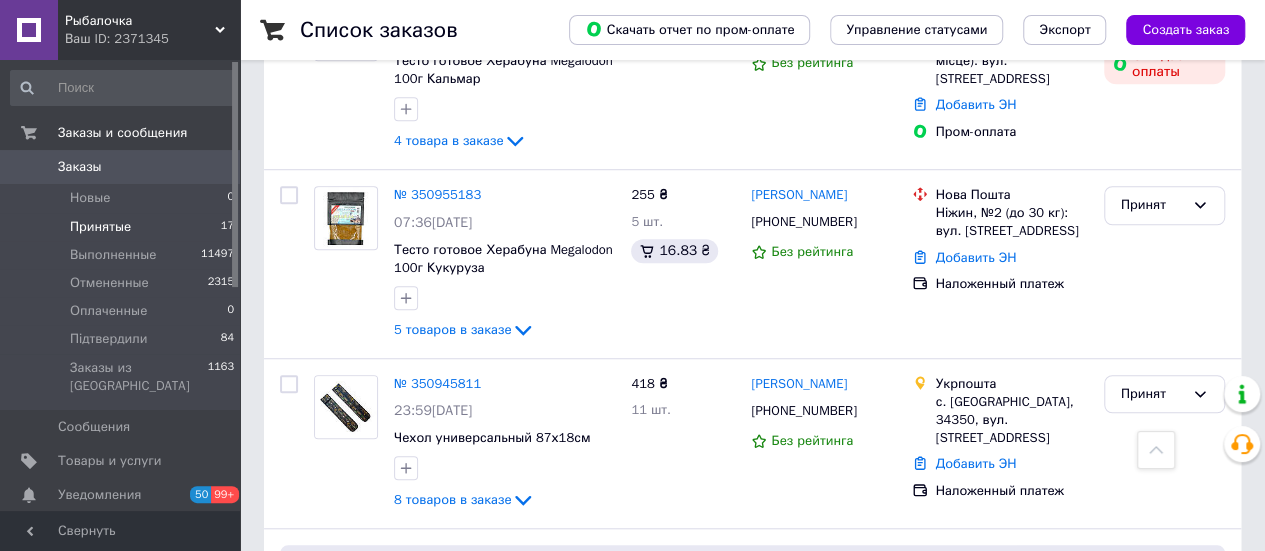 scroll, scrollTop: 462, scrollLeft: 0, axis: vertical 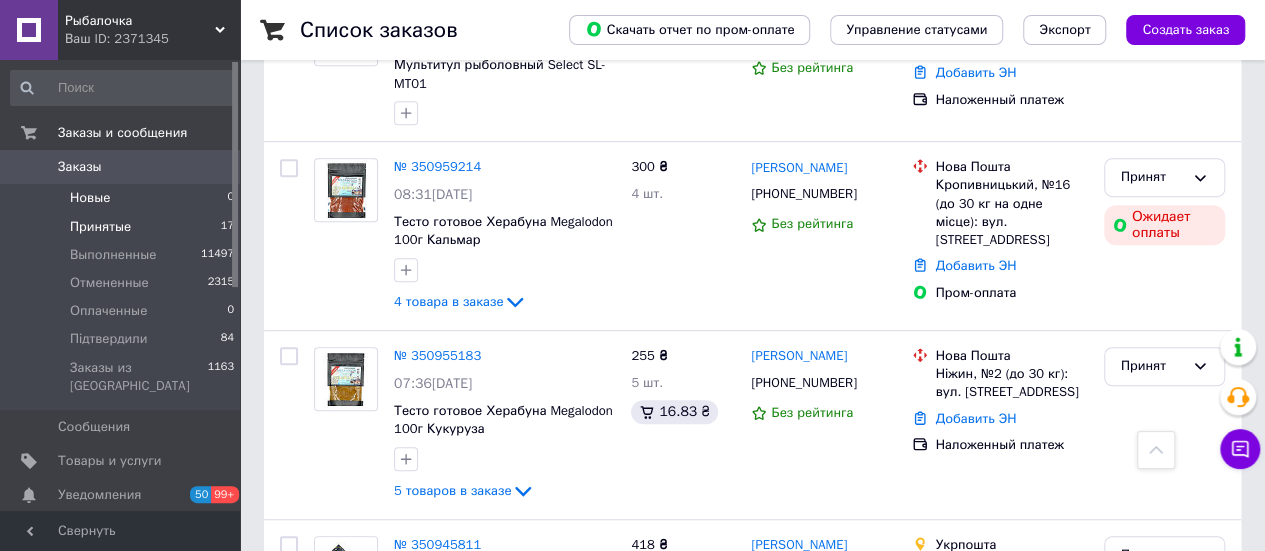 click on "Новые" at bounding box center [90, 198] 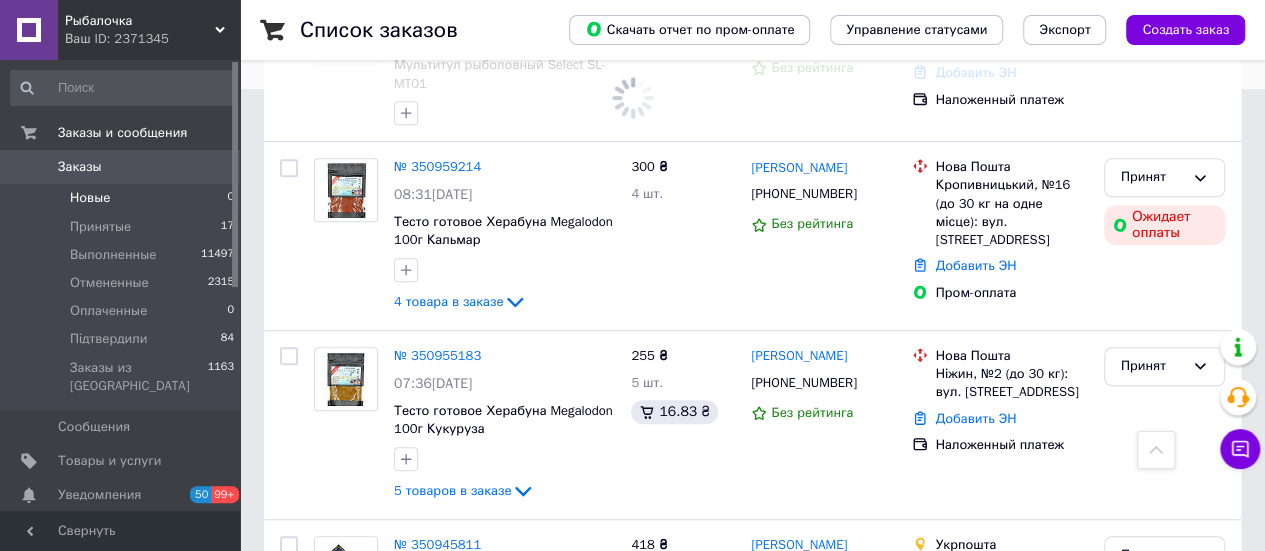 scroll, scrollTop: 0, scrollLeft: 0, axis: both 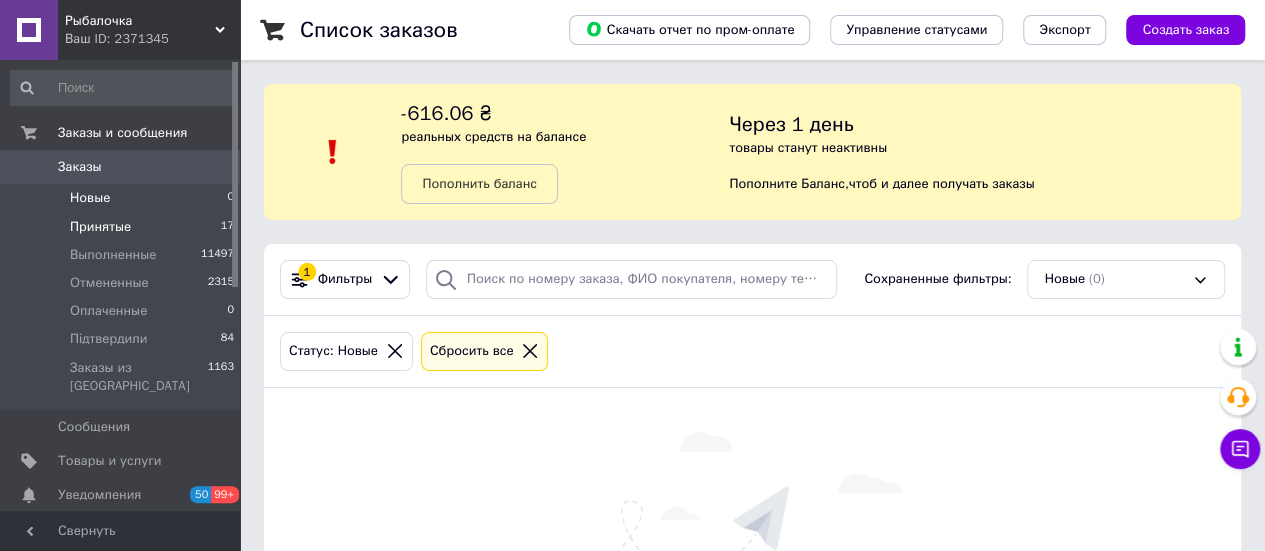 click on "Принятые" at bounding box center (100, 227) 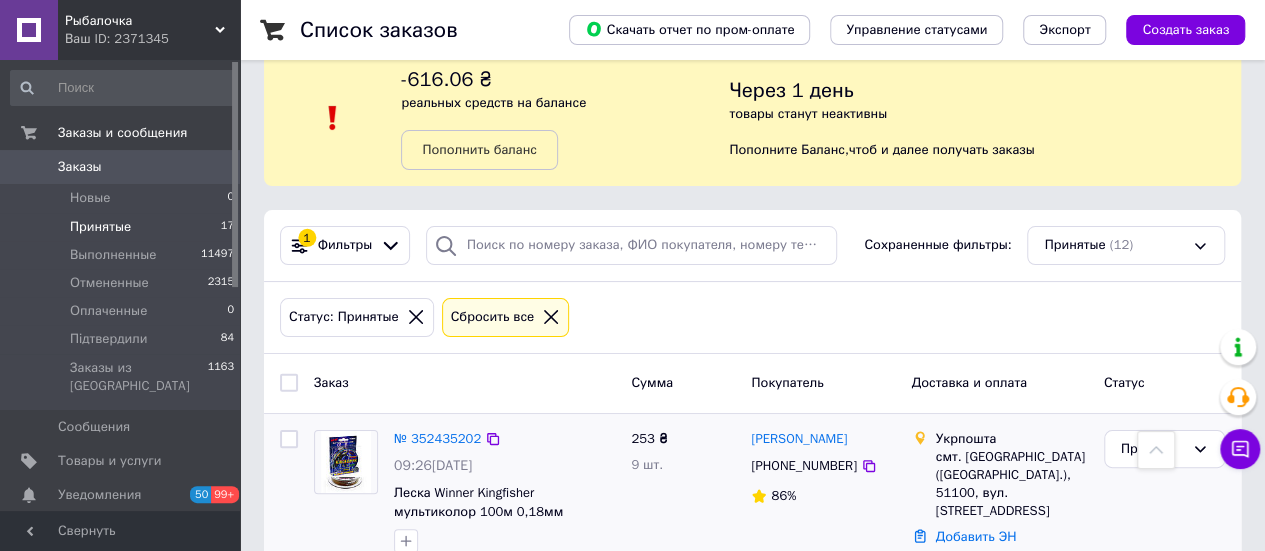 scroll, scrollTop: 0, scrollLeft: 0, axis: both 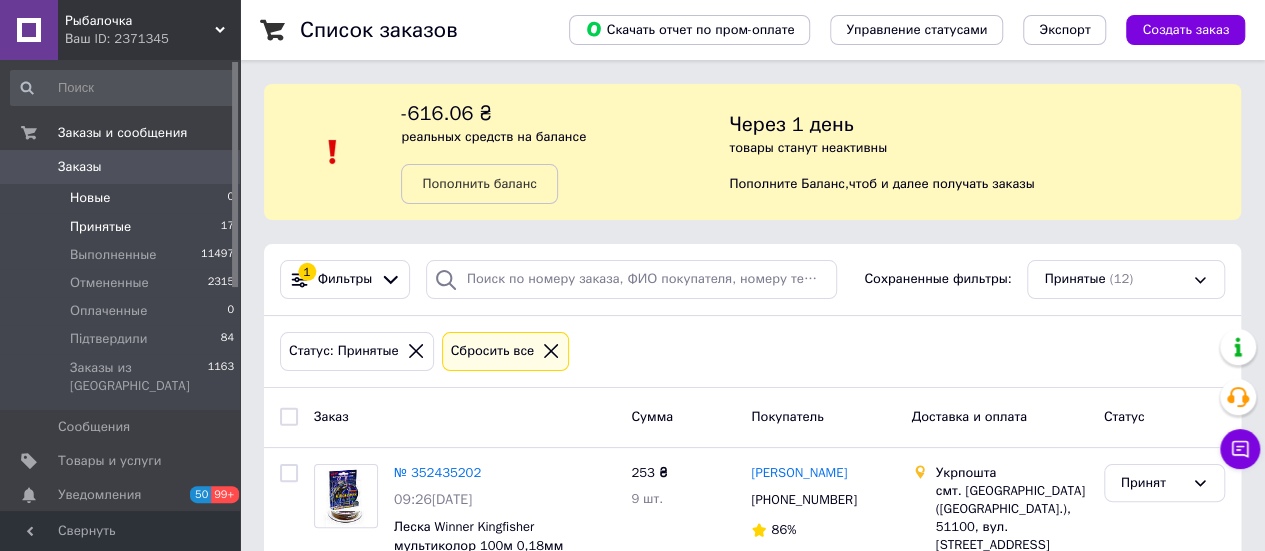 click on "Новые 0" at bounding box center [123, 198] 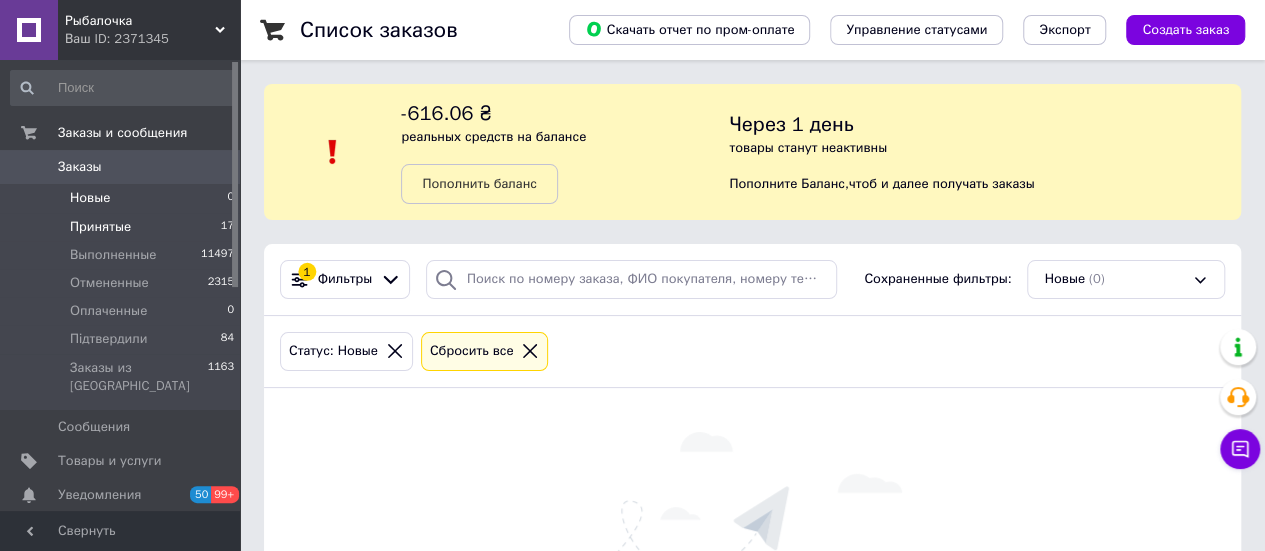 click on "Принятые" at bounding box center [100, 227] 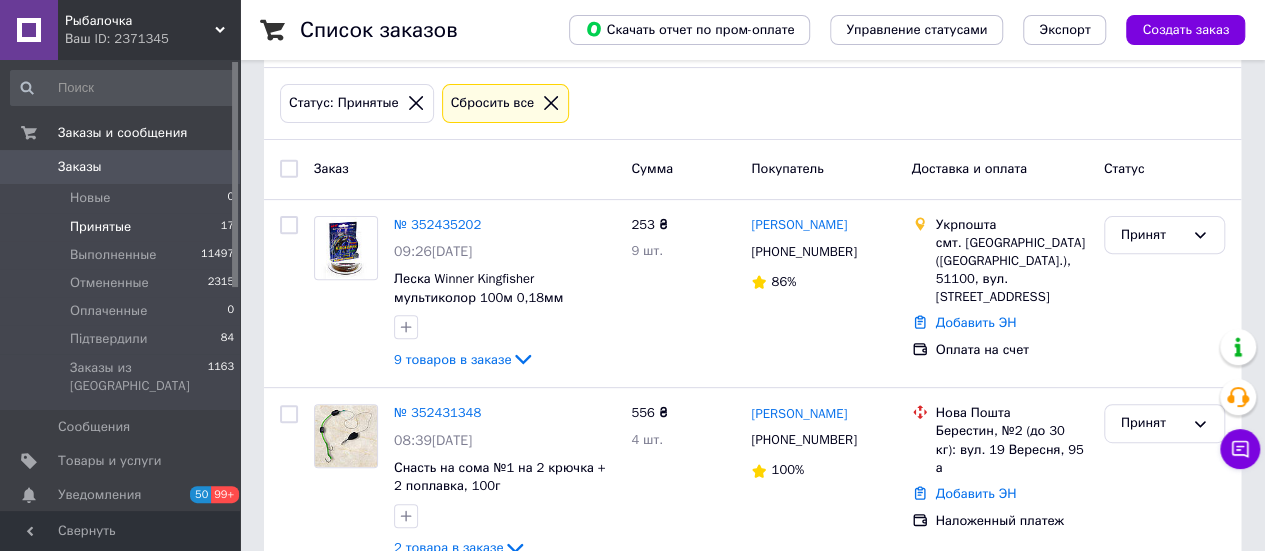 scroll, scrollTop: 300, scrollLeft: 0, axis: vertical 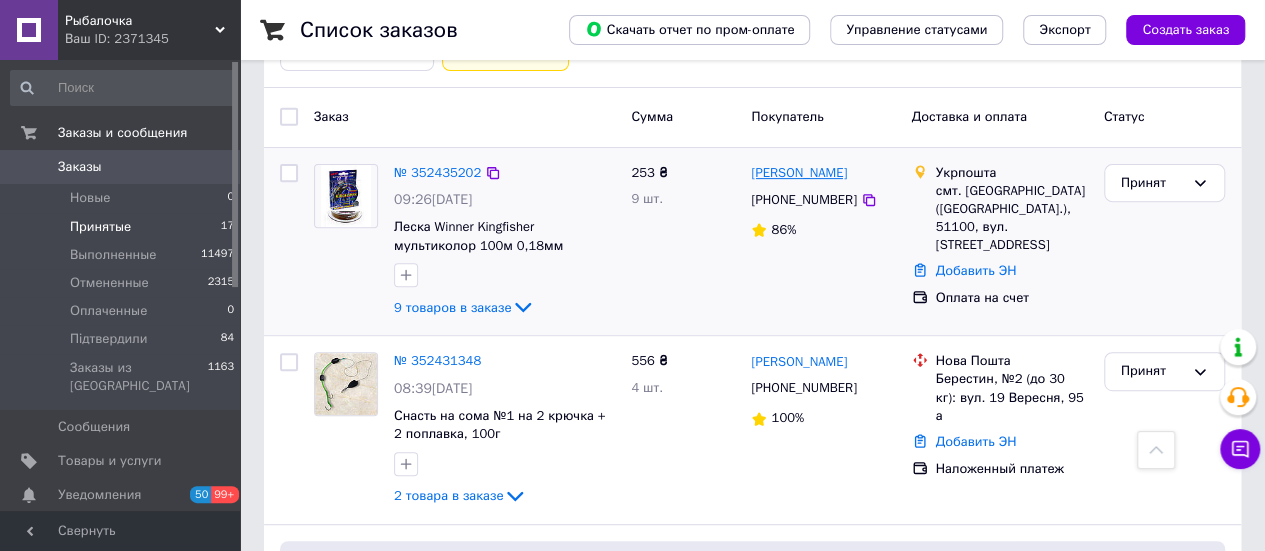 click on "[PERSON_NAME]" at bounding box center [799, 173] 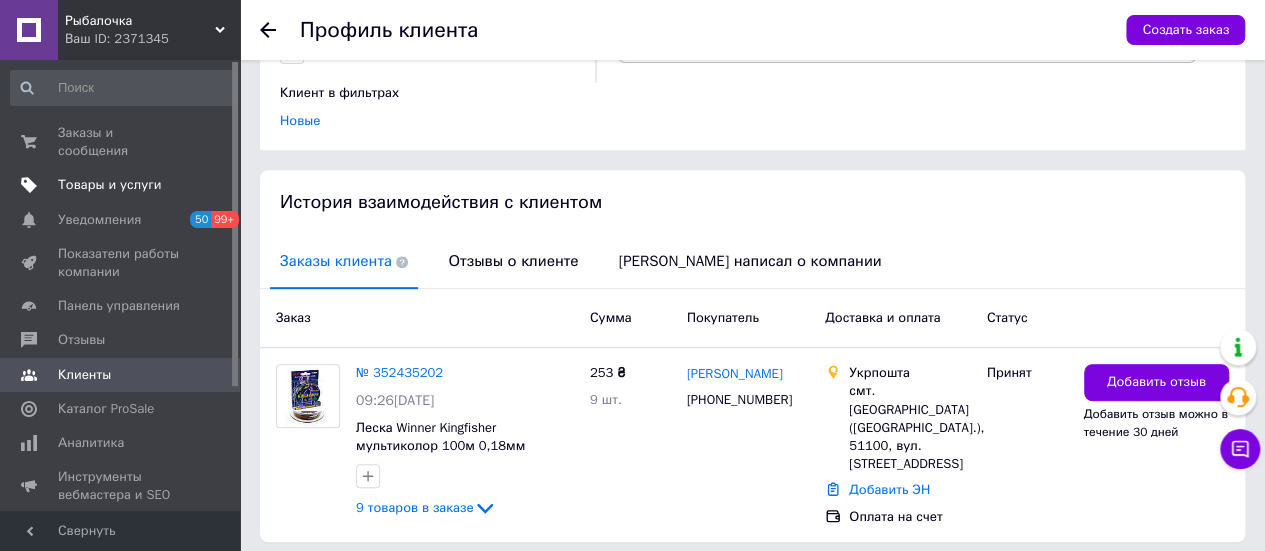 scroll, scrollTop: 180, scrollLeft: 0, axis: vertical 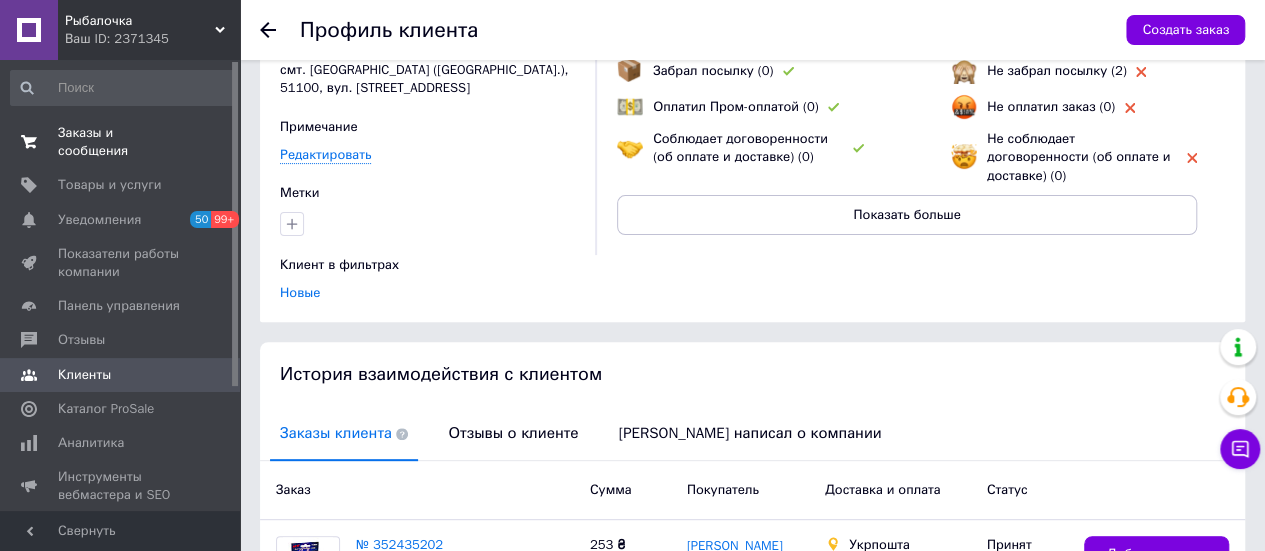 click on "Заказы и сообщения" at bounding box center [121, 142] 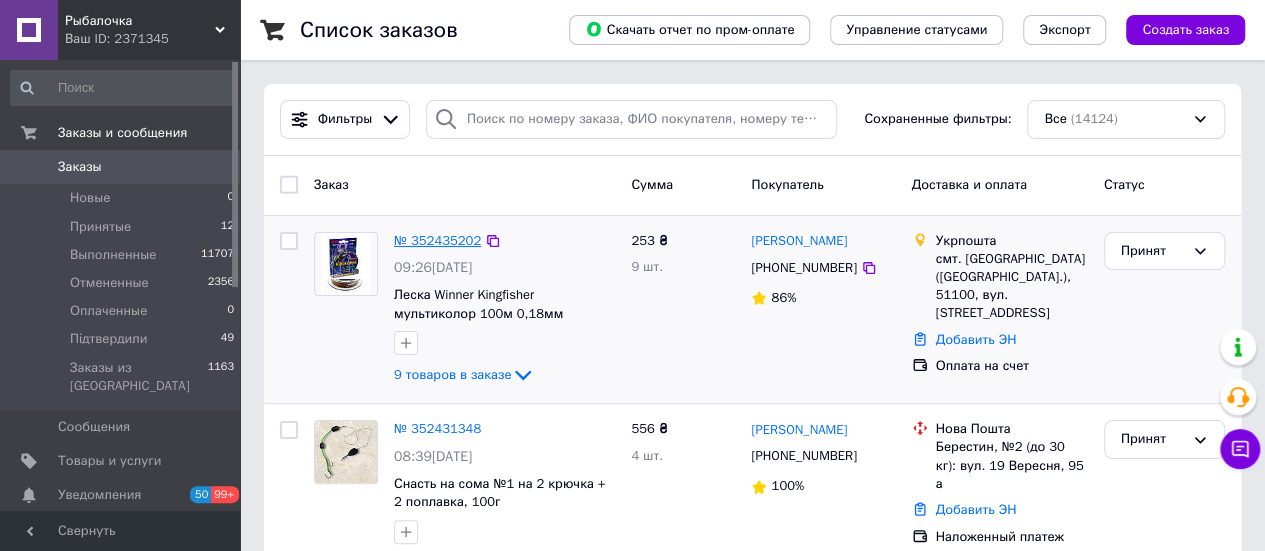 click on "№ 352435202" at bounding box center (437, 240) 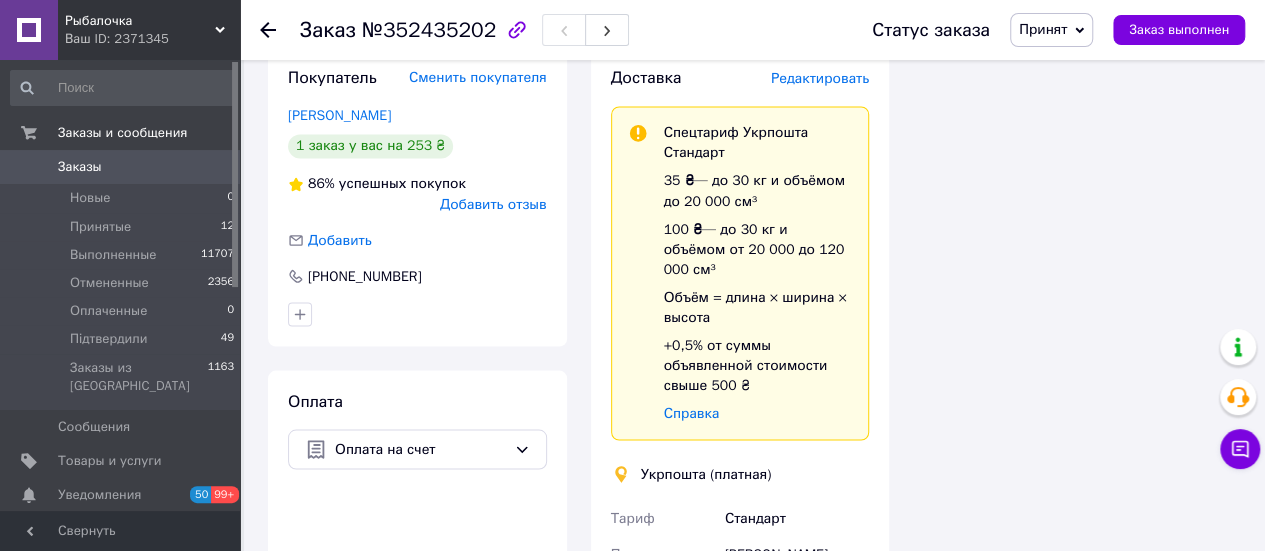 scroll, scrollTop: 1700, scrollLeft: 0, axis: vertical 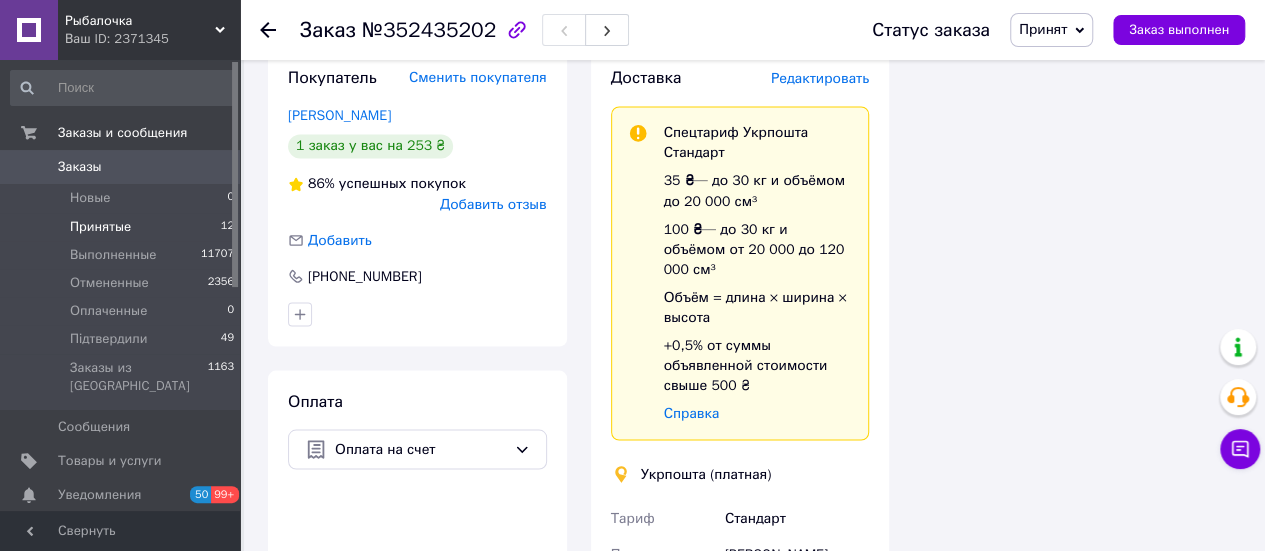 click on "Принятые" at bounding box center [100, 227] 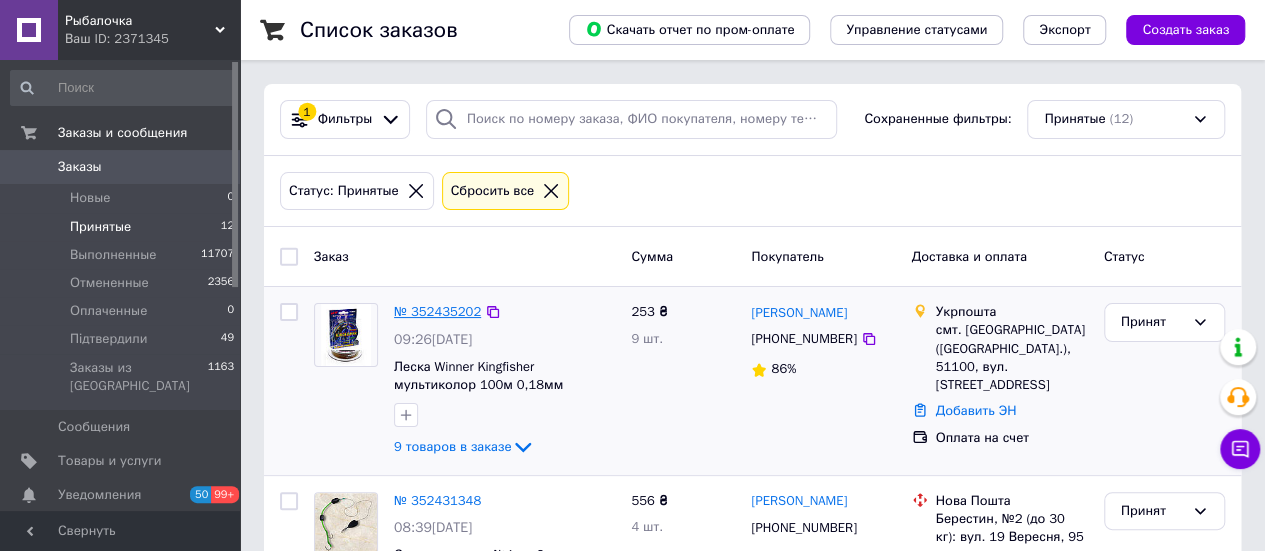 click on "№ 352435202" at bounding box center [437, 311] 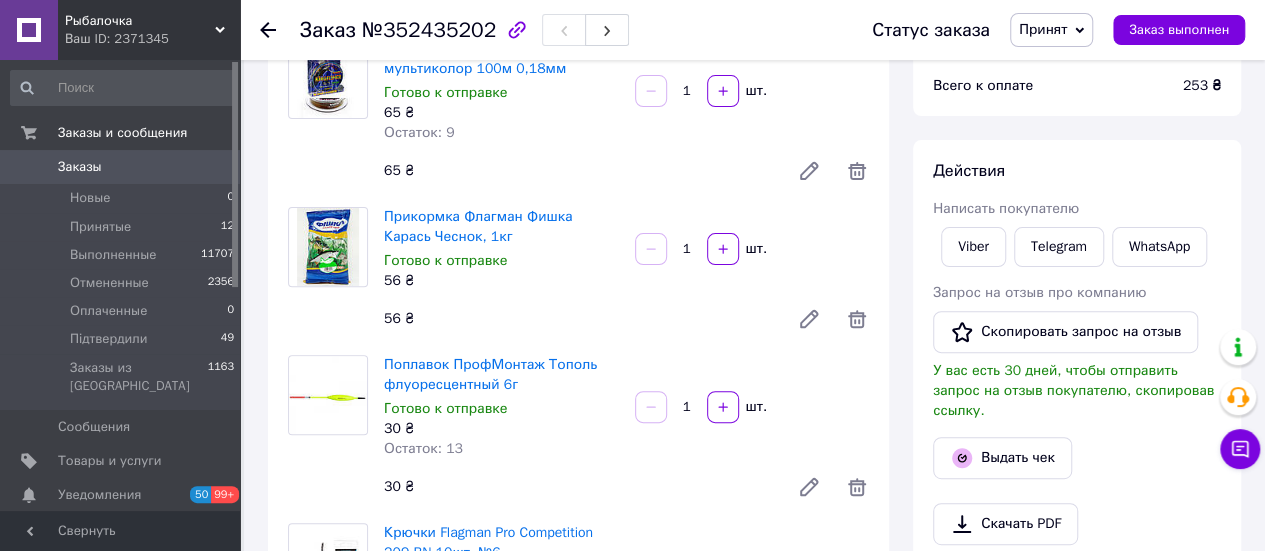 scroll, scrollTop: 200, scrollLeft: 0, axis: vertical 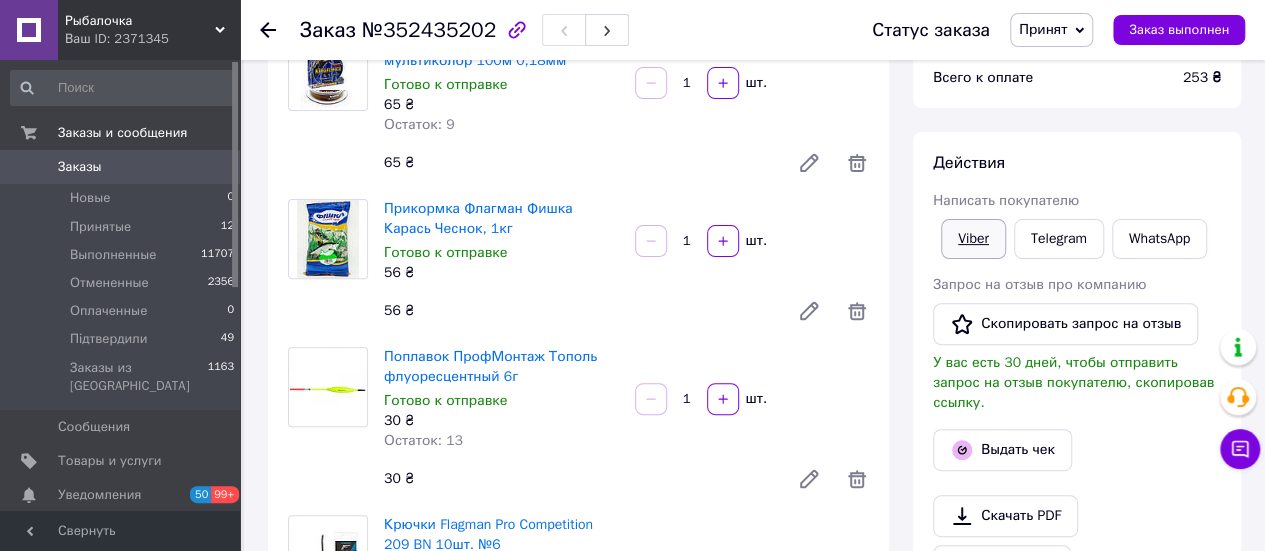 click on "Viber" at bounding box center (973, 239) 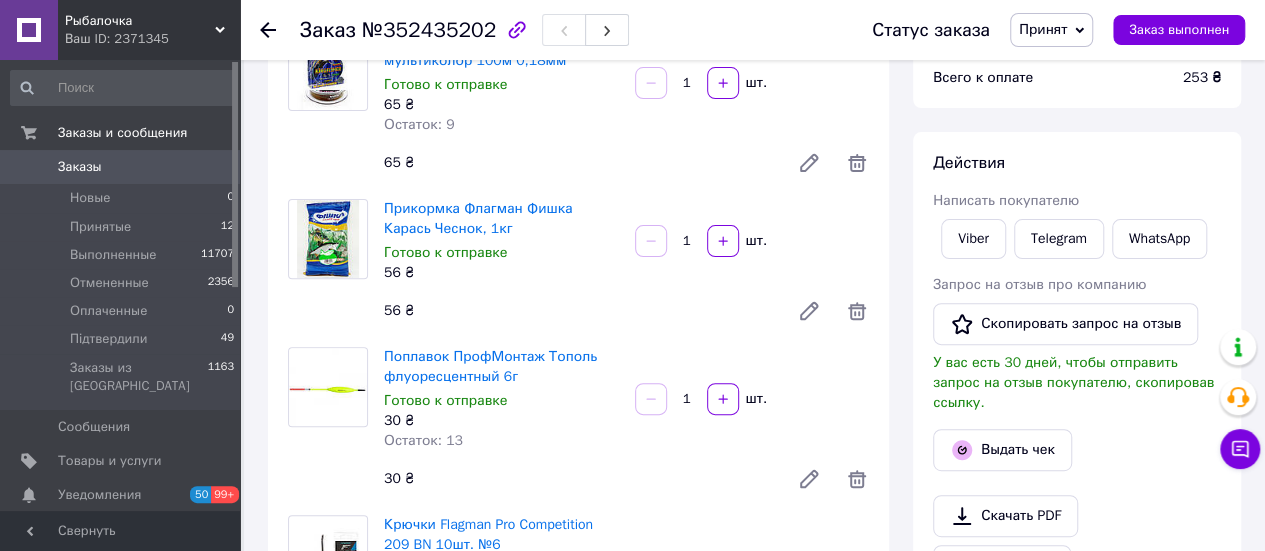 click on "Заказ №352435202 Статус заказа Принят Выполнен Отменен Оплаченный Підтвердили Заказ выполнен Заказ с сайта [DATE] 09:26 Товары в заказе (9) Добавить товар Леска Winner Kingfisher мультиколор 100м 0,18мм Готово к отправке 65 ₴ Остаток: 9 1   шт. 65 ₴ Прикормка Флагман Фишка Карась Чеснок, 1кг Готово к отправке 56 ₴ 1   шт. 56 ₴ Поплавок ПрофМонтаж Тополь флуоресцентный 6г Готово к отправке 30 ₴ Остаток: 13 1   шт. 30 ₴ Крючки Flagman Pro Competition 209 BN 10шт. №6 Нет в наличии 26 ₴ Остаток: 0 1   шт. 26 ₴ Воздушное тесто Puffi Levego Кукуруза mini Готово к отправке 20 ₴ Остаток: 3 1   шт. 20 ₴ Готово к отправке 20 ₴ 1" at bounding box center [754, 1294] 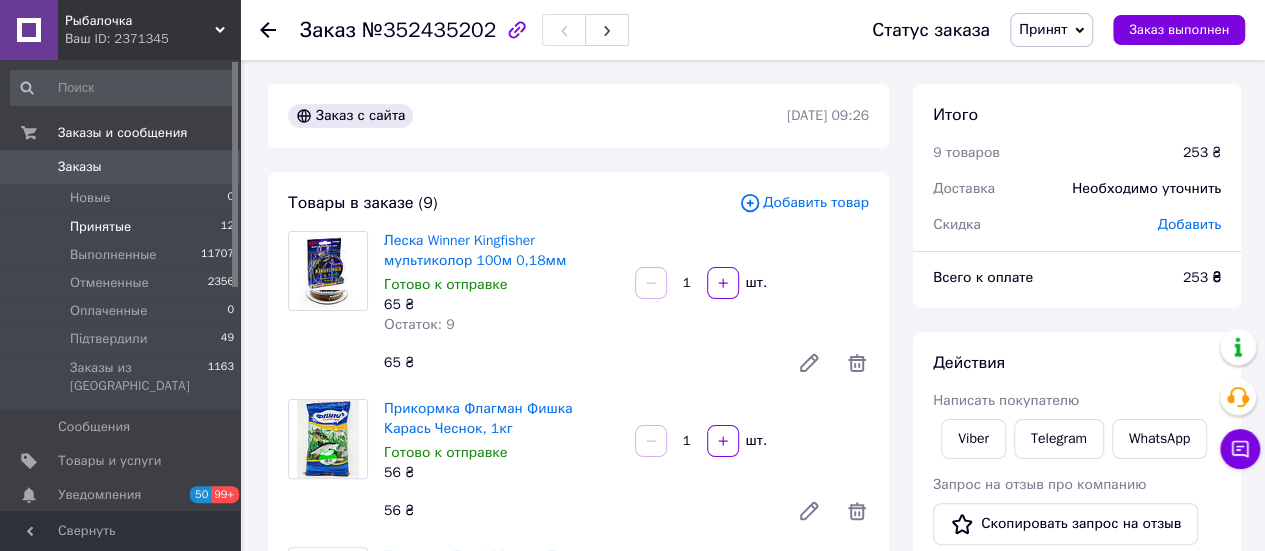 click on "Принятые 12" at bounding box center (123, 227) 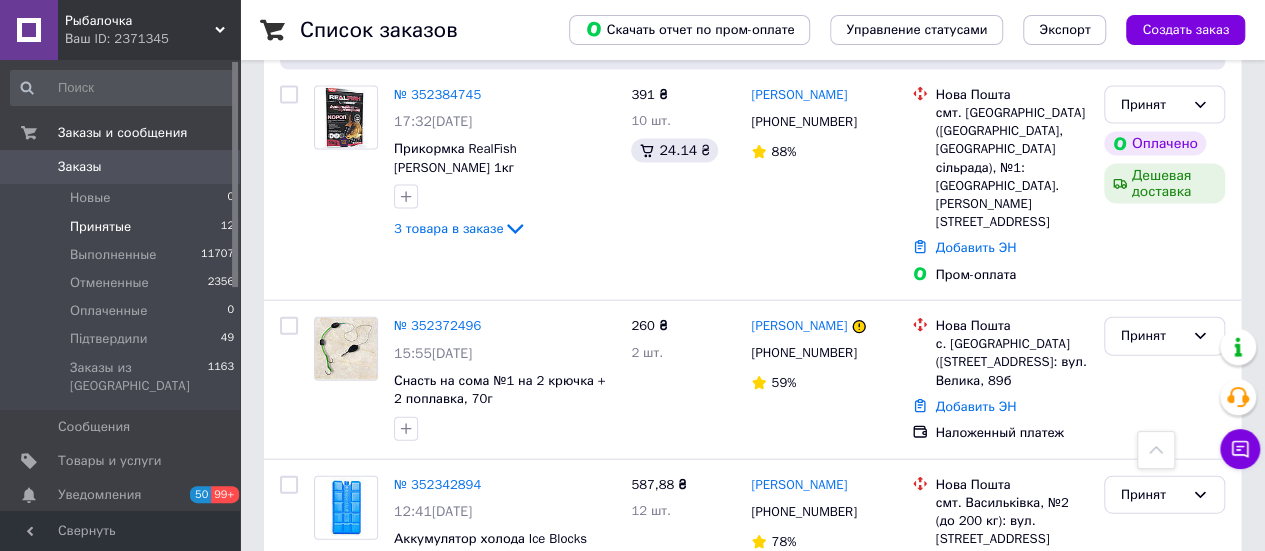 scroll, scrollTop: 2083, scrollLeft: 0, axis: vertical 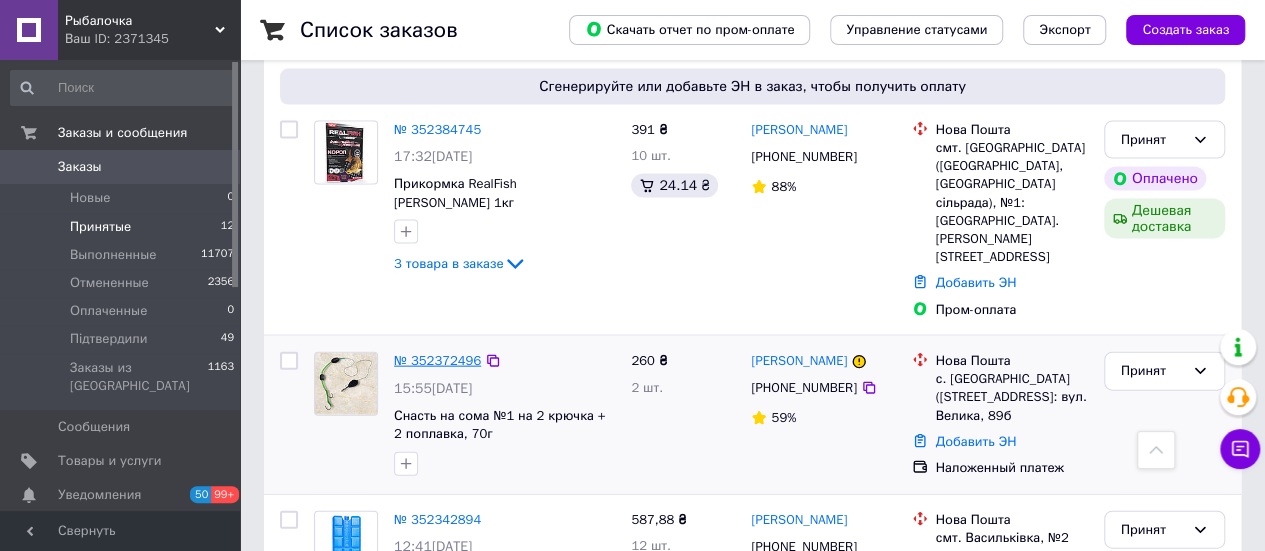 click on "№ 352372496" at bounding box center (437, 360) 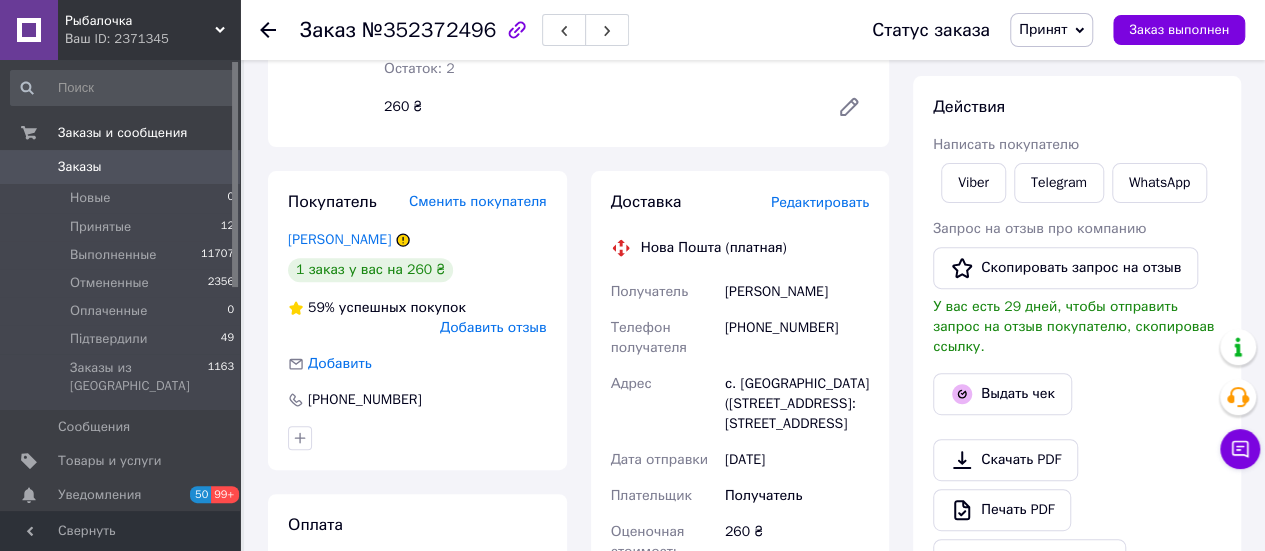 scroll, scrollTop: 250, scrollLeft: 0, axis: vertical 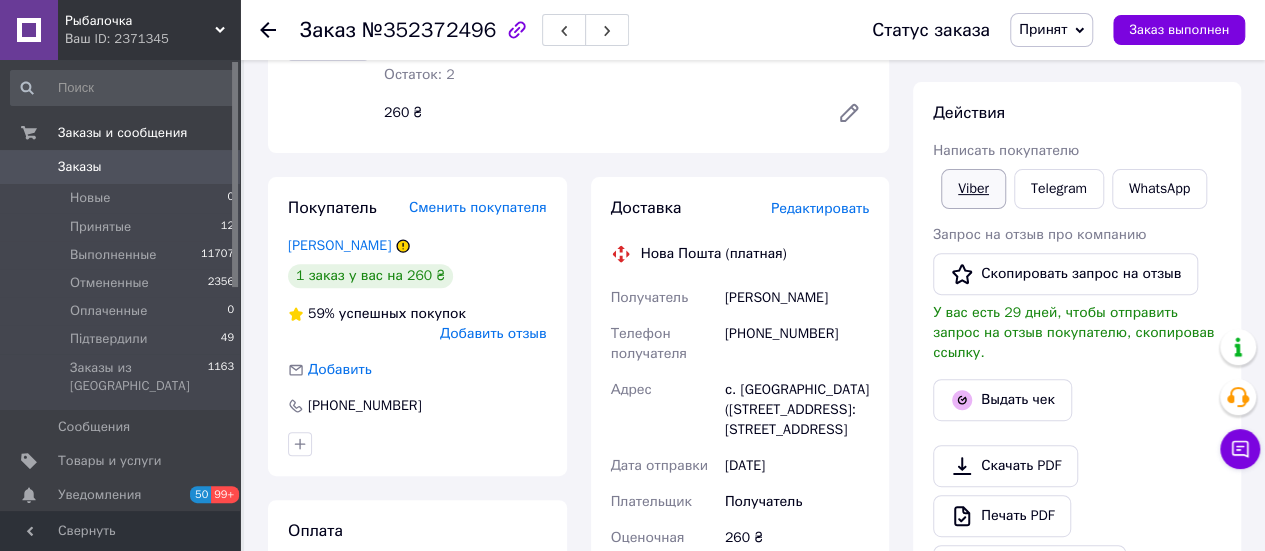 click on "Viber" at bounding box center (973, 189) 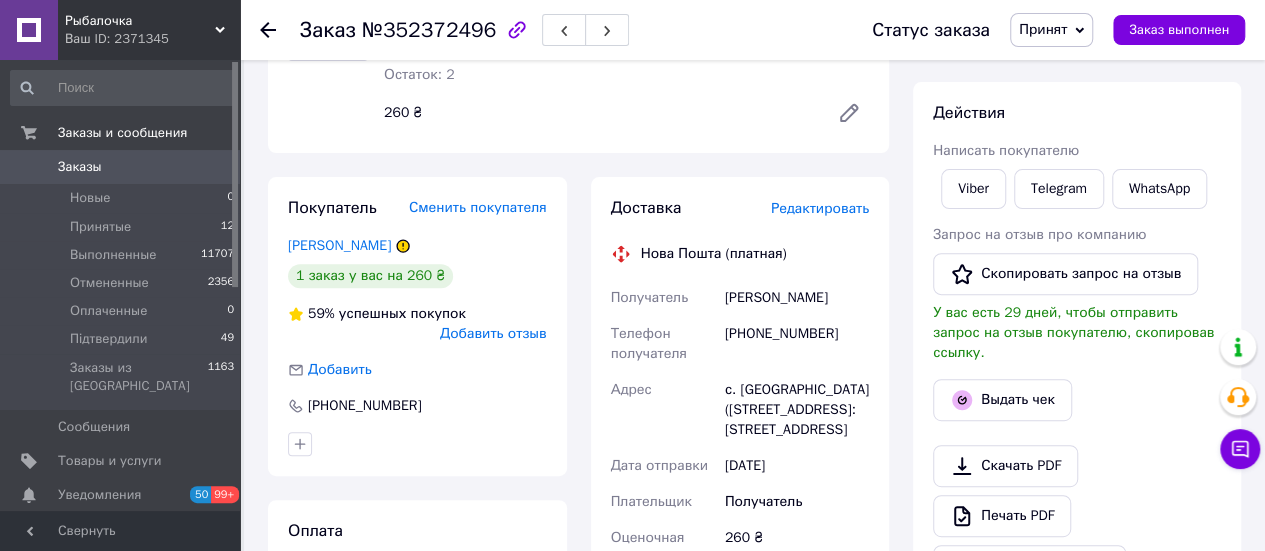 click on "Итого 1 товар 260 ₴ Доставка Необходимо уточнить Скидка Добавить Всего к оплате 260 ₴ Действия Написать покупателю Viber Telegram WhatsApp Запрос на отзыв про компанию   Скопировать запрос на отзыв У вас есть 29 дней, чтобы отправить запрос на отзыв покупателю, скопировав ссылку.   Выдать чек   Скачать PDF   Печать PDF   Дублировать заказ Метки Личные заметки, которые видите только вы. По ним можно фильтровать заказы Примечания Осталось 300 символов Очистить Сохранить" at bounding box center [1077, 531] 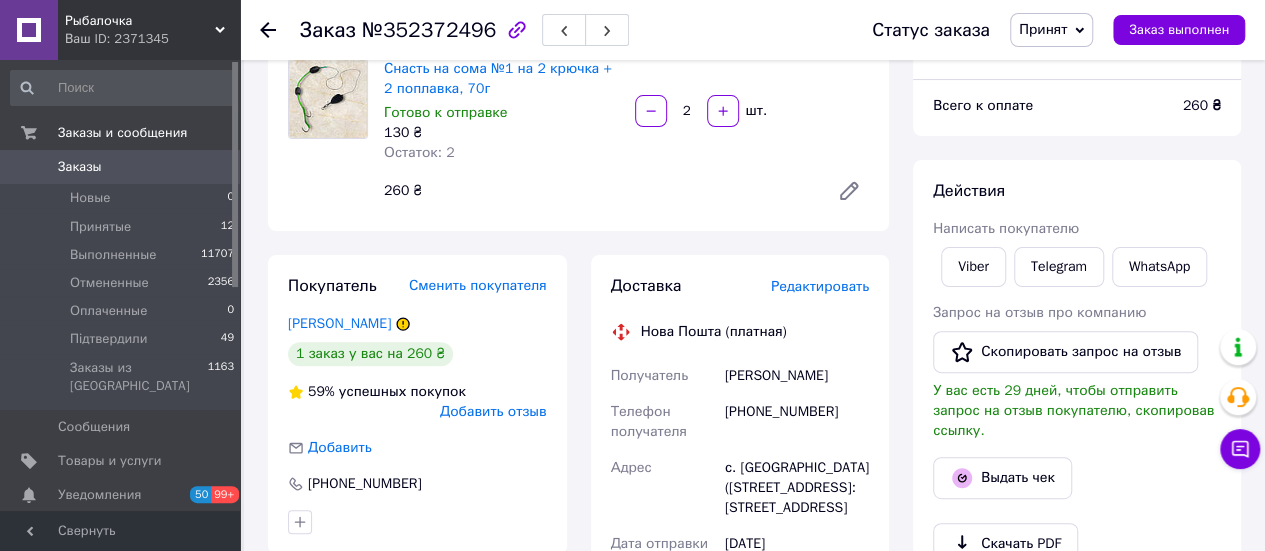 scroll, scrollTop: 50, scrollLeft: 0, axis: vertical 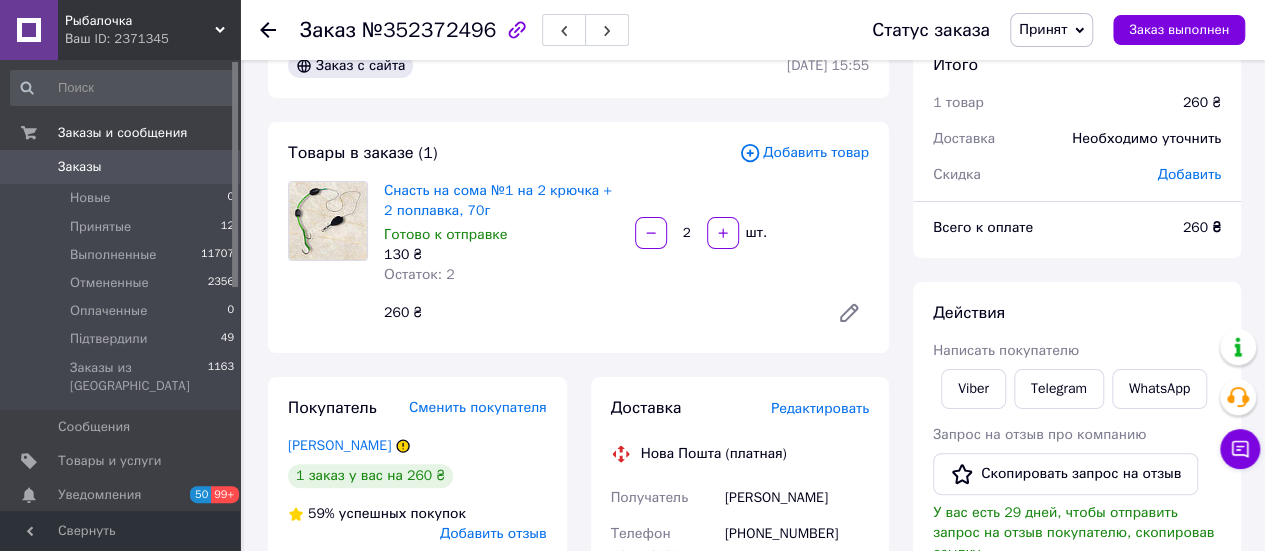 click on "Заказы" at bounding box center [121, 167] 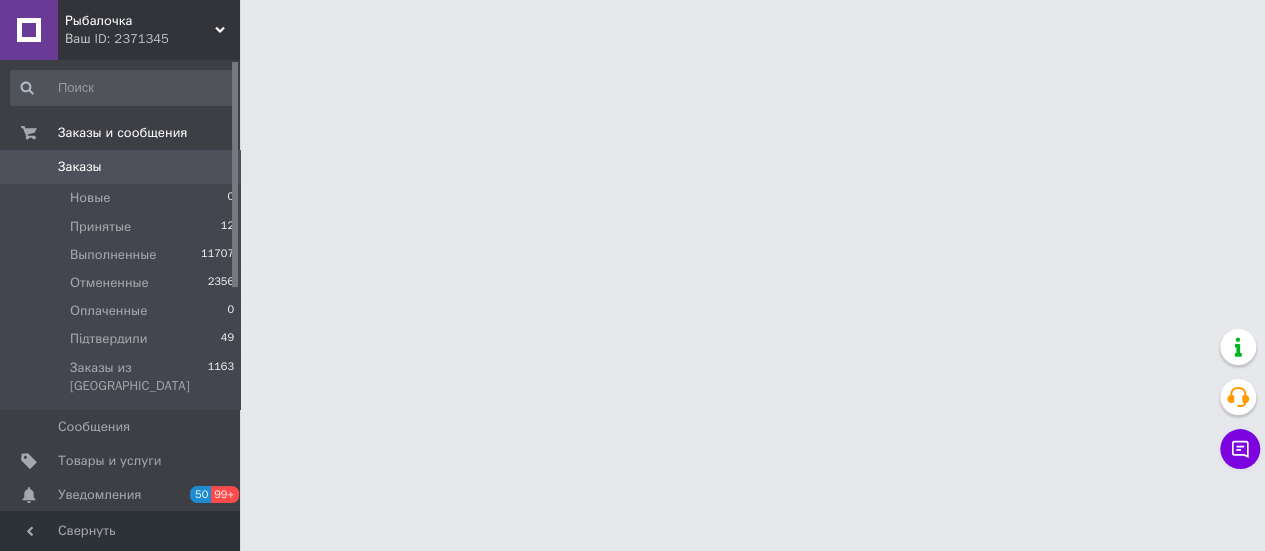 scroll, scrollTop: 0, scrollLeft: 0, axis: both 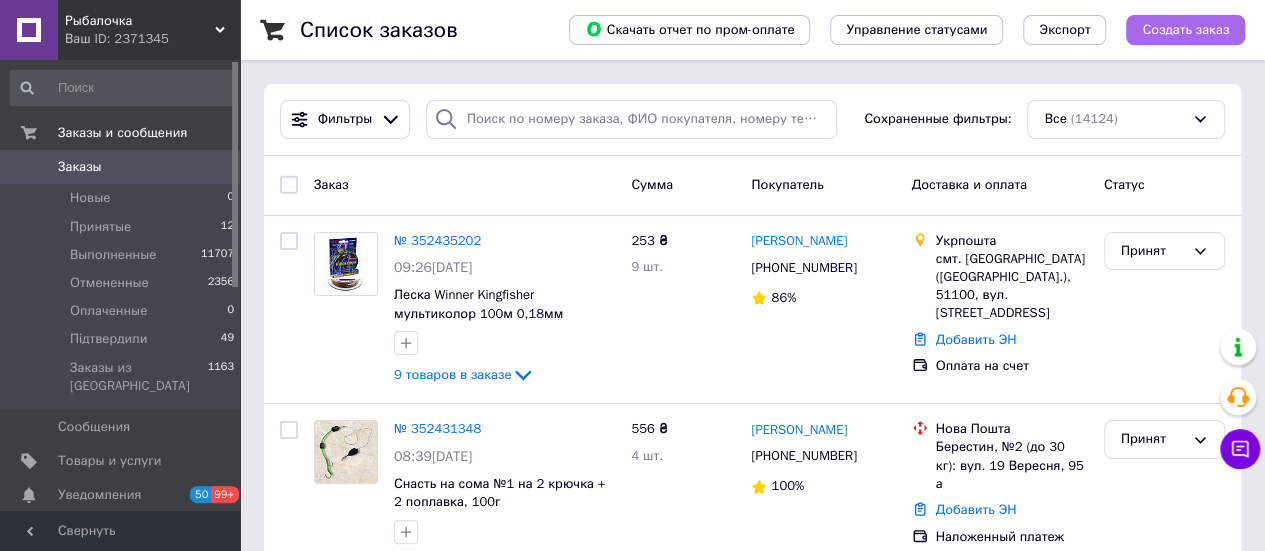 click on "Создать заказ" at bounding box center (1185, 30) 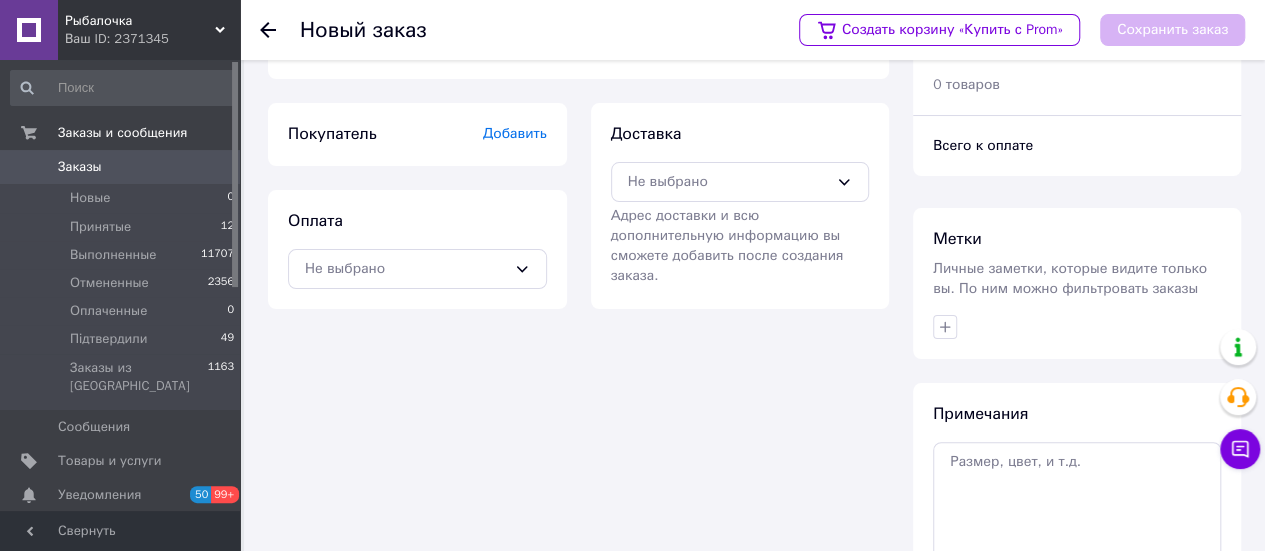 scroll, scrollTop: 100, scrollLeft: 0, axis: vertical 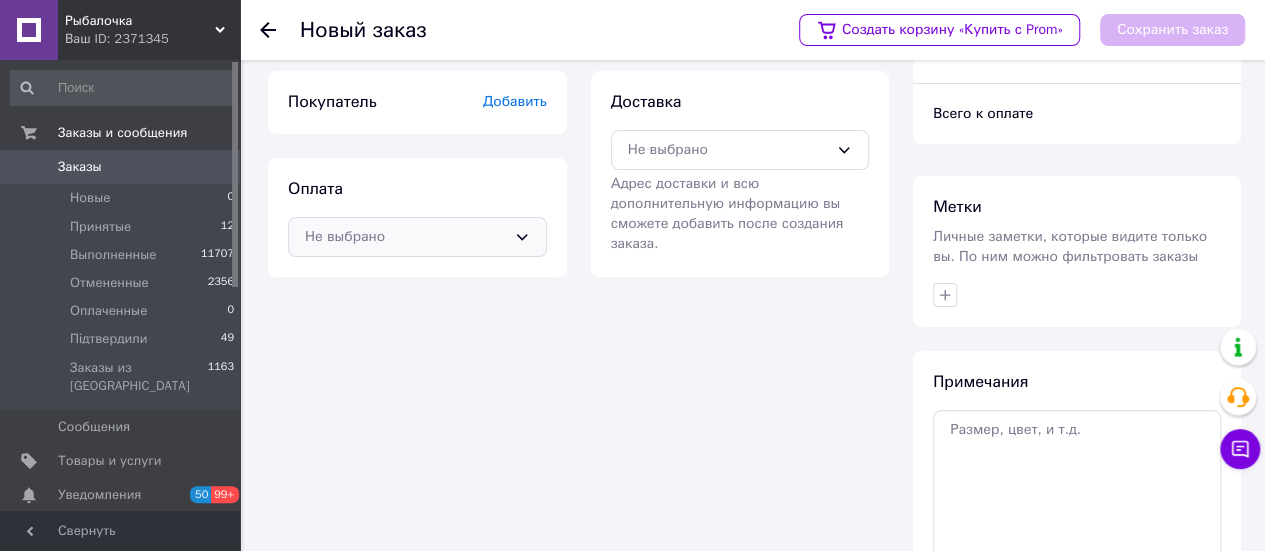 click on "Не выбрано" at bounding box center (405, 237) 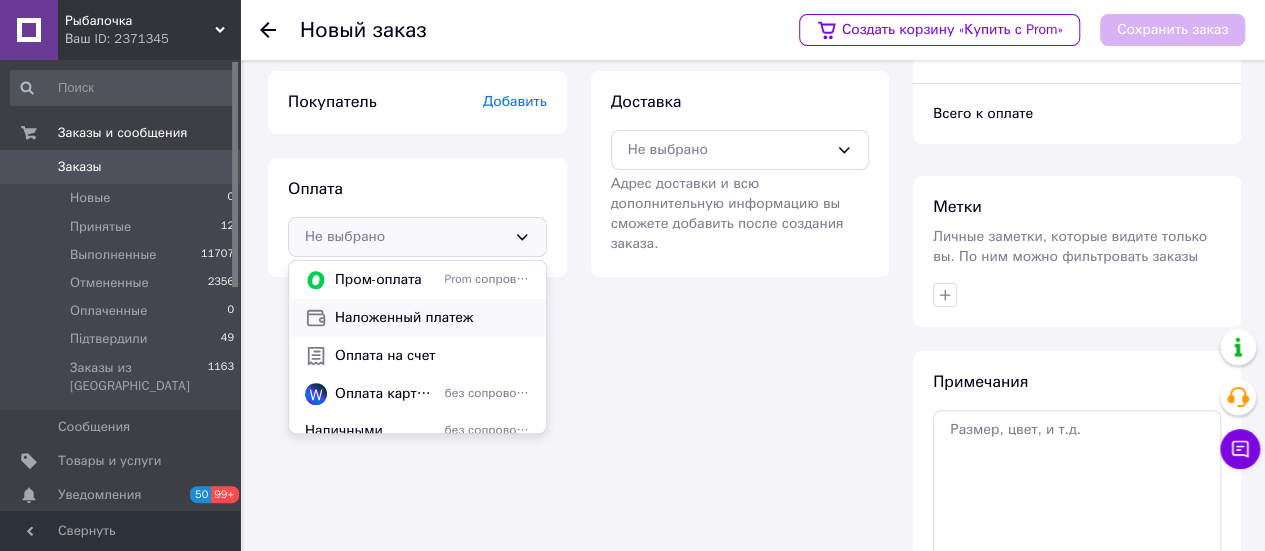 click on "Наложенный платеж" at bounding box center [432, 318] 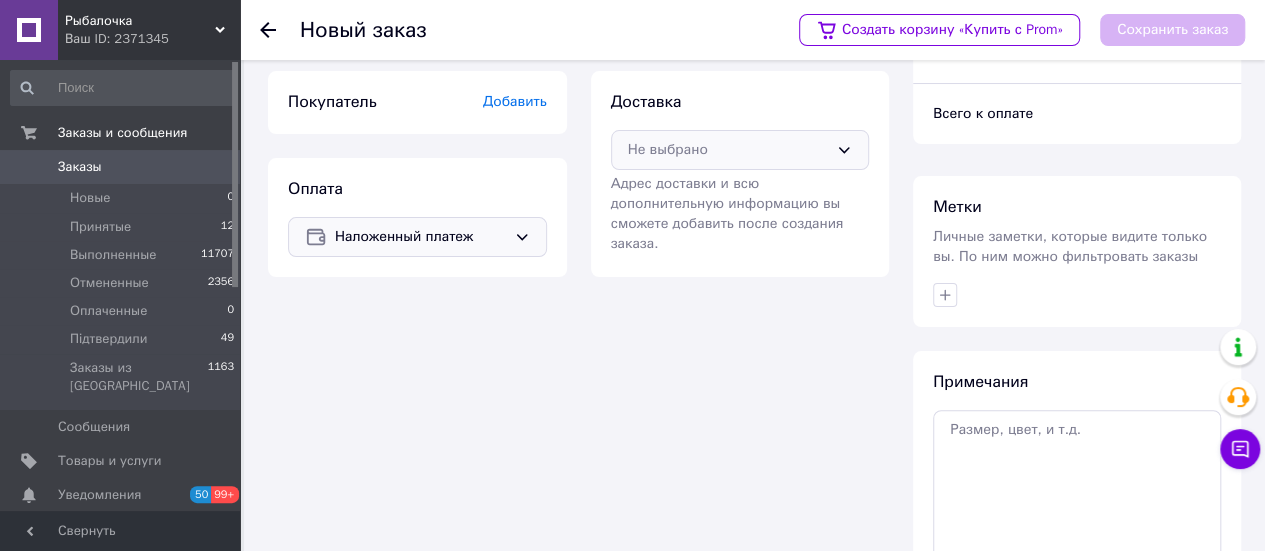 click on "Не выбрано" at bounding box center [728, 150] 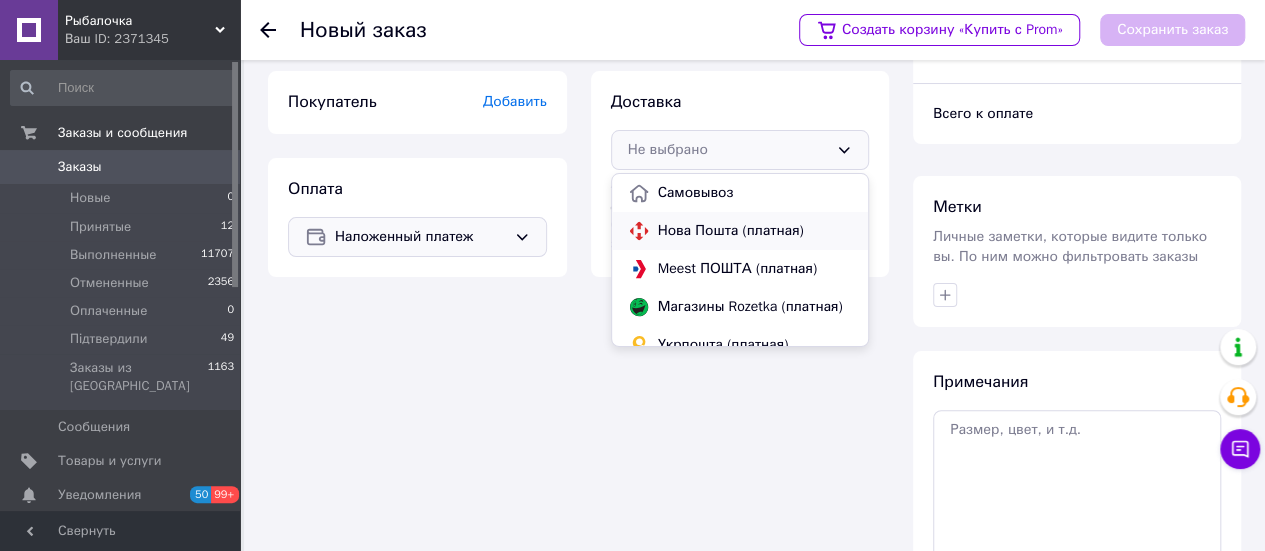 click on "Нова Пошта (платная)" at bounding box center (755, 231) 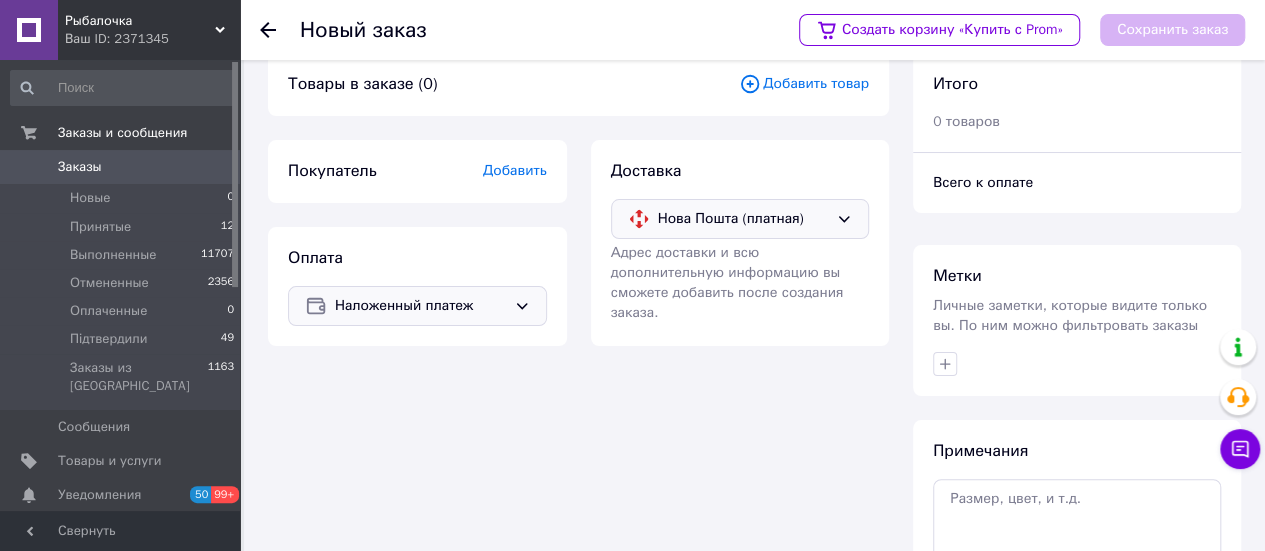 scroll, scrollTop: 0, scrollLeft: 0, axis: both 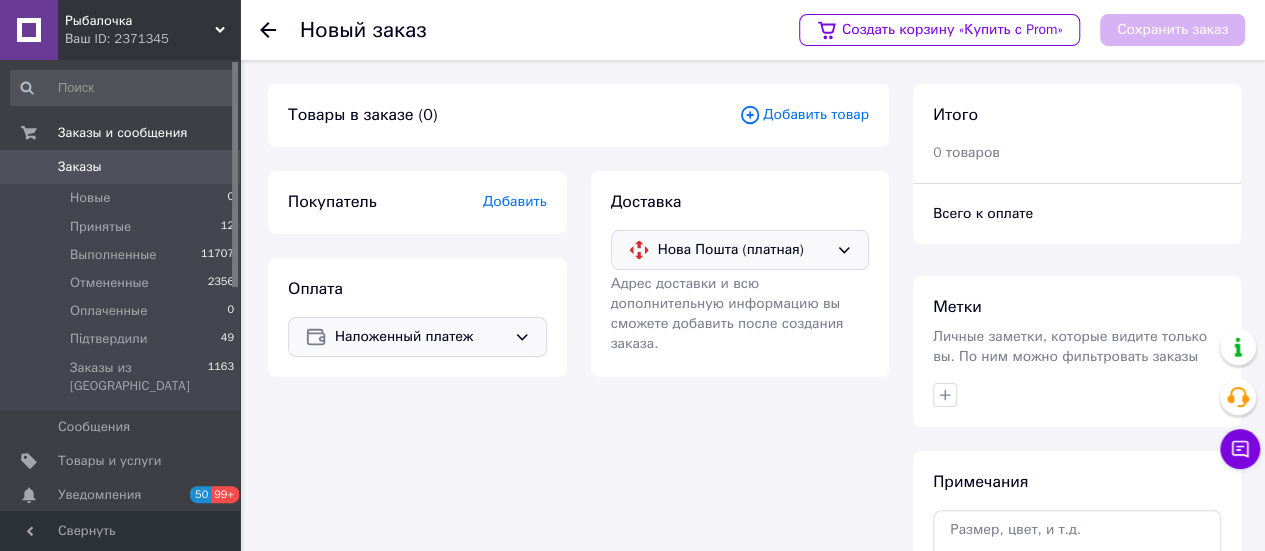 click on "Добавить товар" at bounding box center (804, 115) 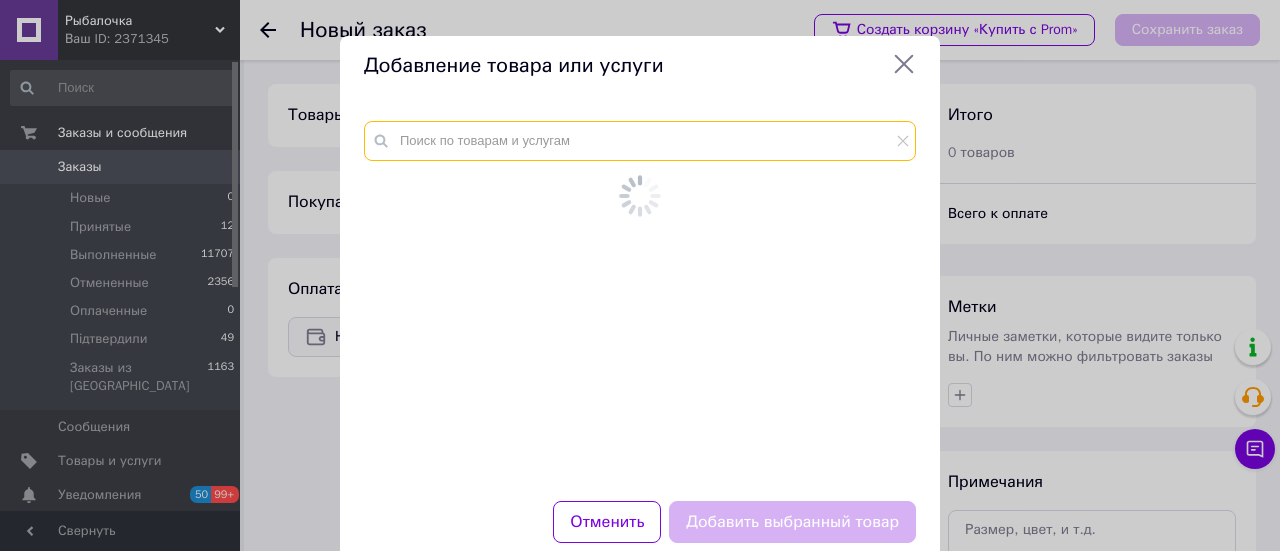 click at bounding box center [640, 141] 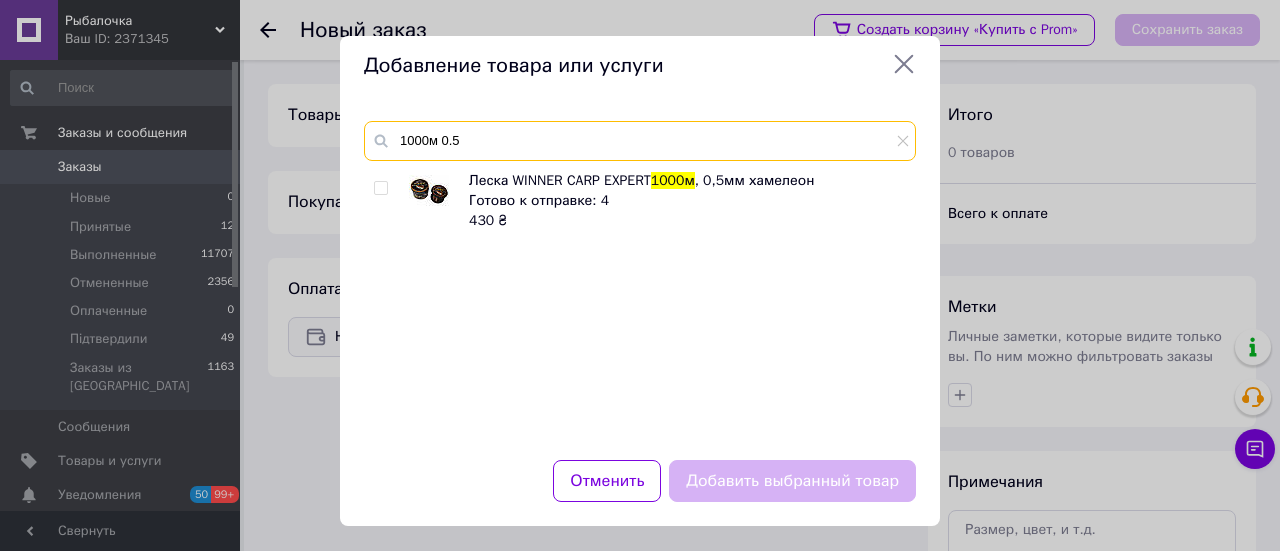 type on "1000м 0.5" 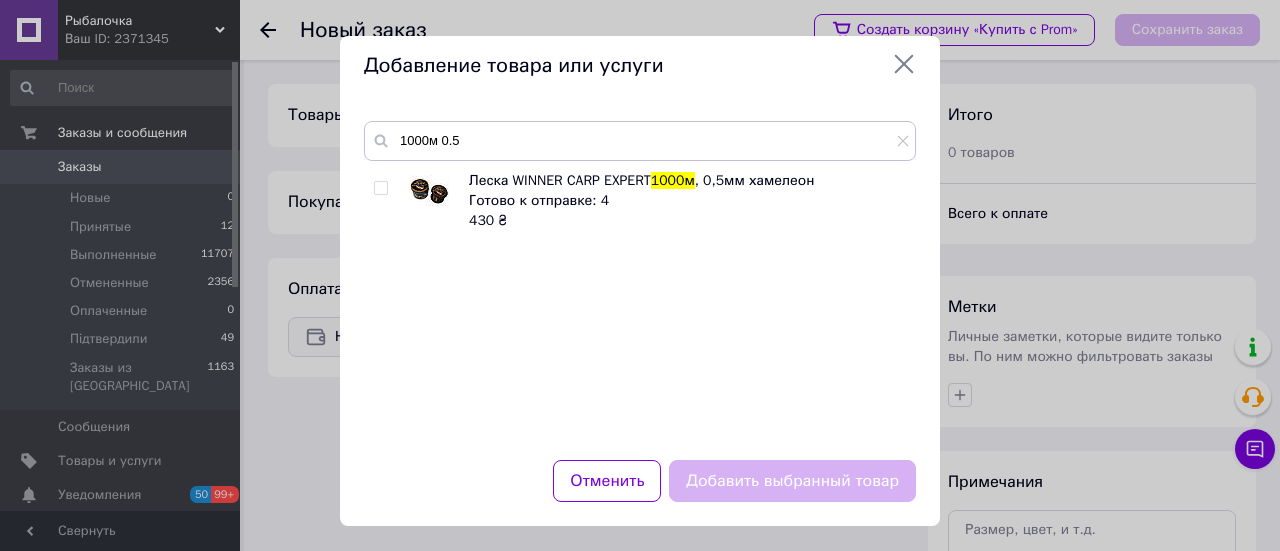 click at bounding box center [380, 188] 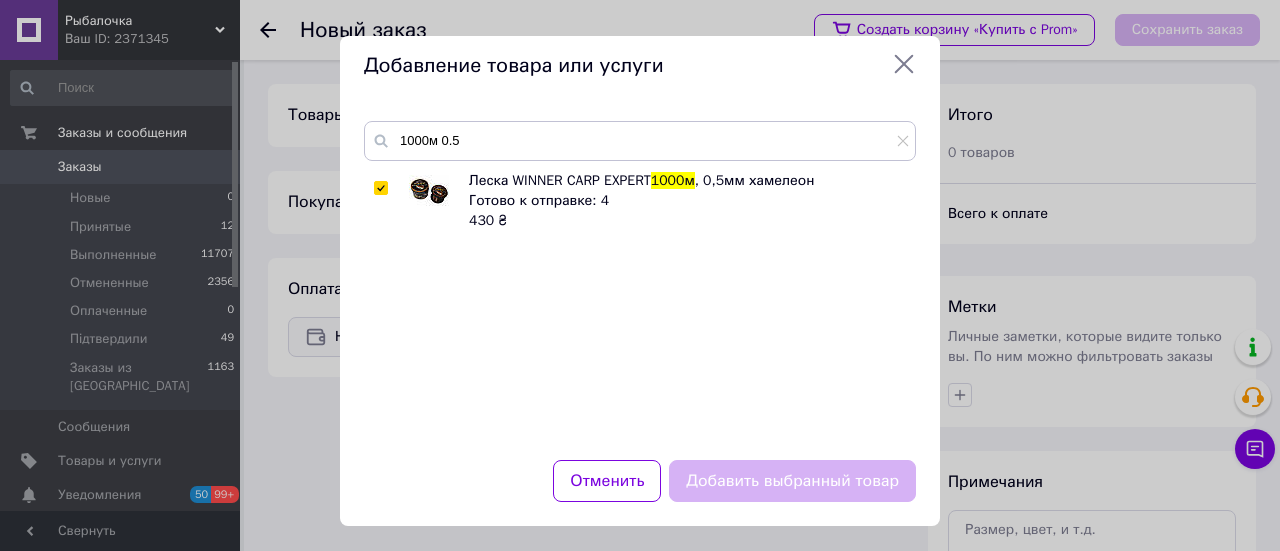 checkbox on "true" 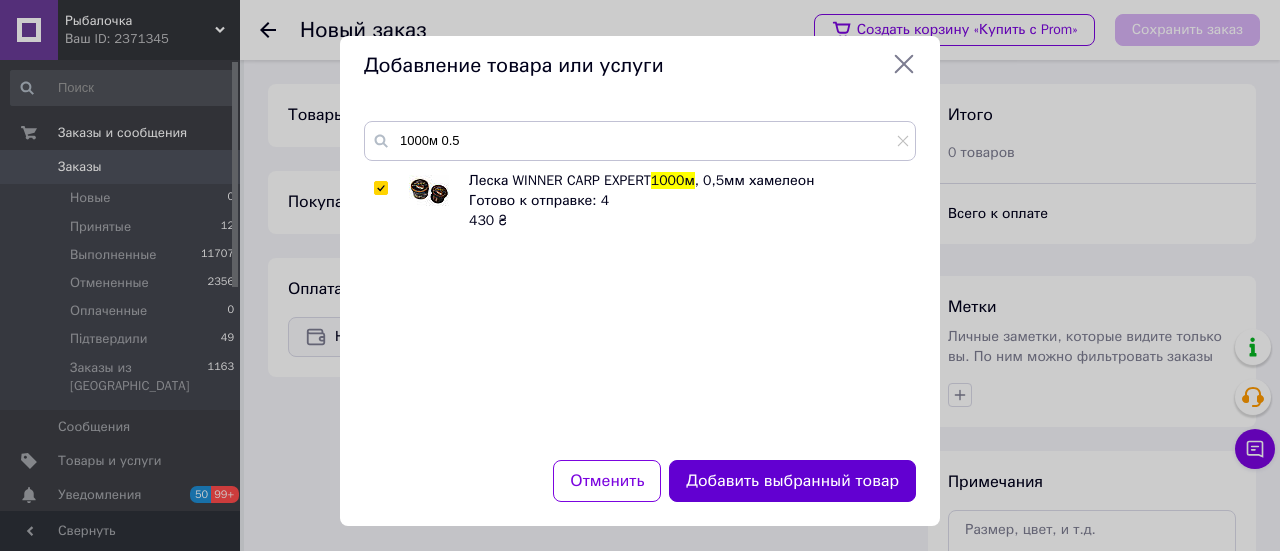 click on "Добавить выбранный товар" at bounding box center [792, 481] 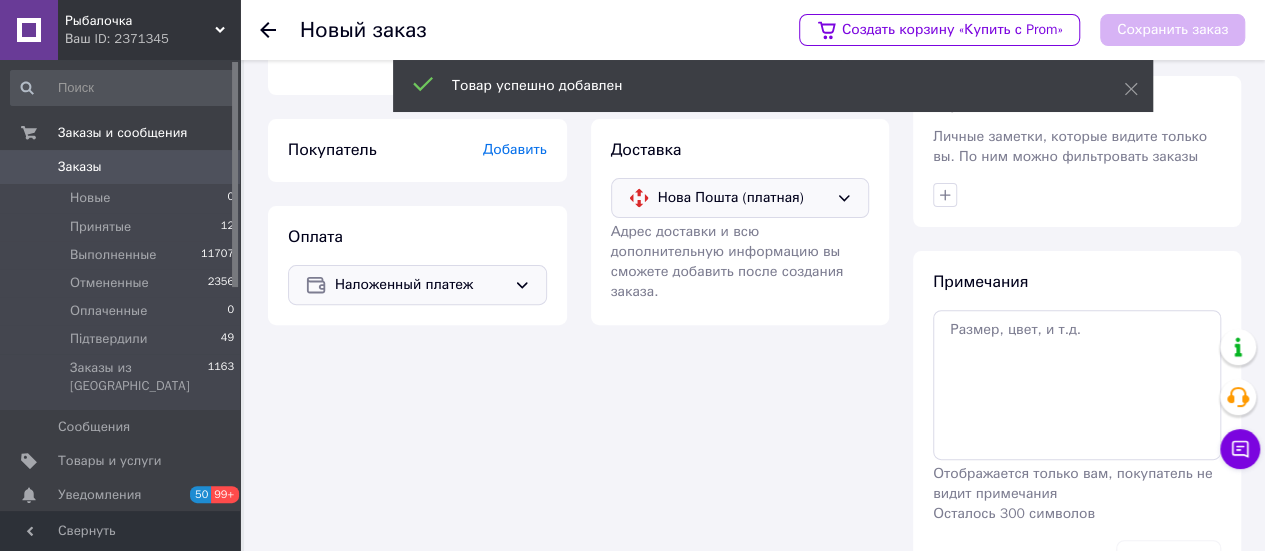scroll, scrollTop: 0, scrollLeft: 0, axis: both 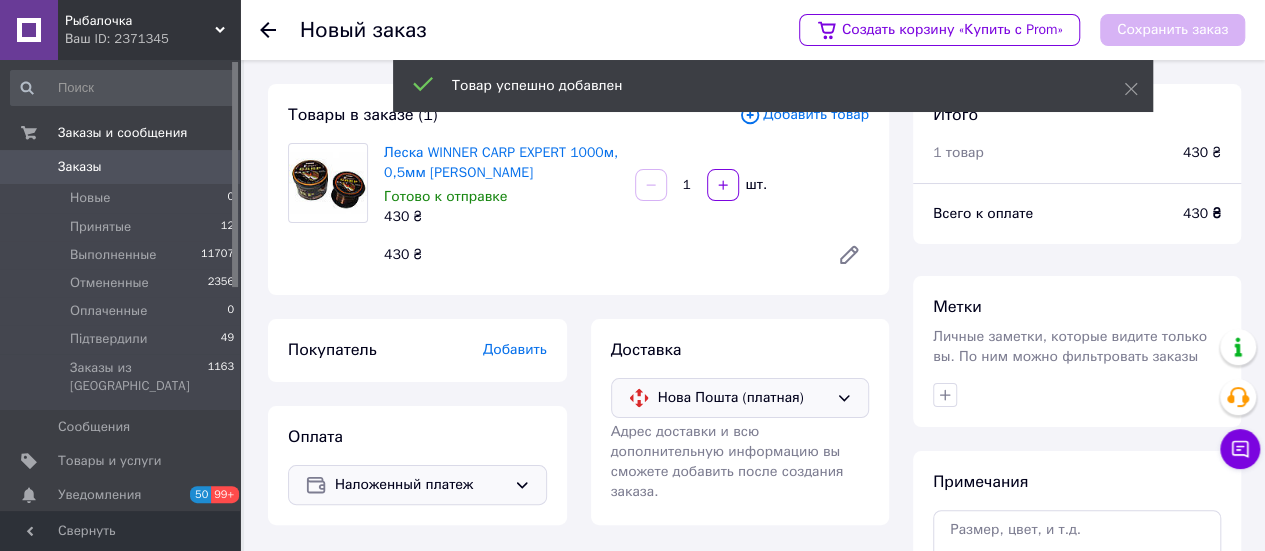 click on "Добавить" at bounding box center (515, 349) 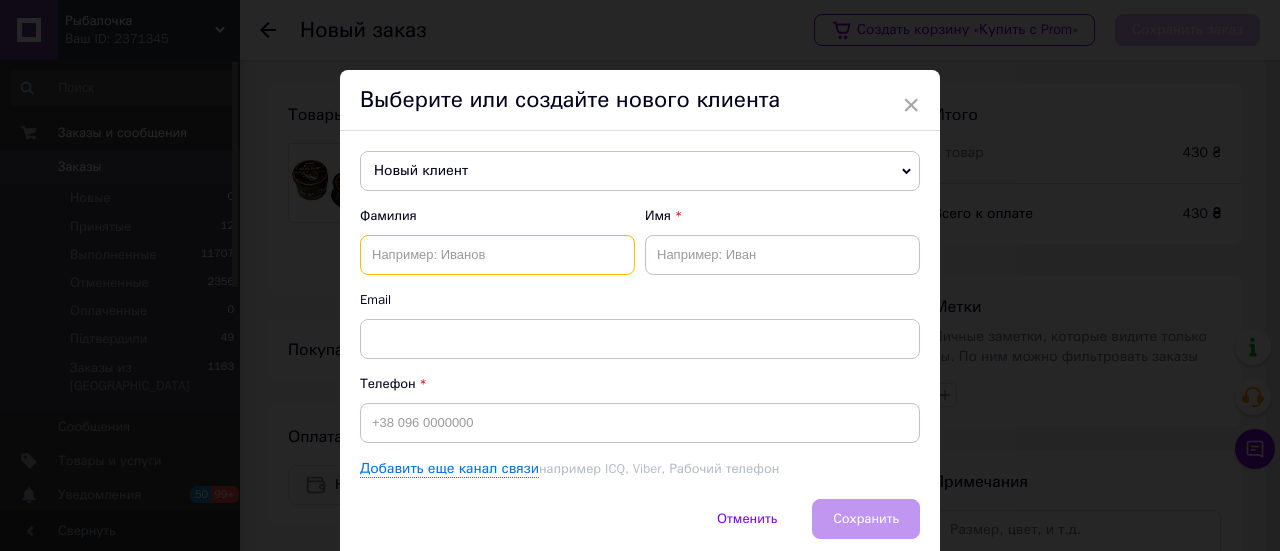click at bounding box center [497, 255] 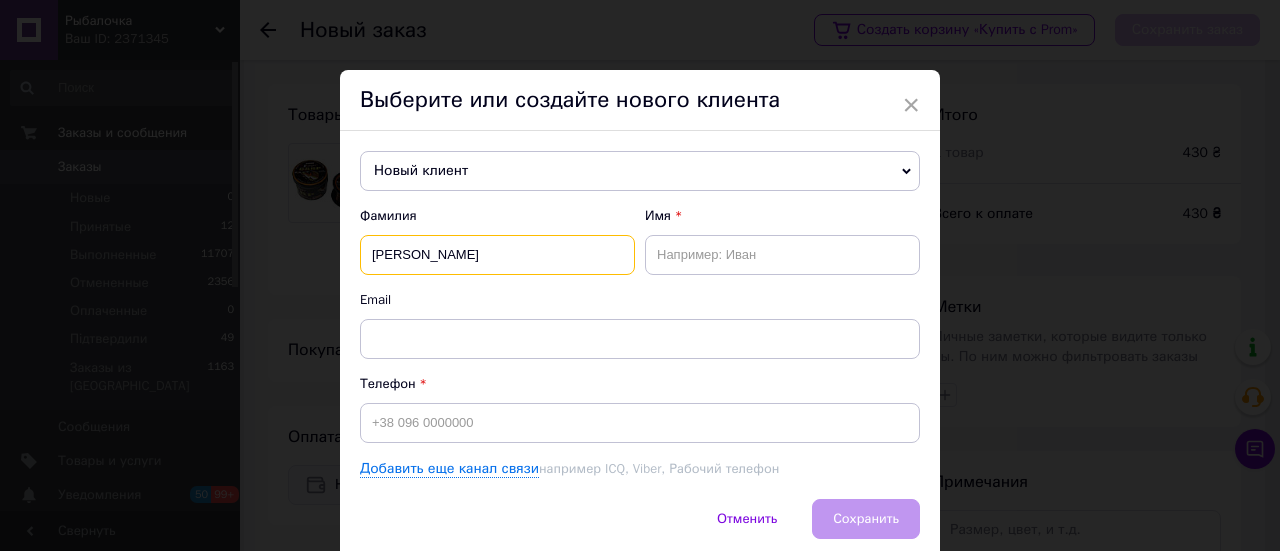 type on "[PERSON_NAME]" 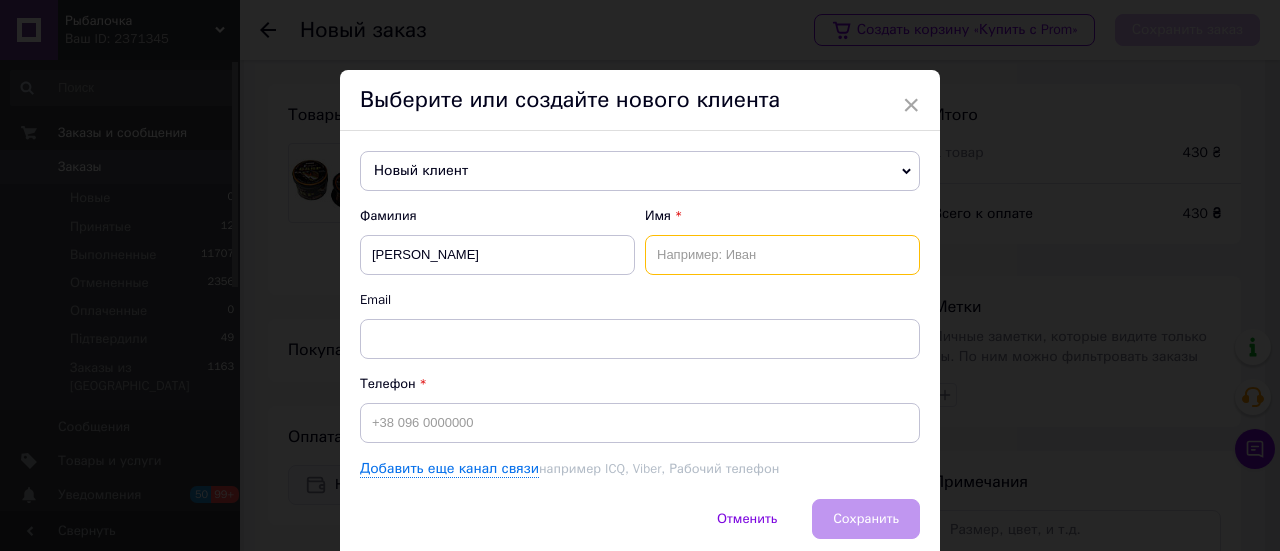 click at bounding box center [782, 255] 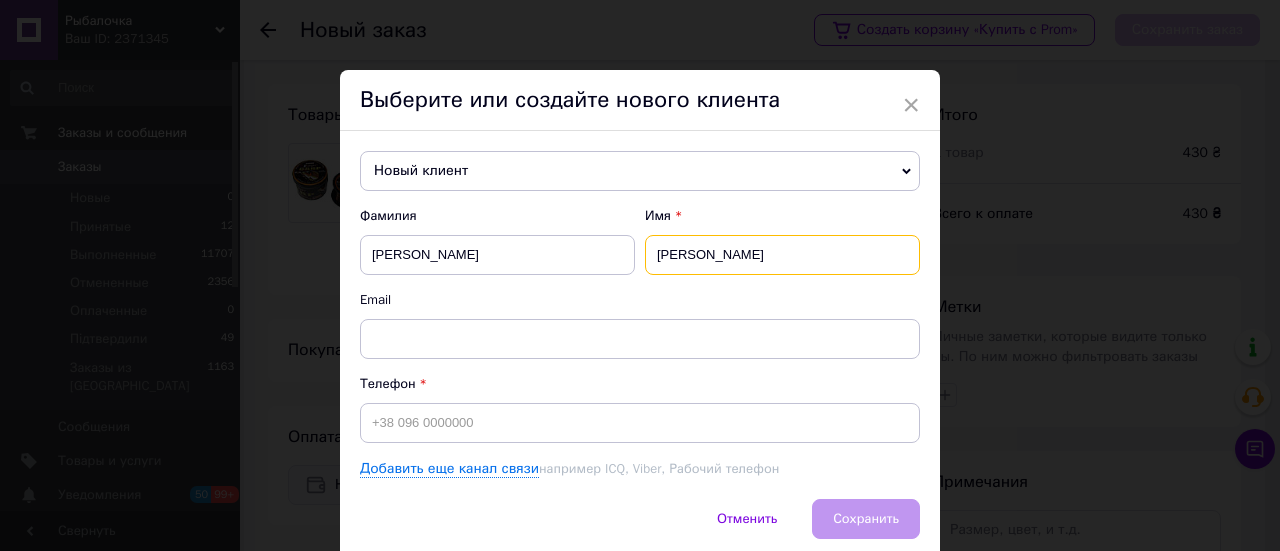 type on "[PERSON_NAME]" 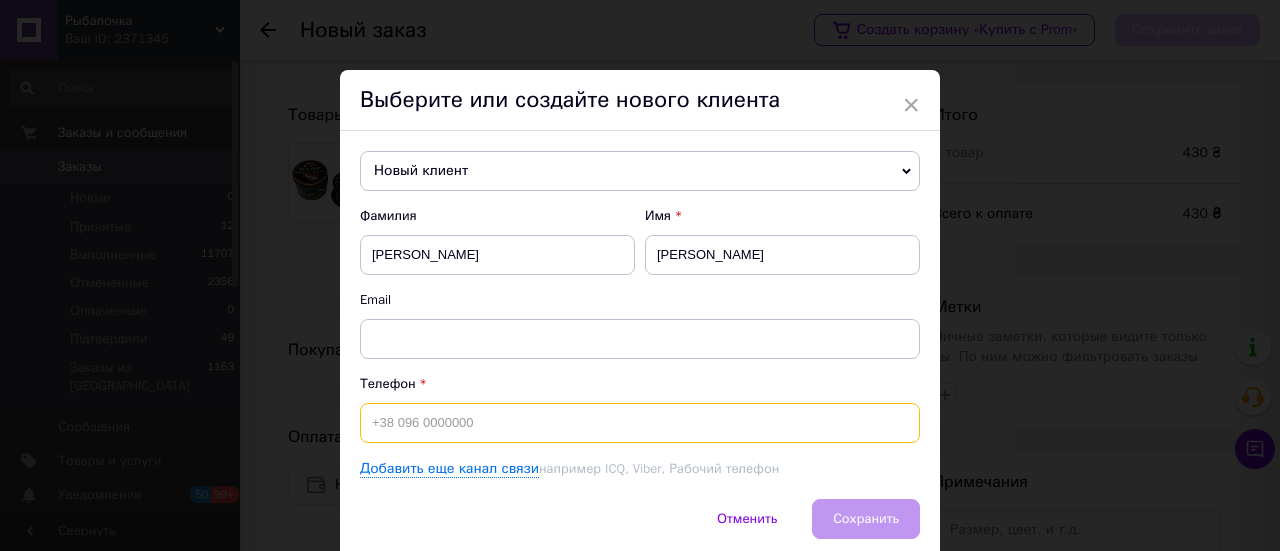 click at bounding box center [640, 423] 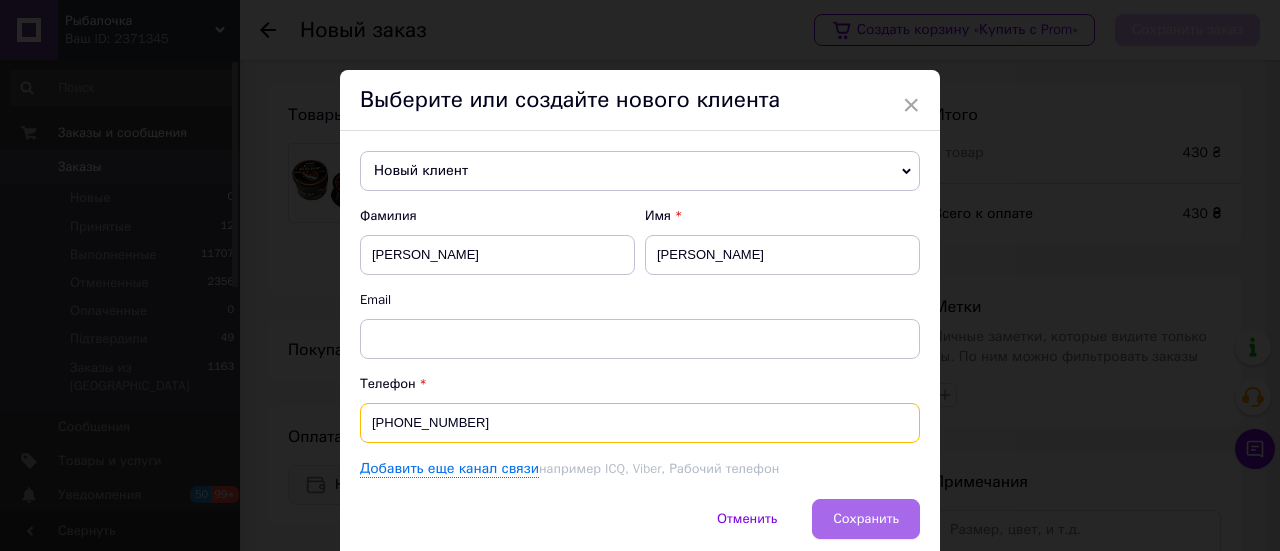 type on "[PHONE_NUMBER]" 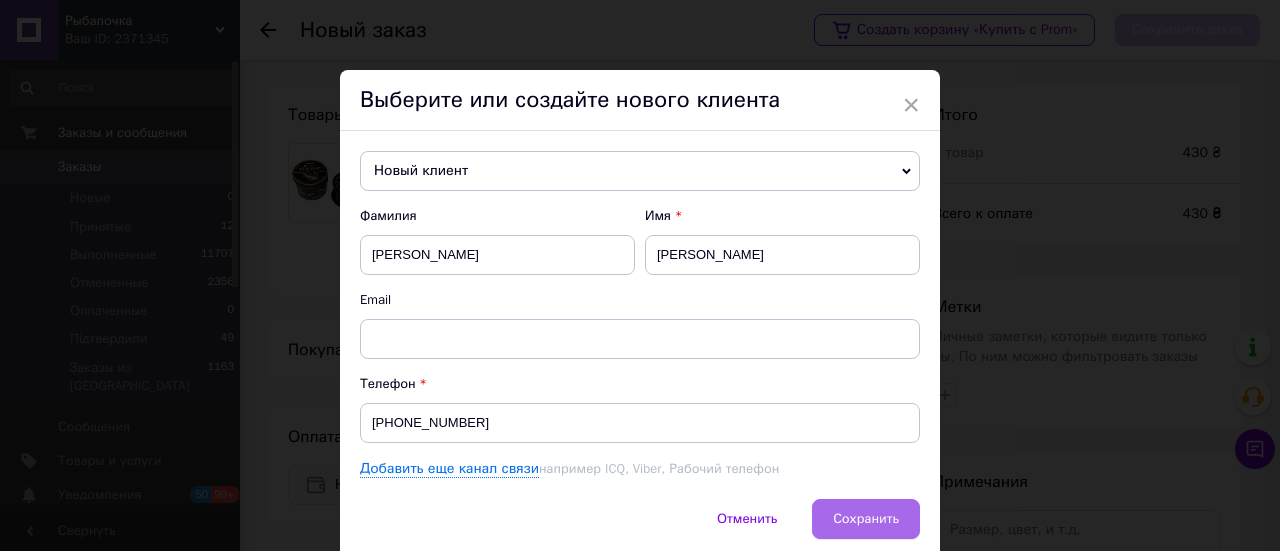 click on "Сохранить" at bounding box center [866, 519] 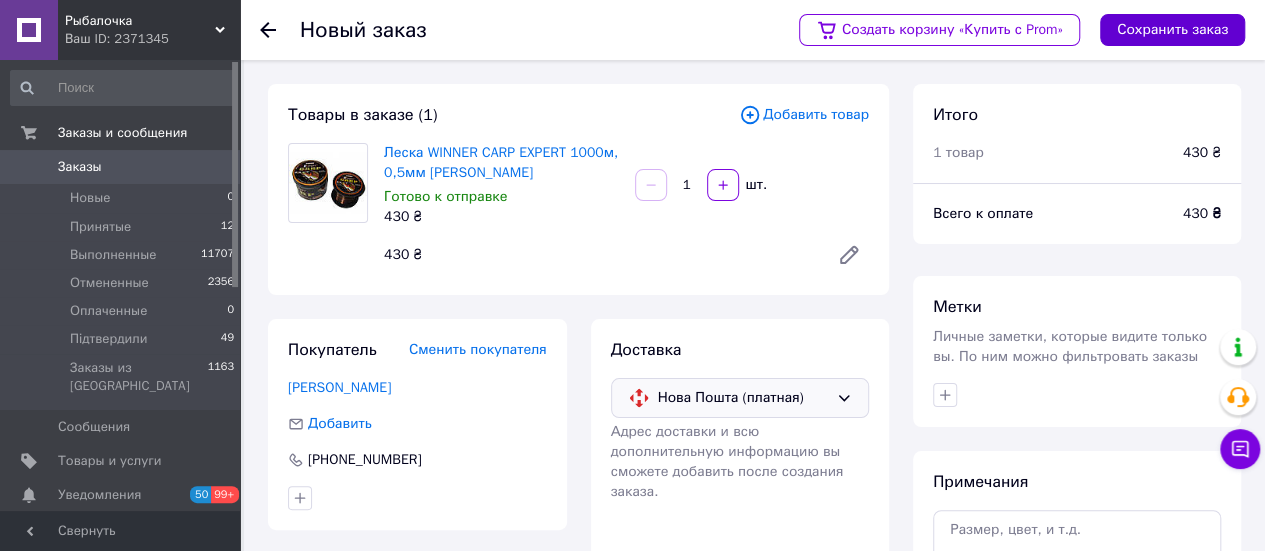 click on "Сохранить заказ" at bounding box center (1172, 30) 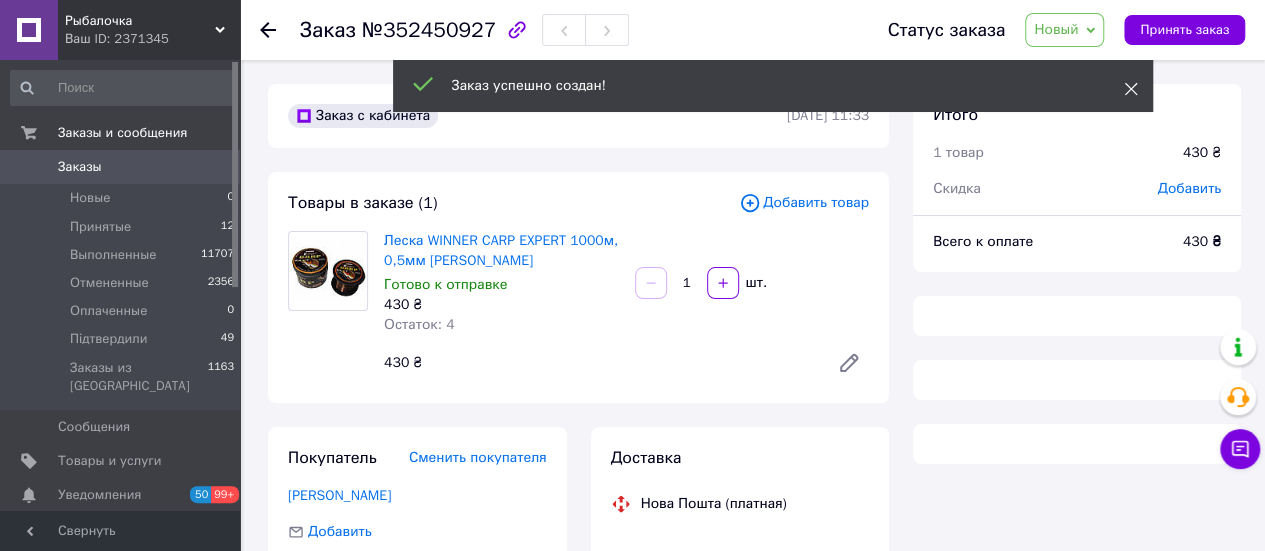 click 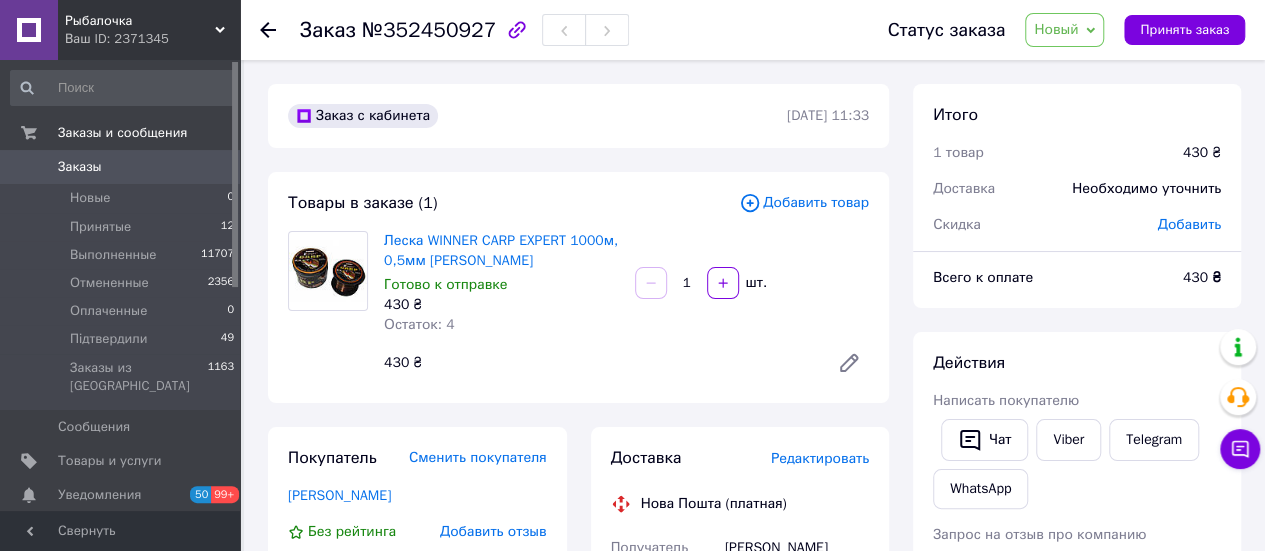 click on "Новый" at bounding box center (1056, 29) 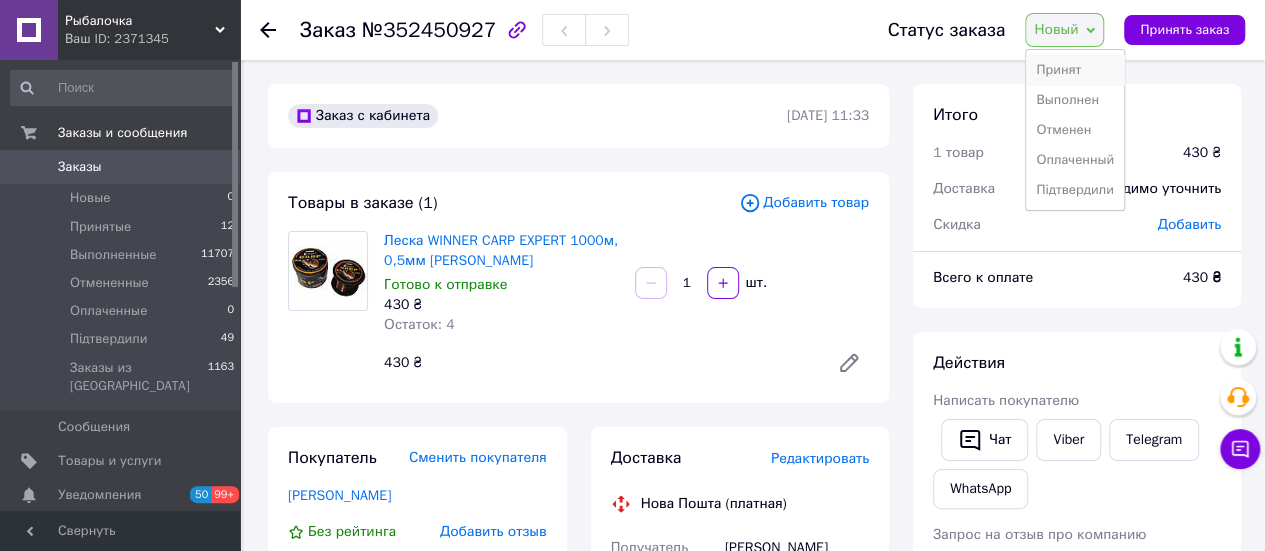 click on "Принят" at bounding box center (1075, 70) 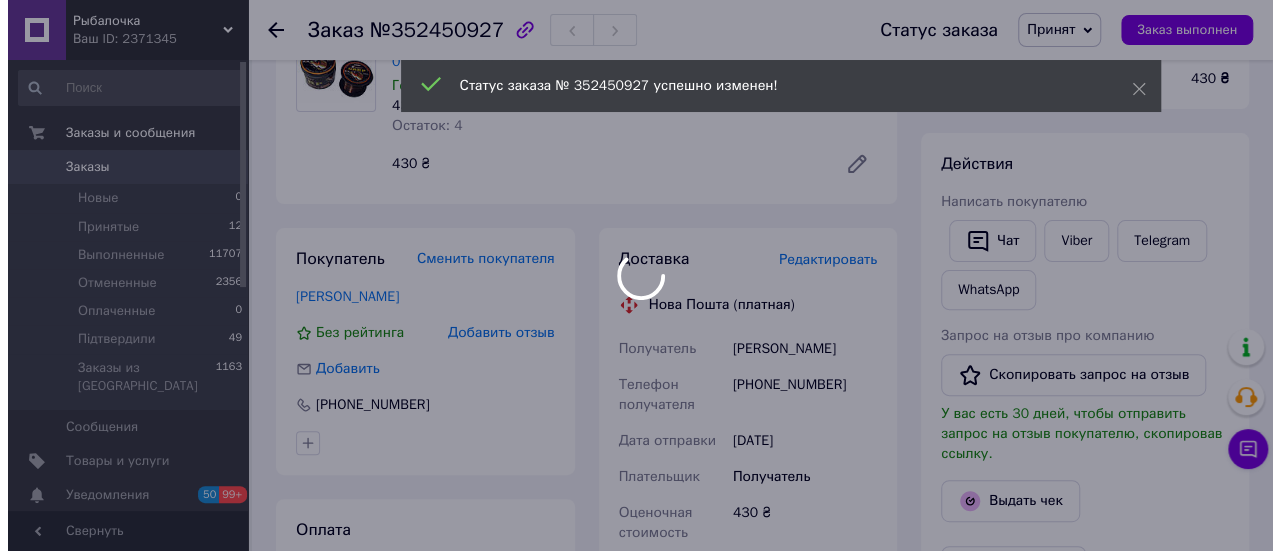scroll, scrollTop: 200, scrollLeft: 0, axis: vertical 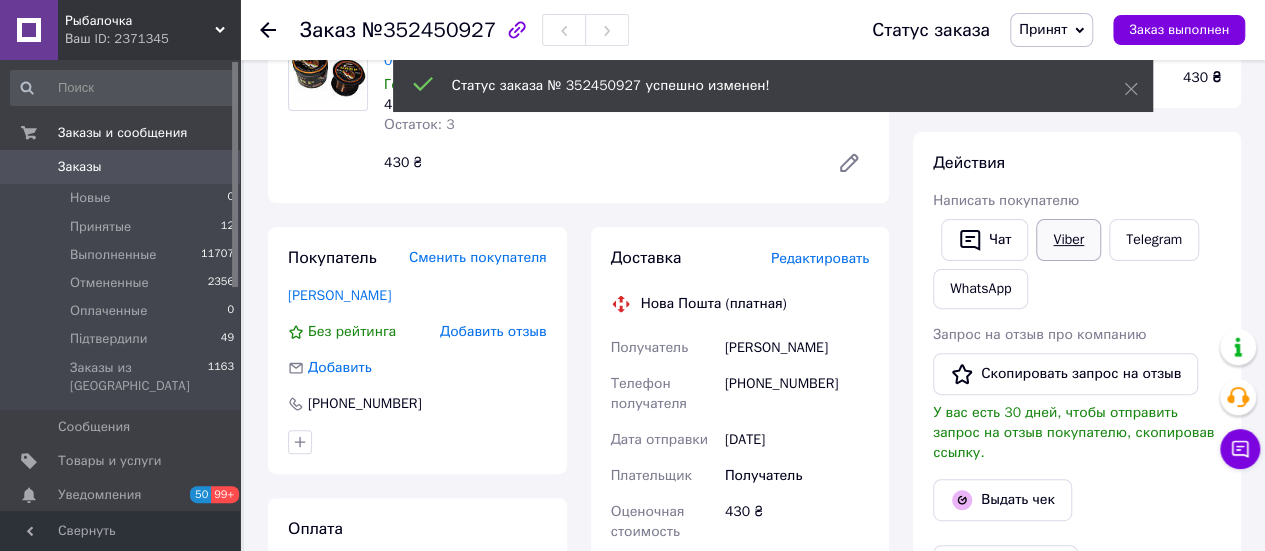 click on "Viber" at bounding box center (1068, 240) 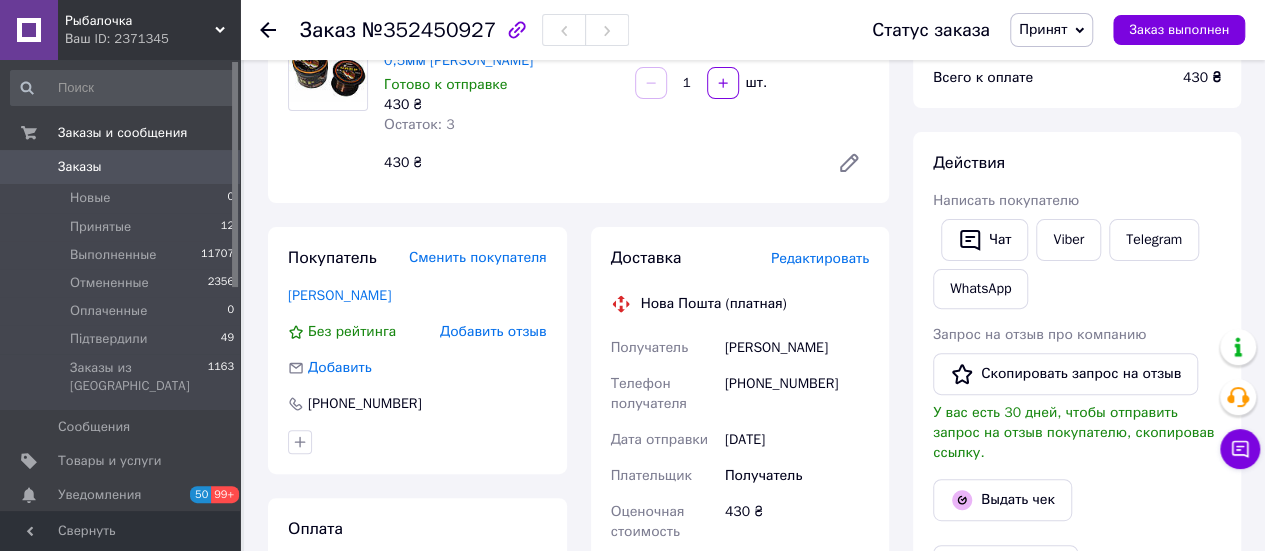 click on "Заказ №352450927 Статус заказа Принят Выполнен Отменен Оплаченный Підтвердили Заказ выполнен Заказ с кабинета [DATE] 11:33 Товары в заказе (1) Добавить товар Леска WINNER CARP EXPERT 1000м, 0,5мм [PERSON_NAME] к отправке 430 ₴ Остаток: 3 1   шт. 430 ₴ Покупатель Сменить покупателя [PERSON_NAME] рейтинга   Добавить отзыв Добавить [PHONE_NUMBER] Оплата Наложенный платеж Доставка Редактировать Нова Пошта (платная) Получатель [PERSON_NAME] Телефон получателя [PHONE_NUMBER] Дата отправки [DATE] Плательщик Получатель Оценочная стоимость 430 ₴ Сумма наложенного платежа 430 ₴ 28.60 ₴ или Груз" at bounding box center [754, 567] 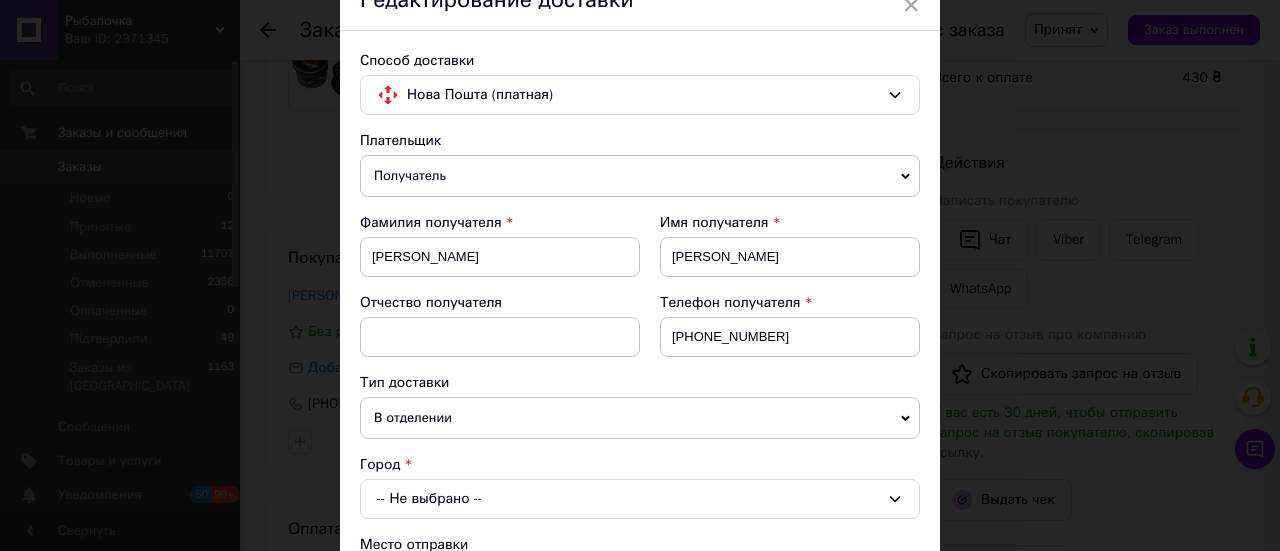 scroll, scrollTop: 400, scrollLeft: 0, axis: vertical 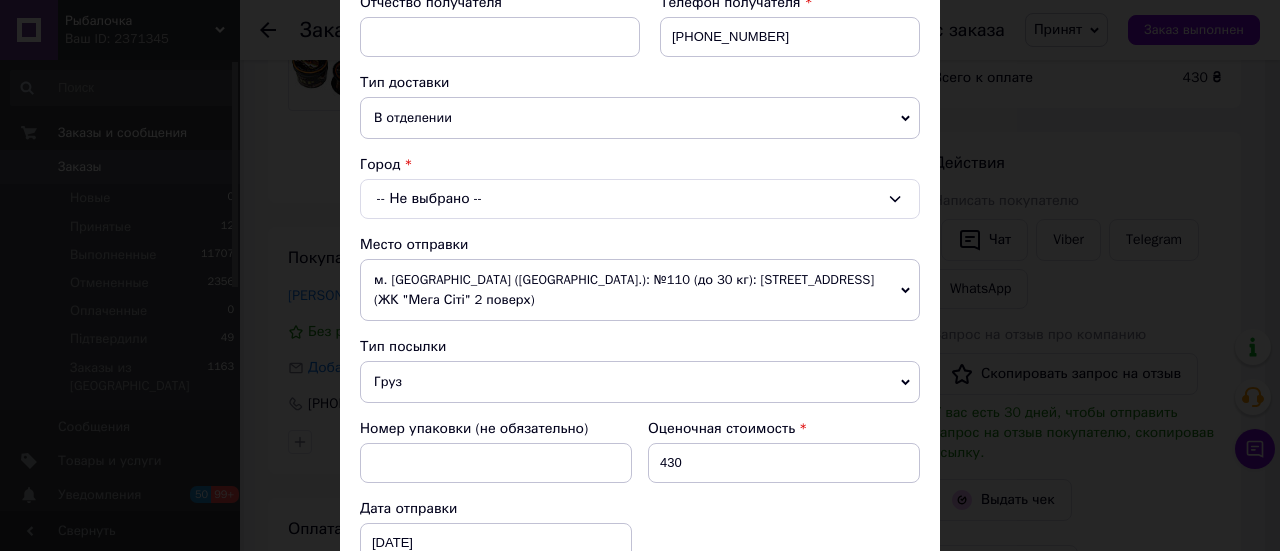 click on "-- Не выбрано --" at bounding box center (640, 199) 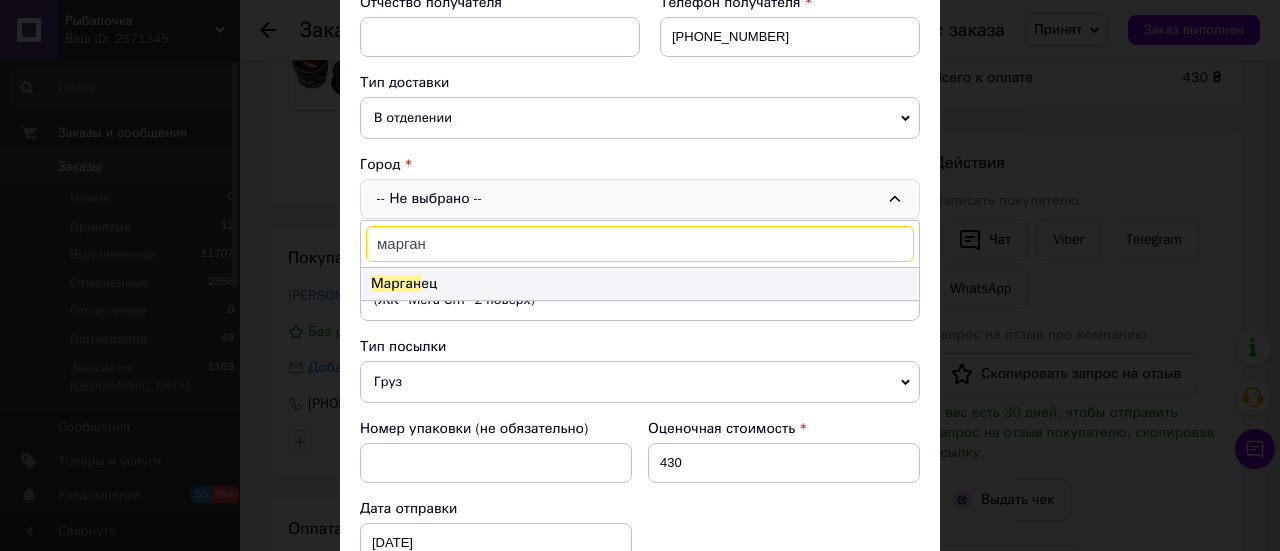type on "марган" 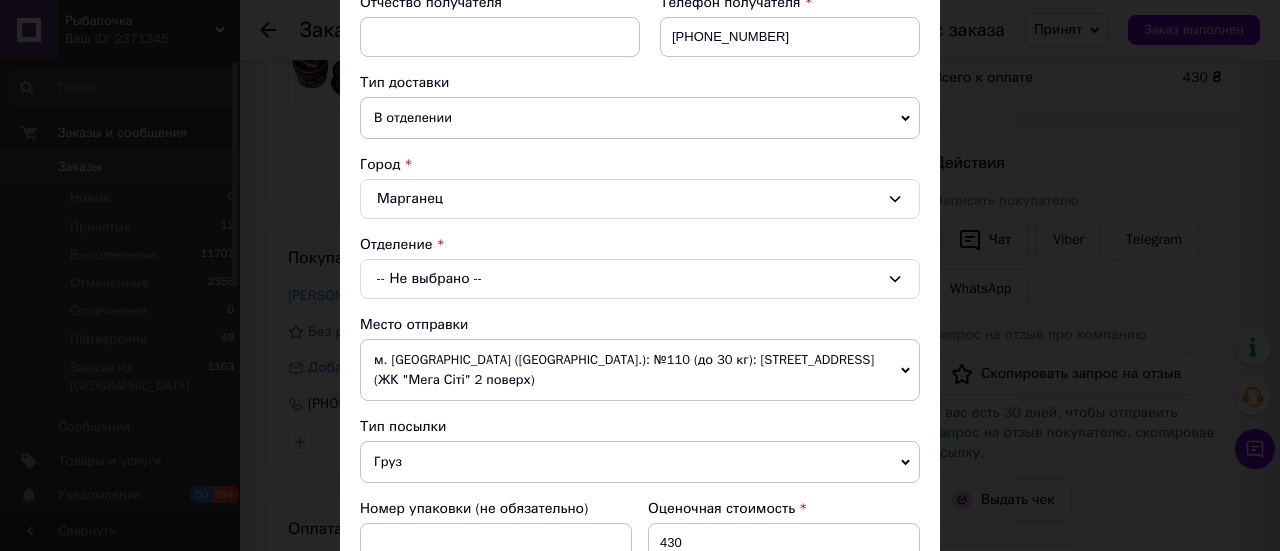 click on "-- Не выбрано --" at bounding box center [640, 279] 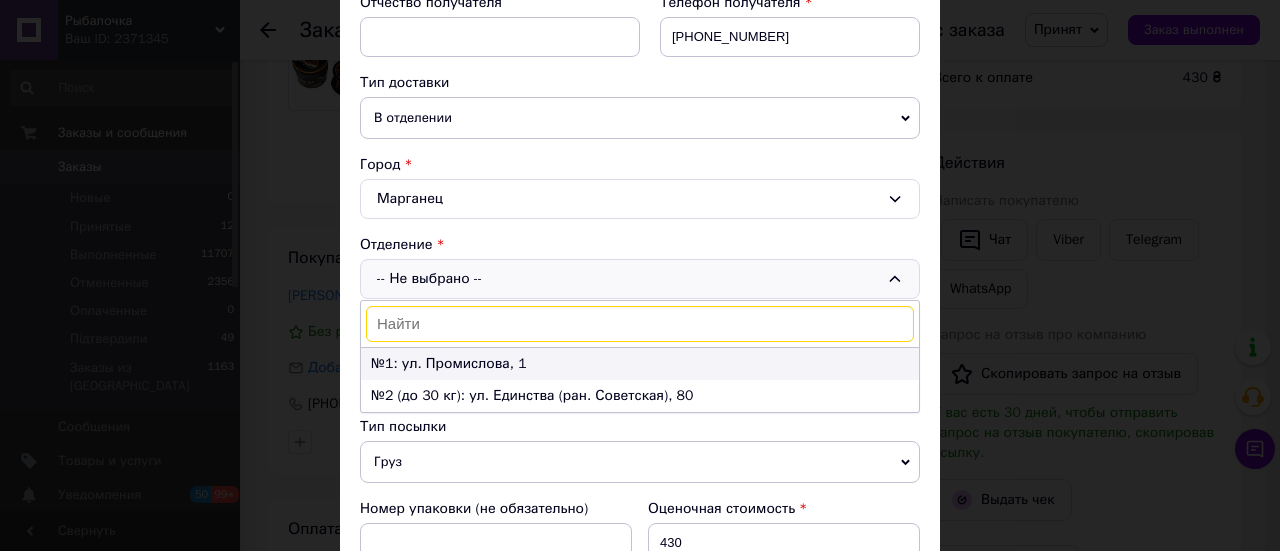click on "№1: ул. Промислова, 1" at bounding box center [640, 364] 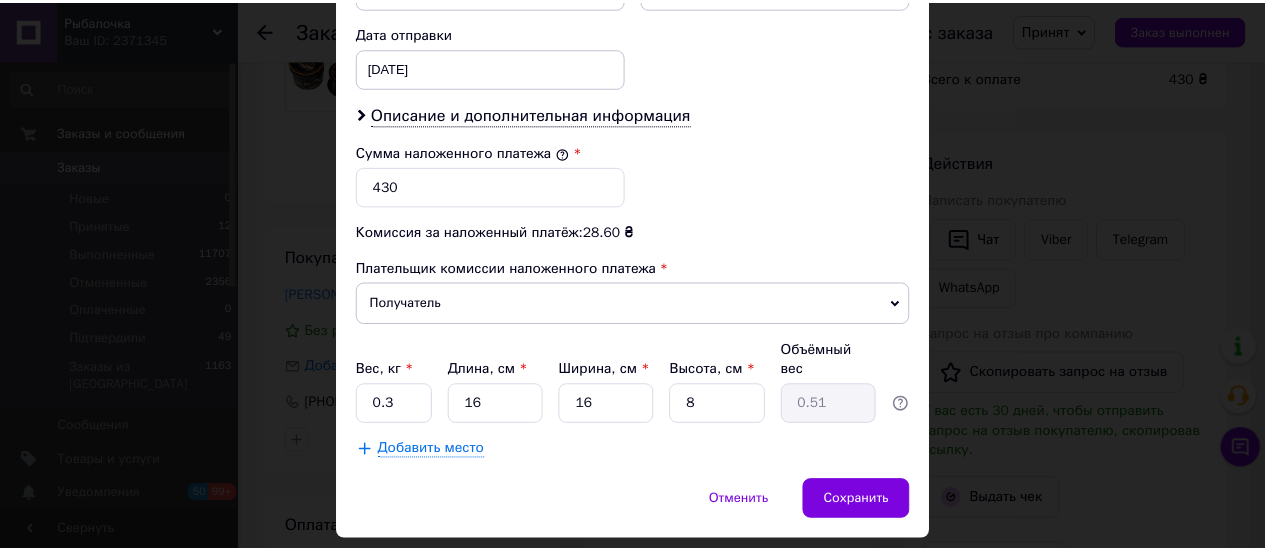 scroll, scrollTop: 984, scrollLeft: 0, axis: vertical 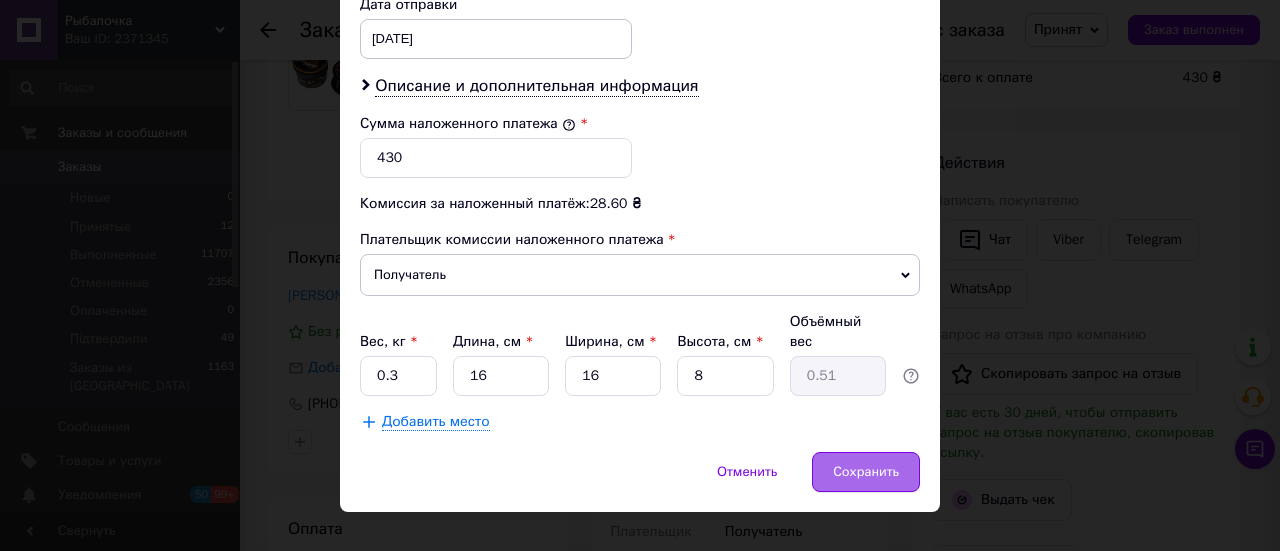 click on "Сохранить" at bounding box center (866, 472) 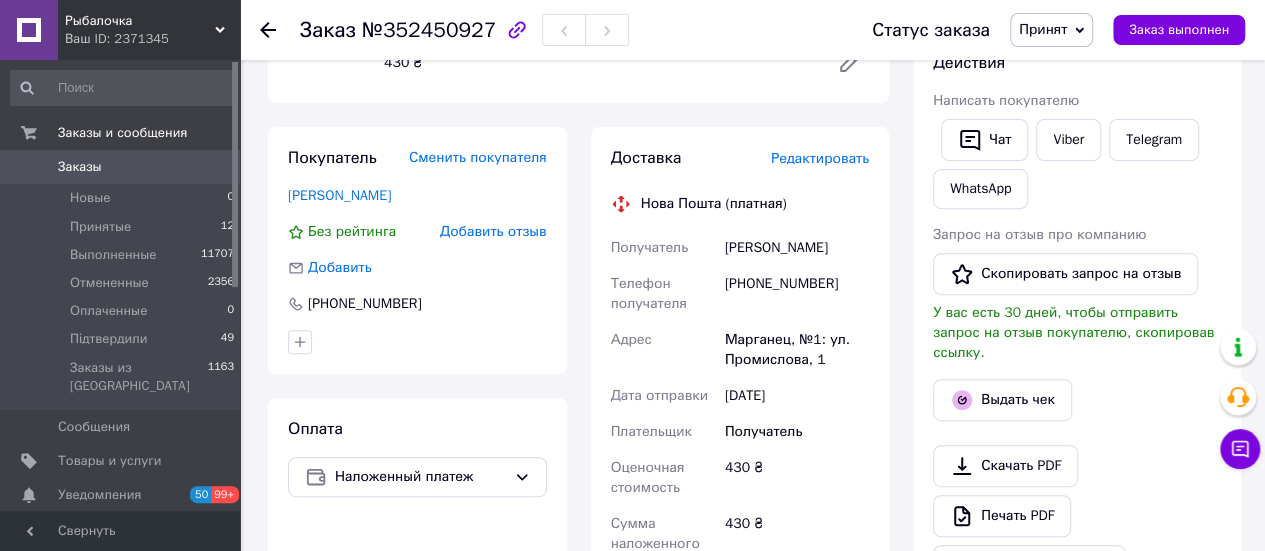 scroll, scrollTop: 0, scrollLeft: 0, axis: both 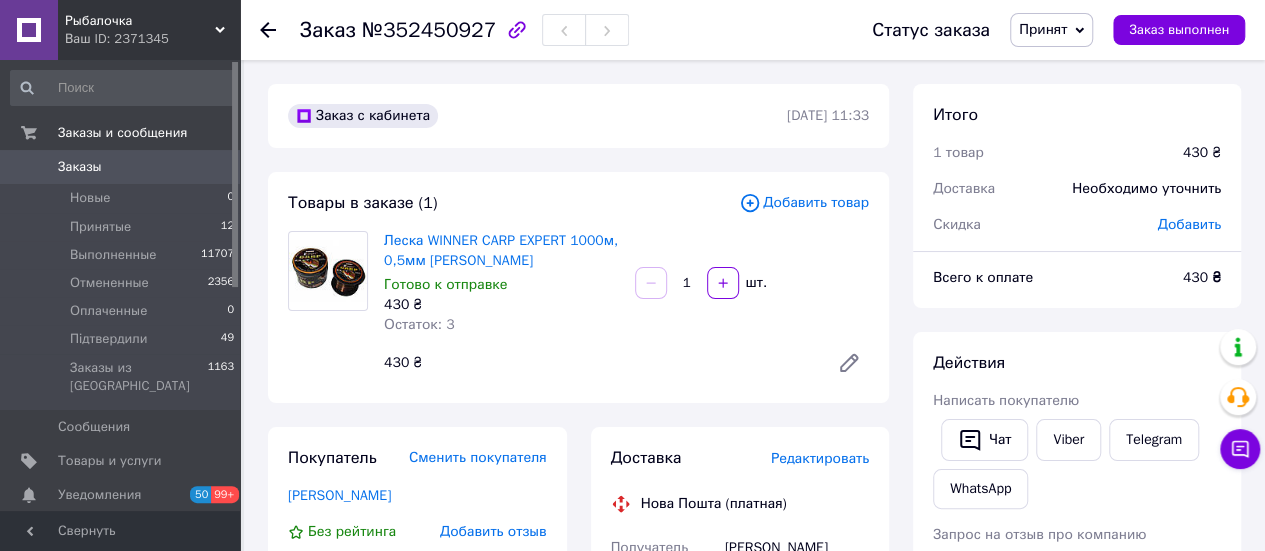 click on "Заказ с кабинета [DATE] 11:33 Товары в заказе (1) Добавить товар Леска WINNER CARP EXPERT 1000м, 0,5мм [PERSON_NAME] к отправке 430 ₴ Остаток: 3 1   шт. 430 ₴ Покупатель Сменить покупателя [PERSON_NAME] рейтинга   Добавить отзыв Добавить [PHONE_NUMBER] Оплата Наложенный платеж Доставка Редактировать Нова Пошта (платная) Получатель [PERSON_NAME] Телефон получателя [PHONE_NUMBER] Адрес [STREET_ADDRESS]: [STREET_ADDRESS] Дата отправки [DATE] Плательщик Получатель Оценочная стоимость 430 ₴ Сумма наложенного платежа 430 ₴ Комиссия за наложенный платёж 28.60 ₴ Получатель Передать номер или 430 <" at bounding box center [578, 923] 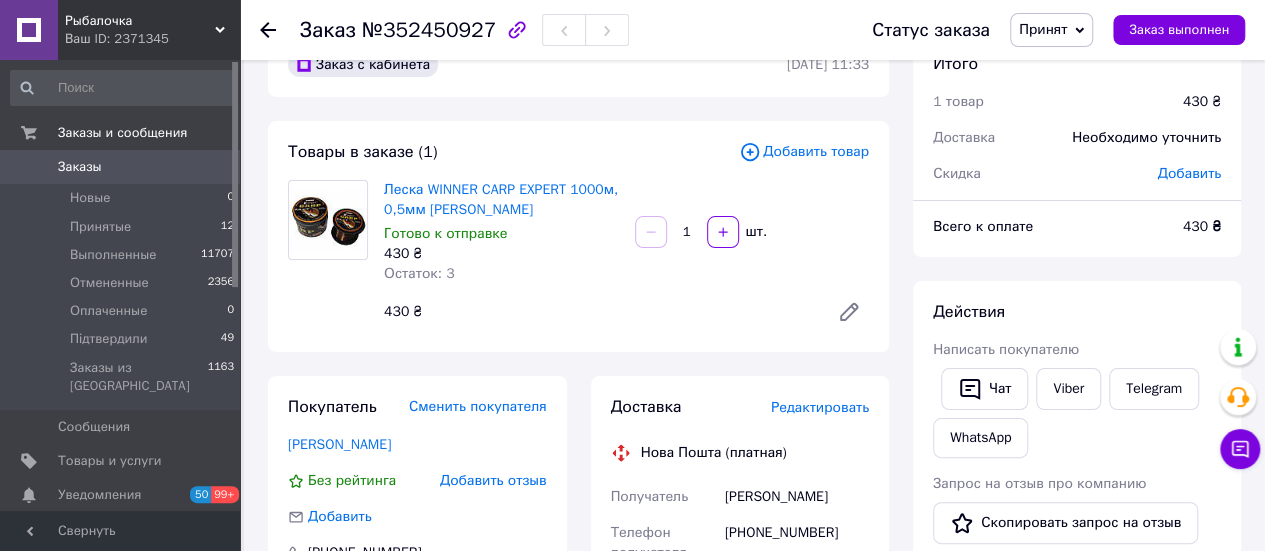scroll, scrollTop: 0, scrollLeft: 0, axis: both 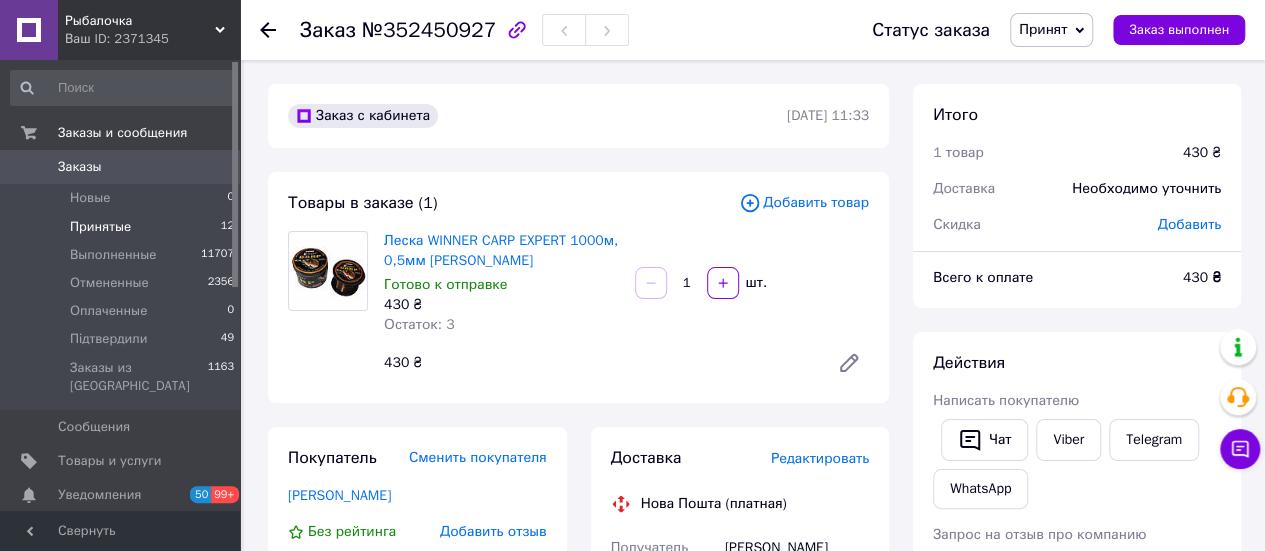 click on "Принятые" at bounding box center (100, 227) 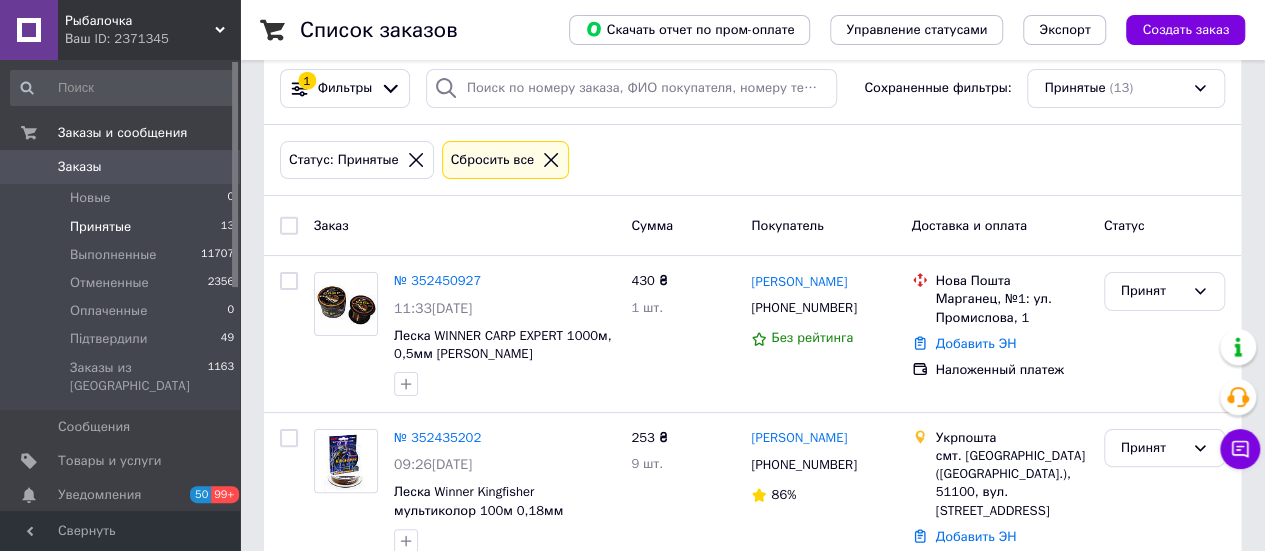 scroll, scrollTop: 0, scrollLeft: 0, axis: both 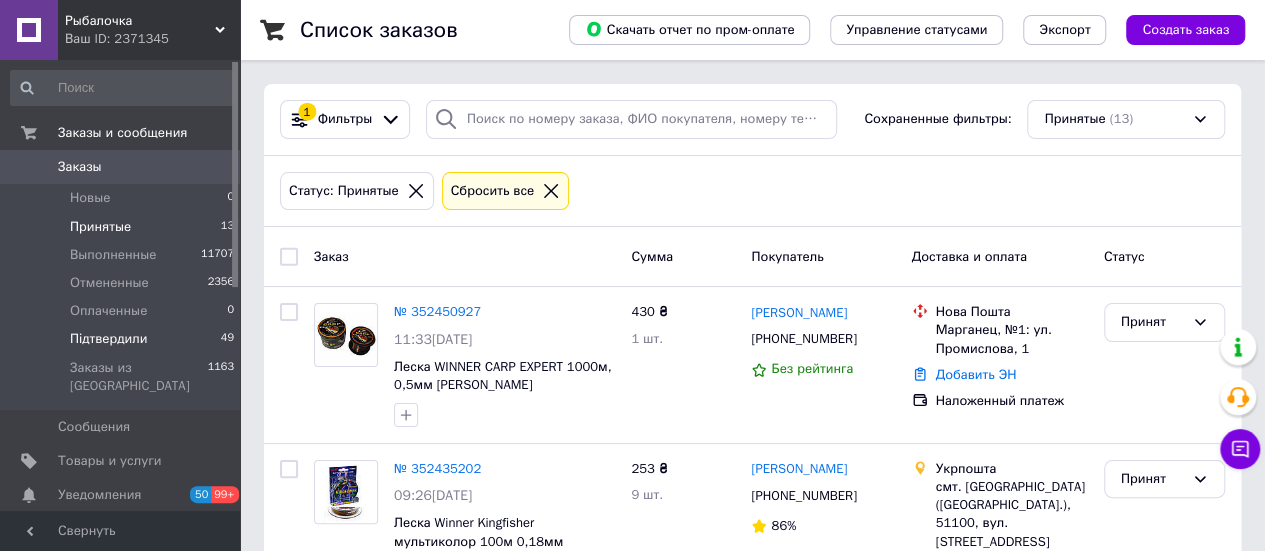 click on "Підтвердили" at bounding box center (109, 339) 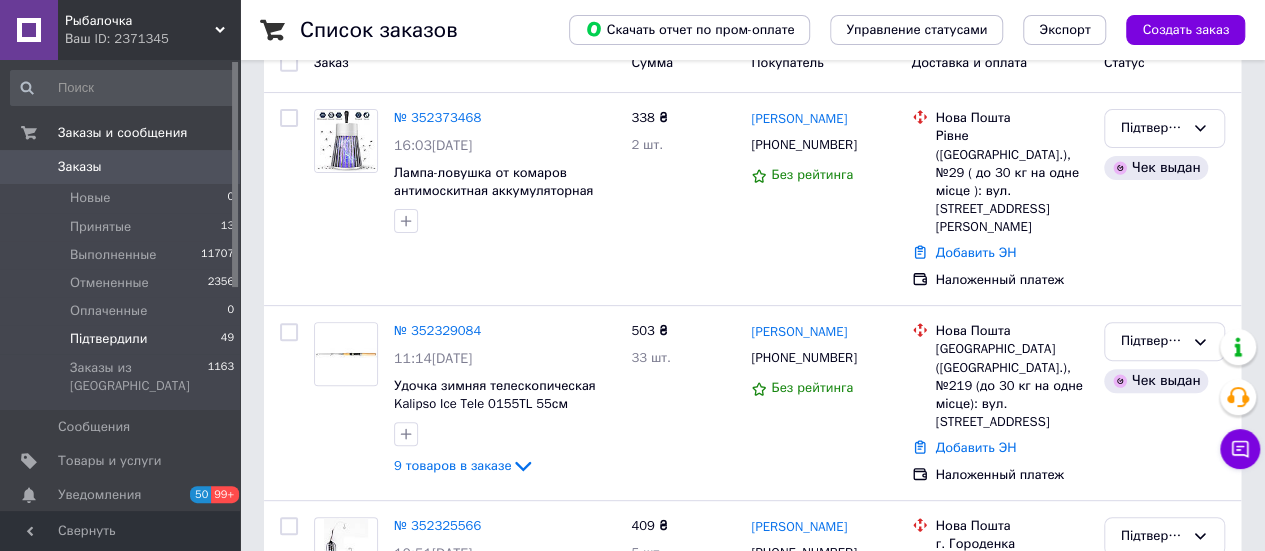 scroll, scrollTop: 200, scrollLeft: 0, axis: vertical 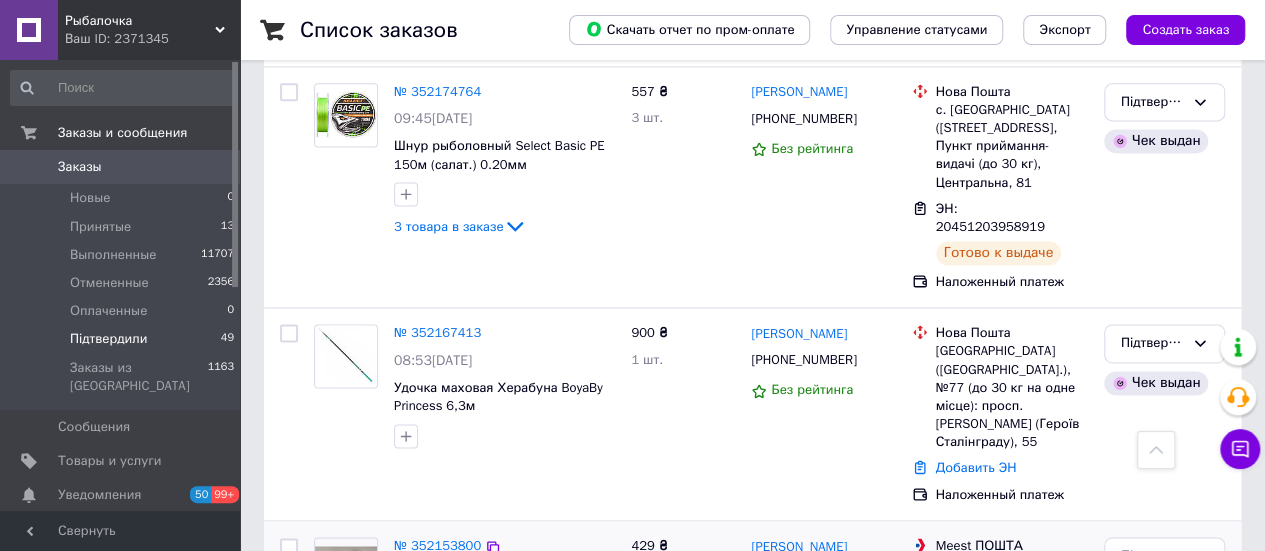 click on "2 товара в заказе" at bounding box center [448, 661] 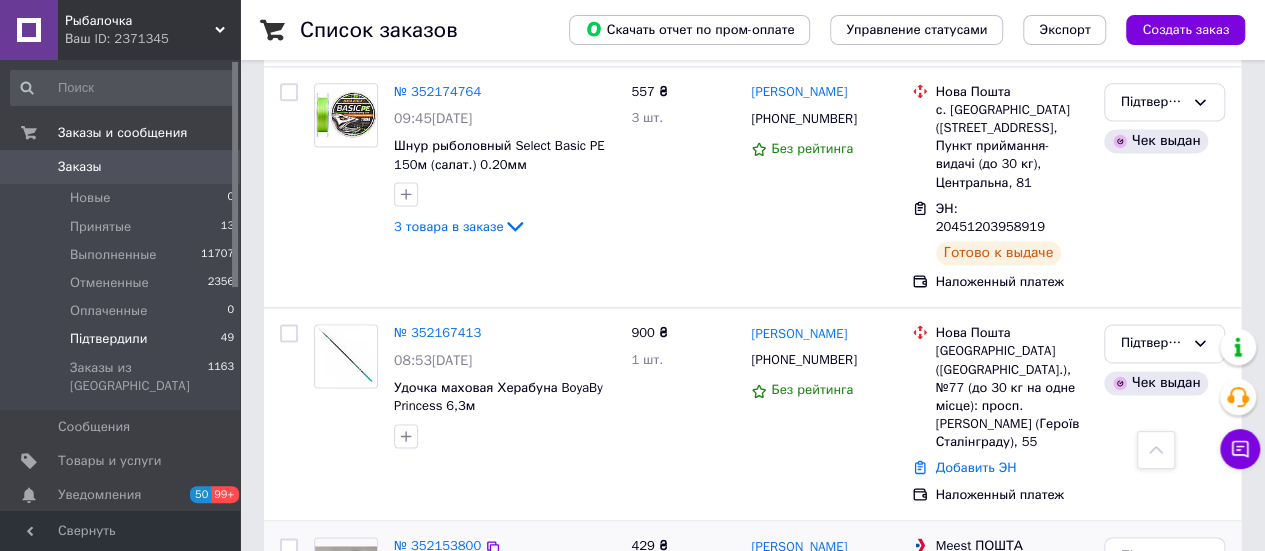 click on "2 товара в заказе" at bounding box center (448, 661) 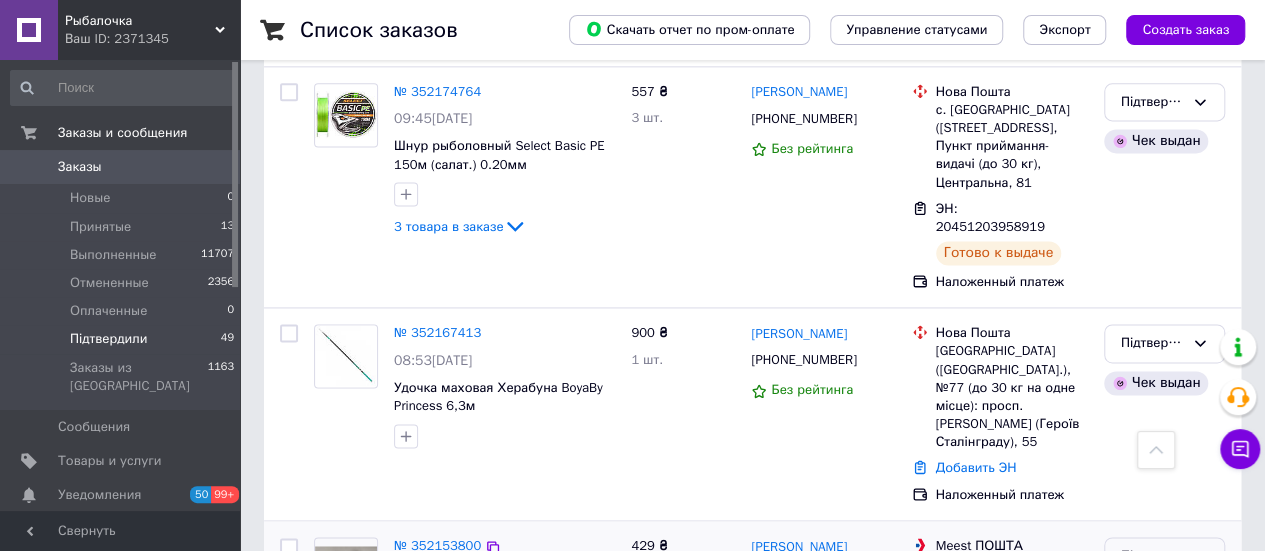 click 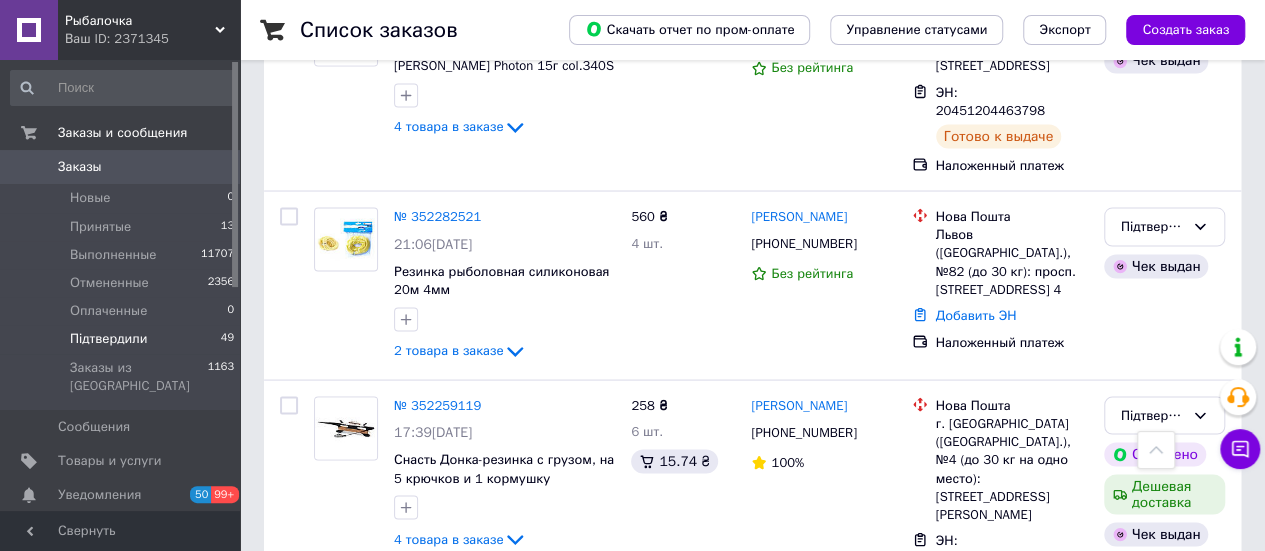 scroll, scrollTop: 1911, scrollLeft: 0, axis: vertical 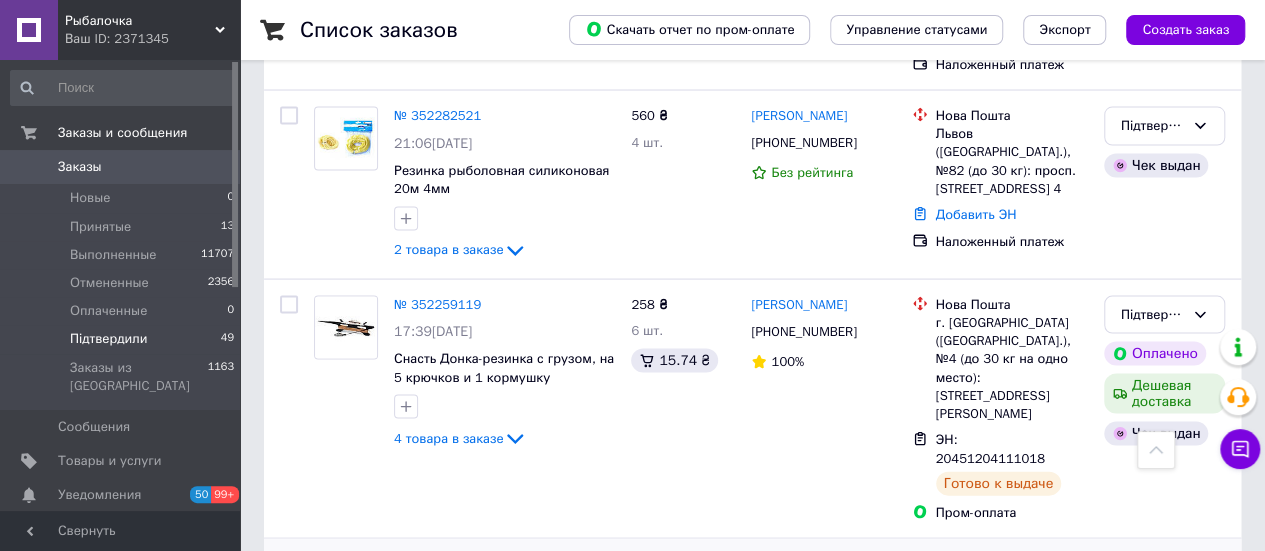 click 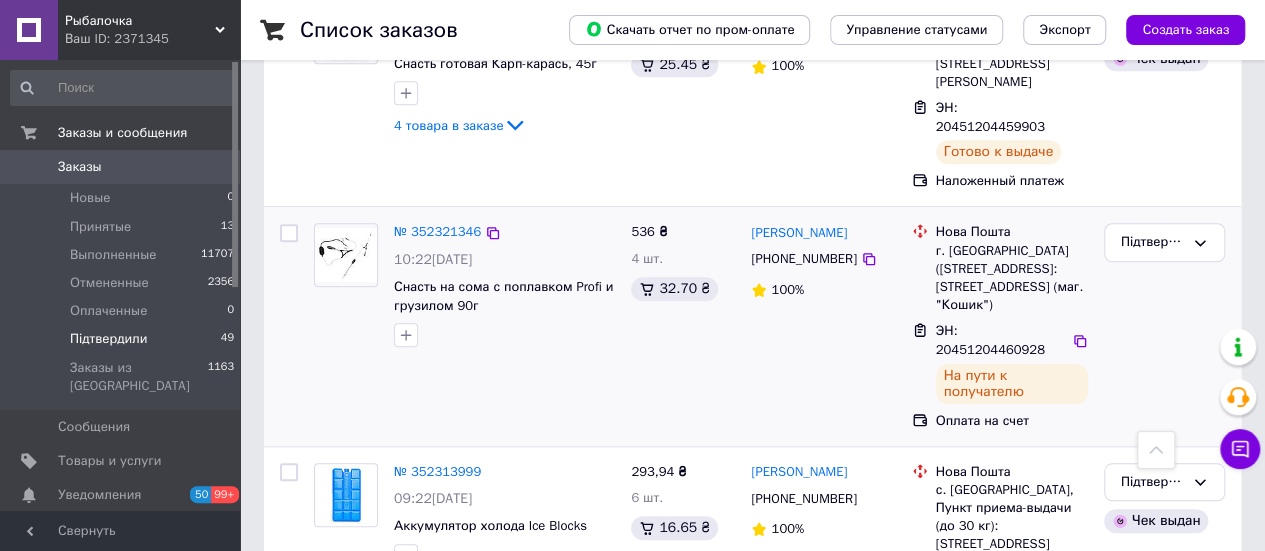 scroll, scrollTop: 411, scrollLeft: 0, axis: vertical 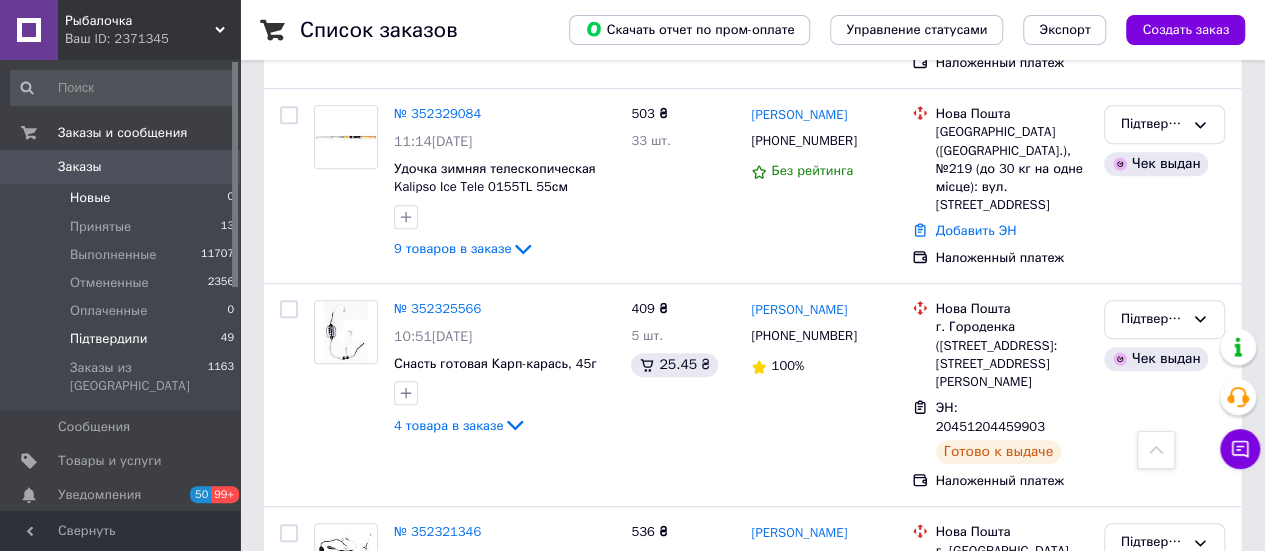 click on "Новые 0" at bounding box center (123, 198) 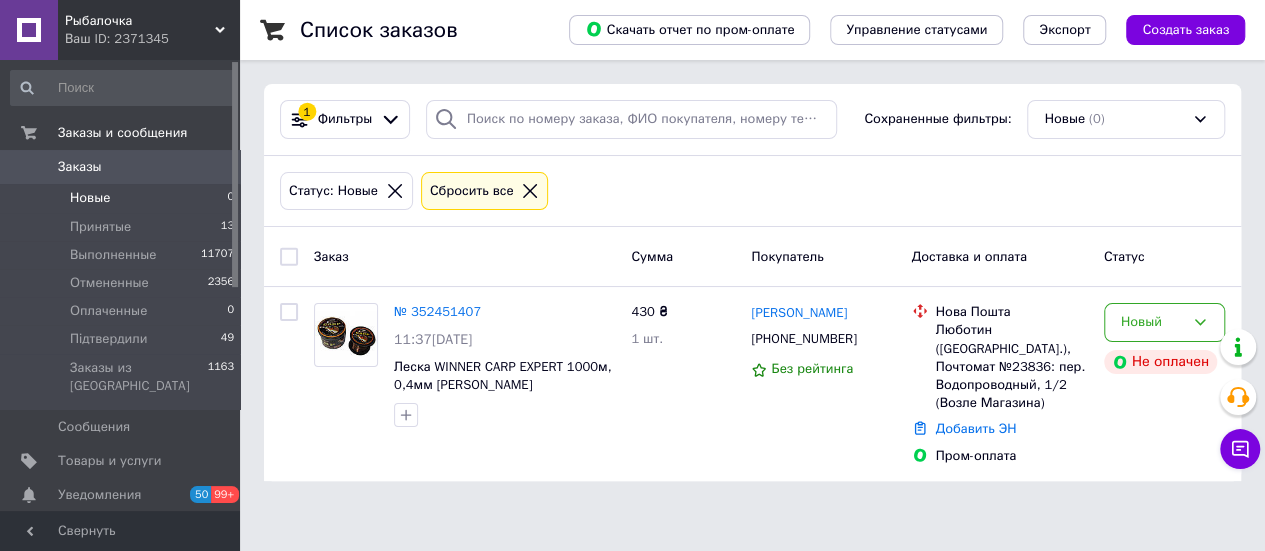 scroll, scrollTop: 0, scrollLeft: 0, axis: both 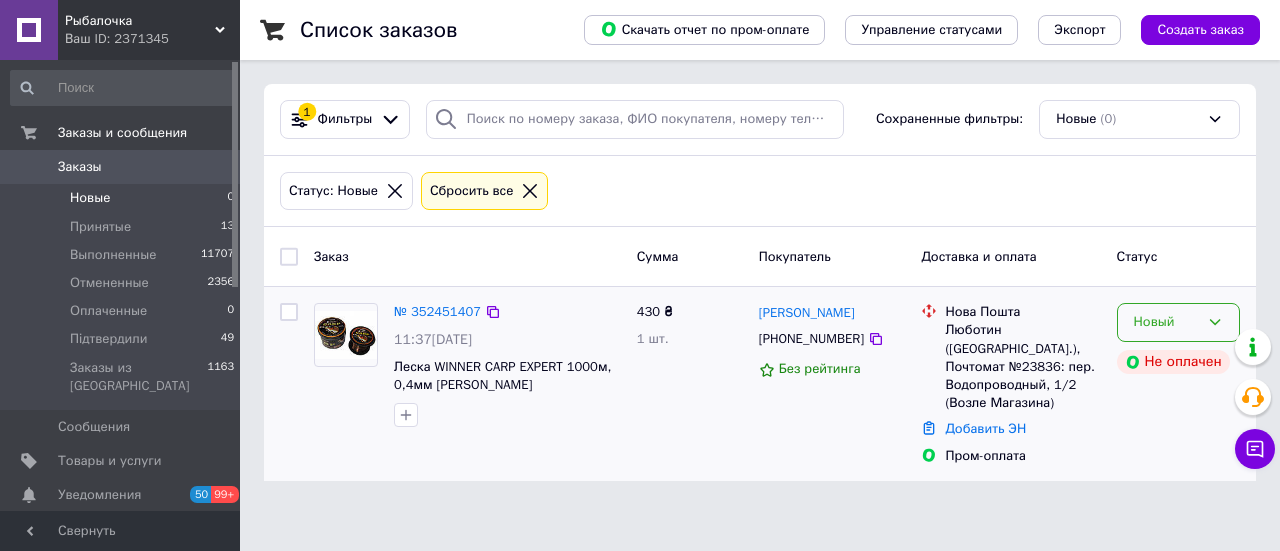 click on "Новый" at bounding box center (1178, 322) 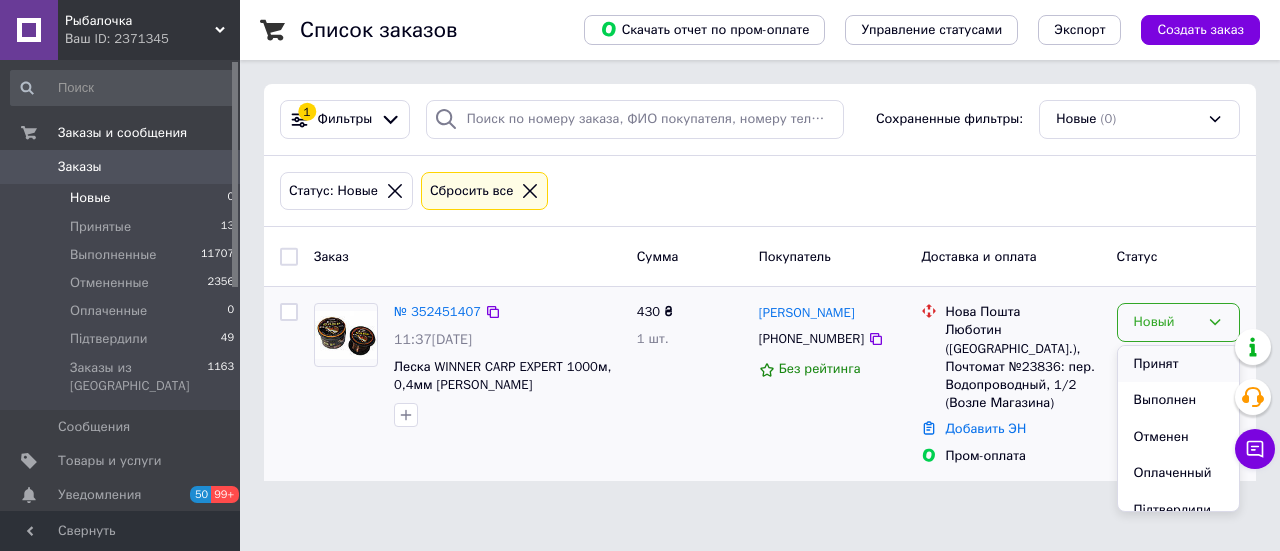 click on "Принят" at bounding box center [1178, 364] 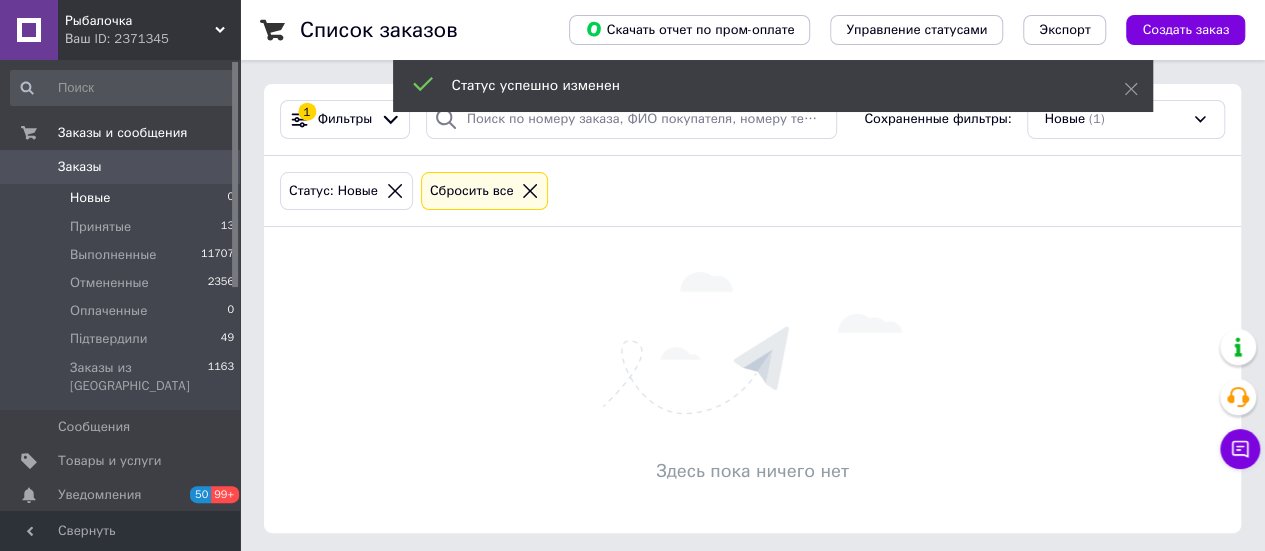 click on "Заказы" at bounding box center [121, 167] 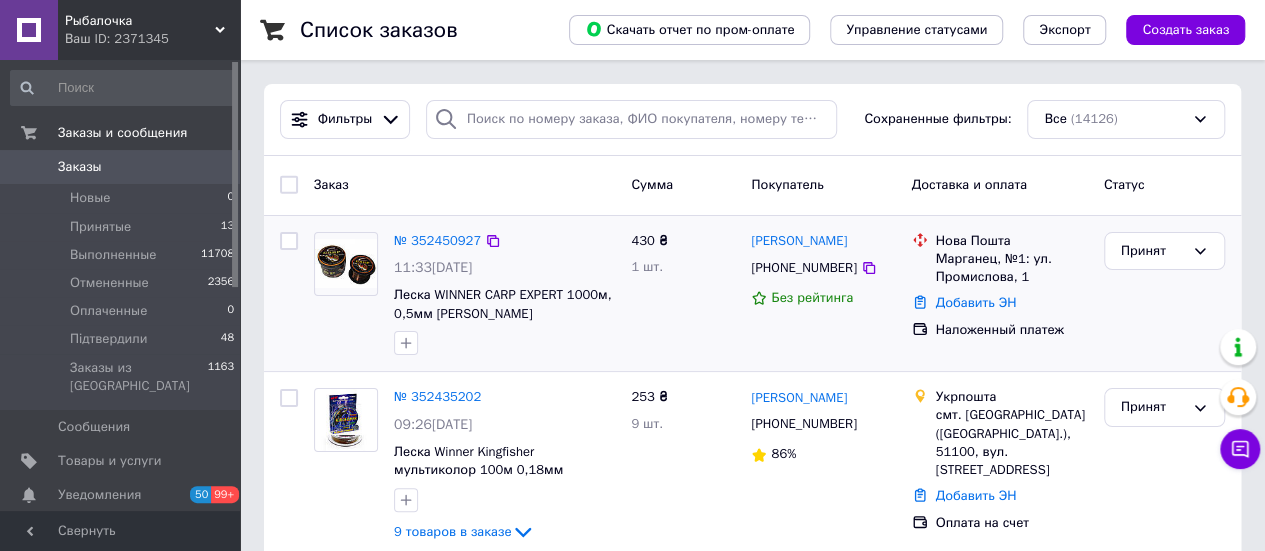 scroll, scrollTop: 100, scrollLeft: 0, axis: vertical 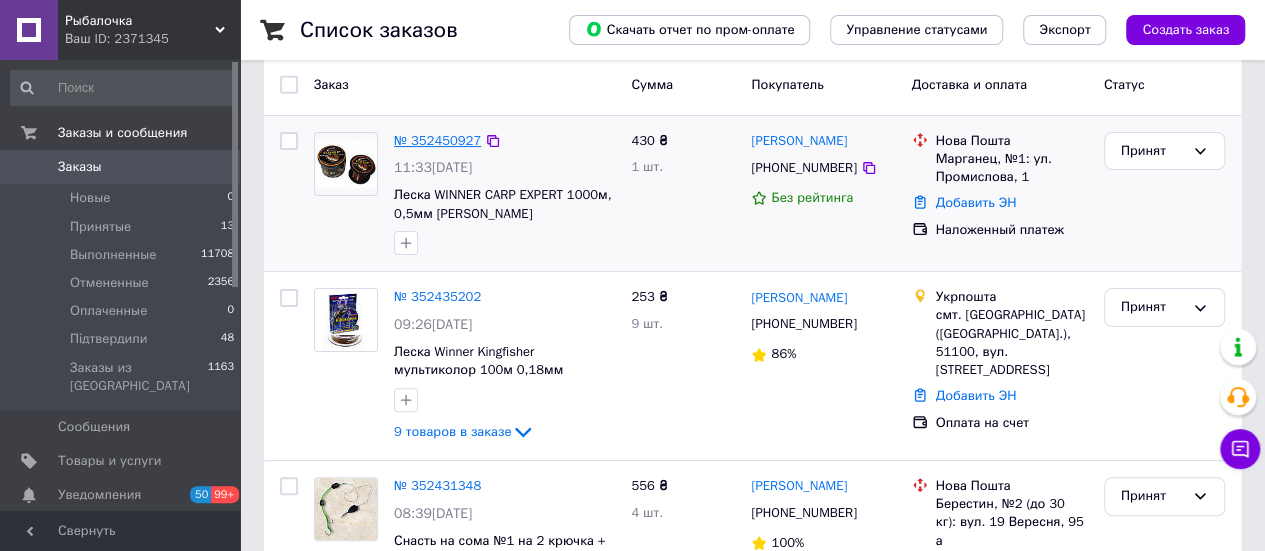 click on "№ 352450927" at bounding box center (437, 140) 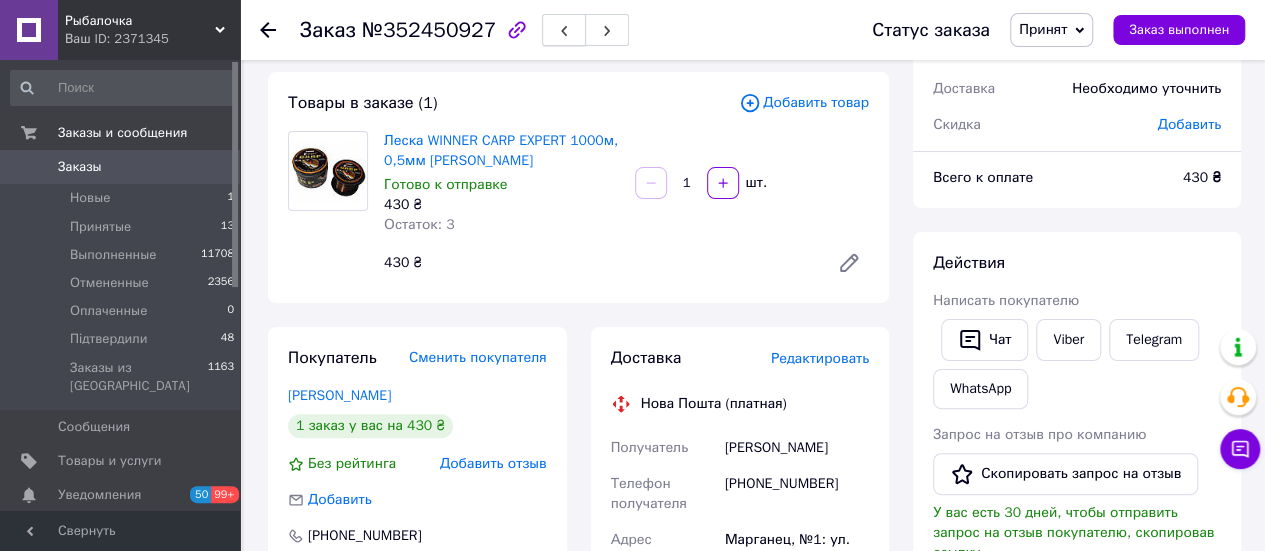click 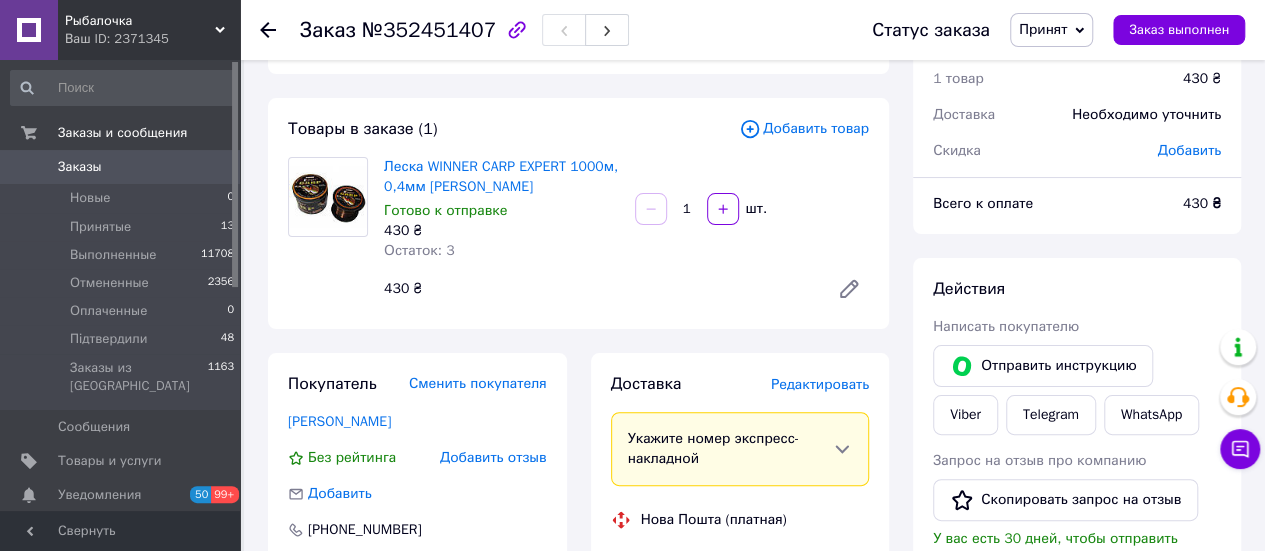 scroll, scrollTop: 100, scrollLeft: 0, axis: vertical 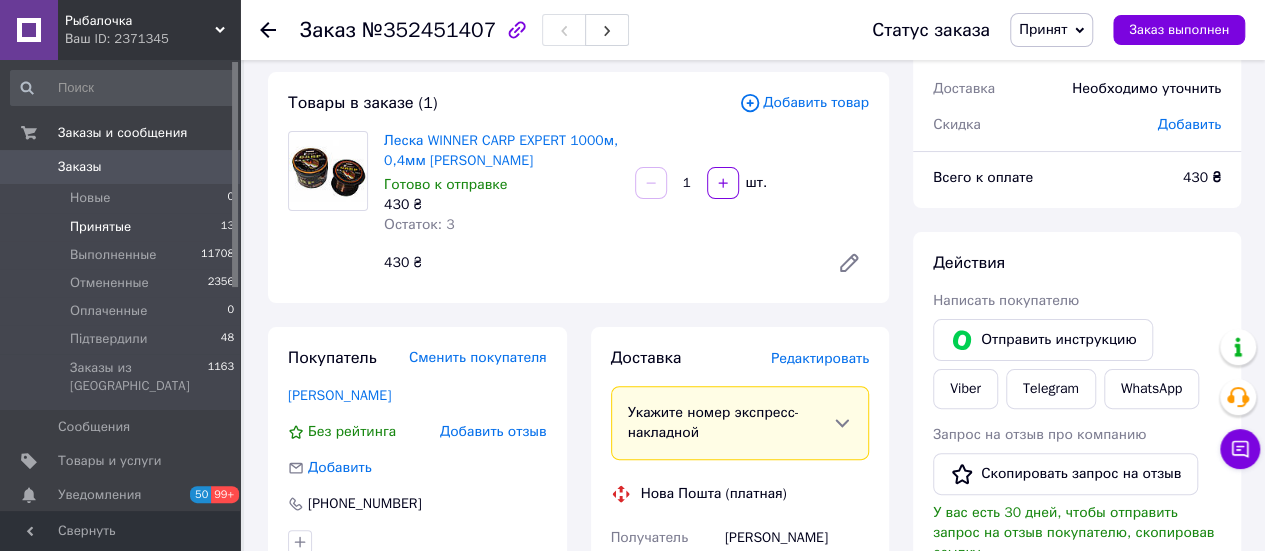 click on "Принятые 13" at bounding box center [123, 227] 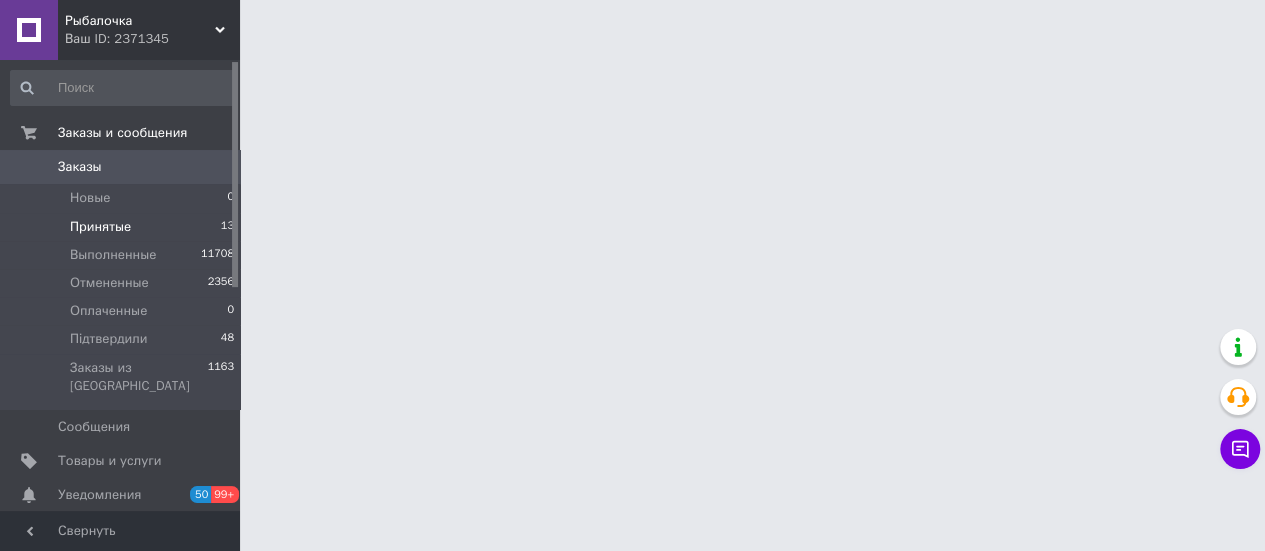 scroll, scrollTop: 0, scrollLeft: 0, axis: both 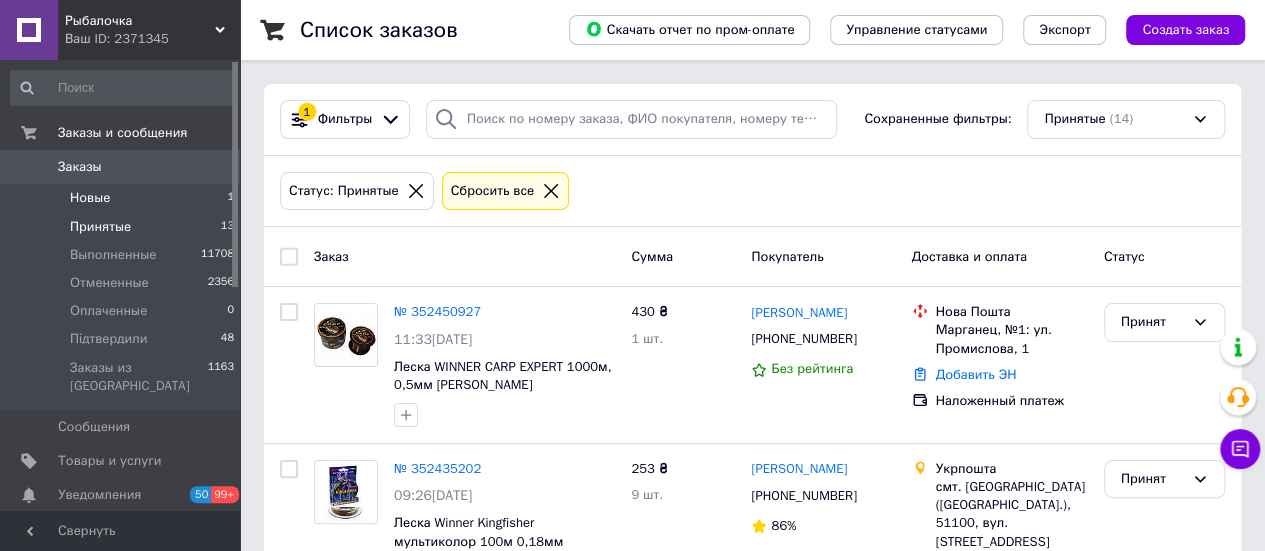 click on "Новые 1" at bounding box center (123, 198) 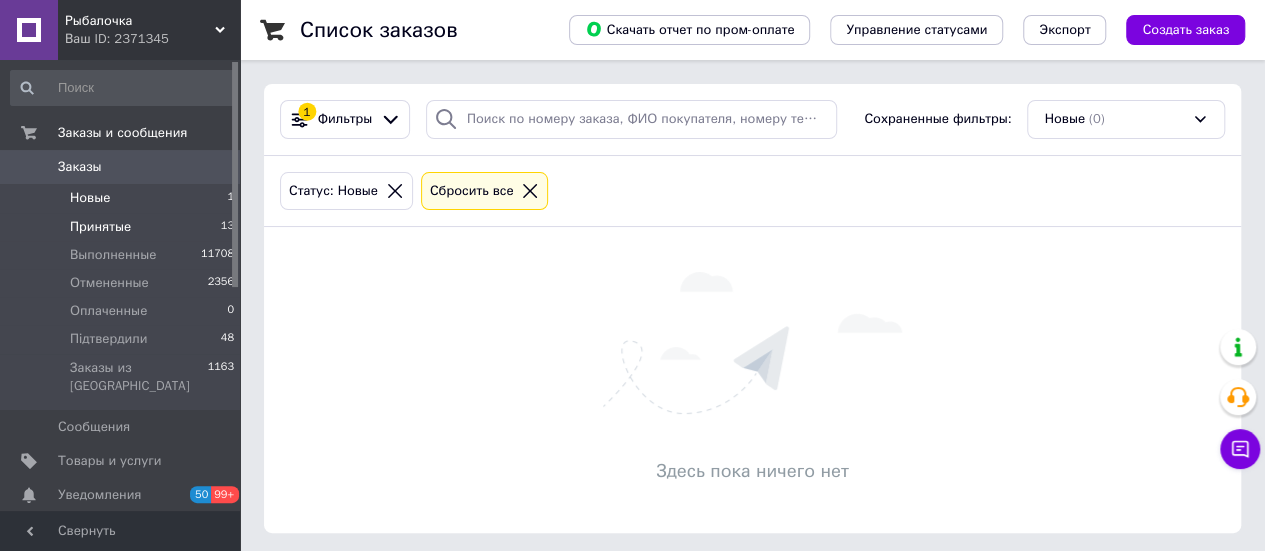 click on "Принятые" at bounding box center (100, 227) 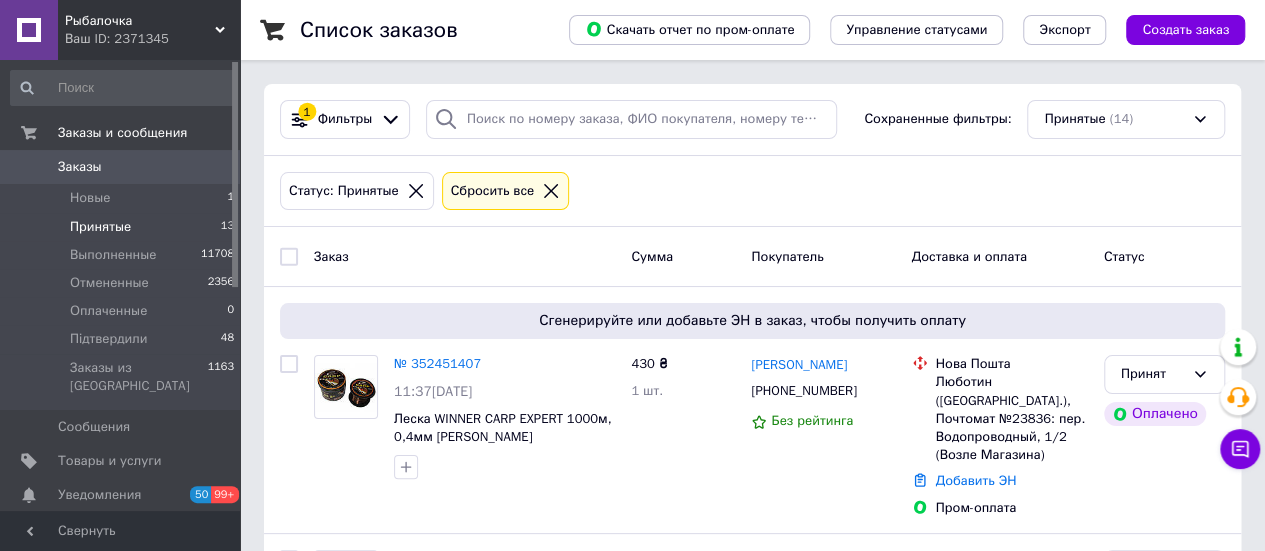 click on "Заказы" at bounding box center [121, 167] 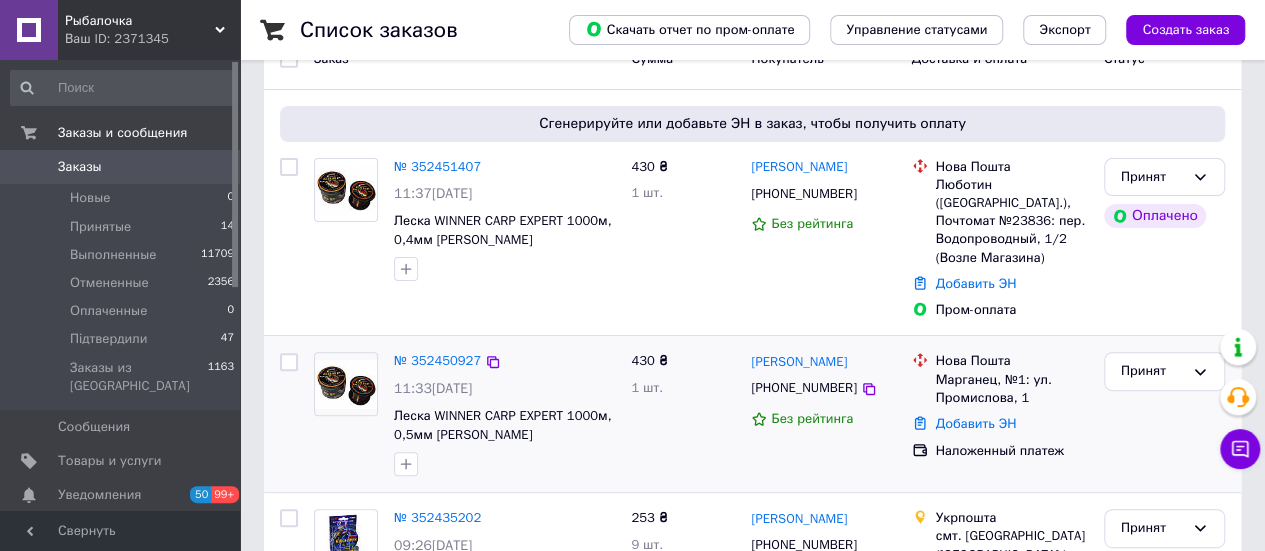 scroll, scrollTop: 100, scrollLeft: 0, axis: vertical 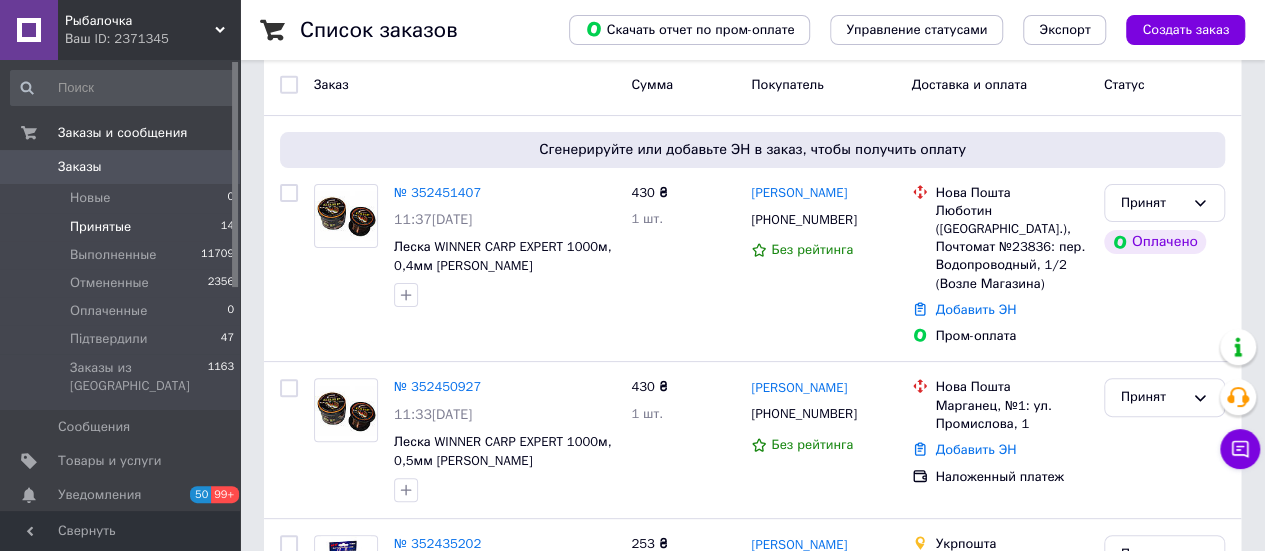 click on "Принятые" at bounding box center (100, 227) 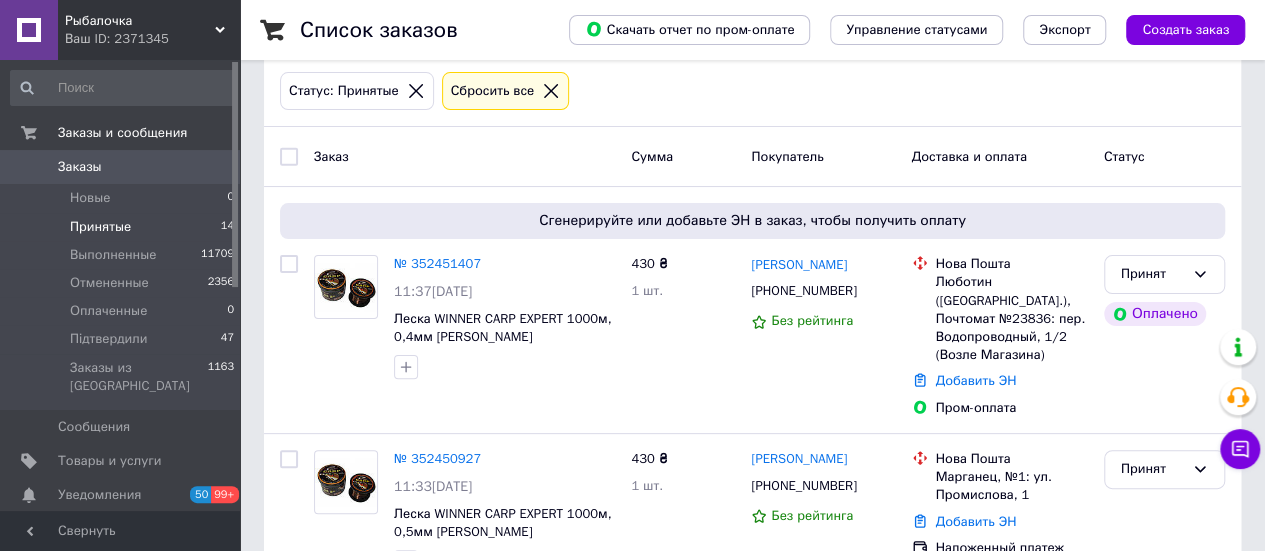 scroll, scrollTop: 0, scrollLeft: 0, axis: both 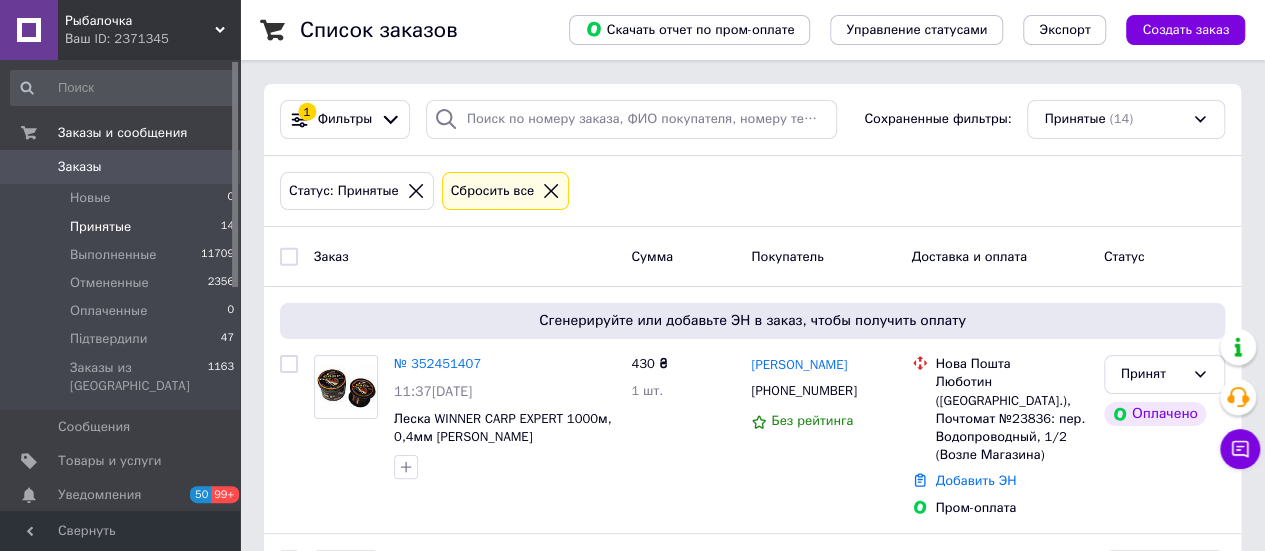 click on "Заказы" at bounding box center [121, 167] 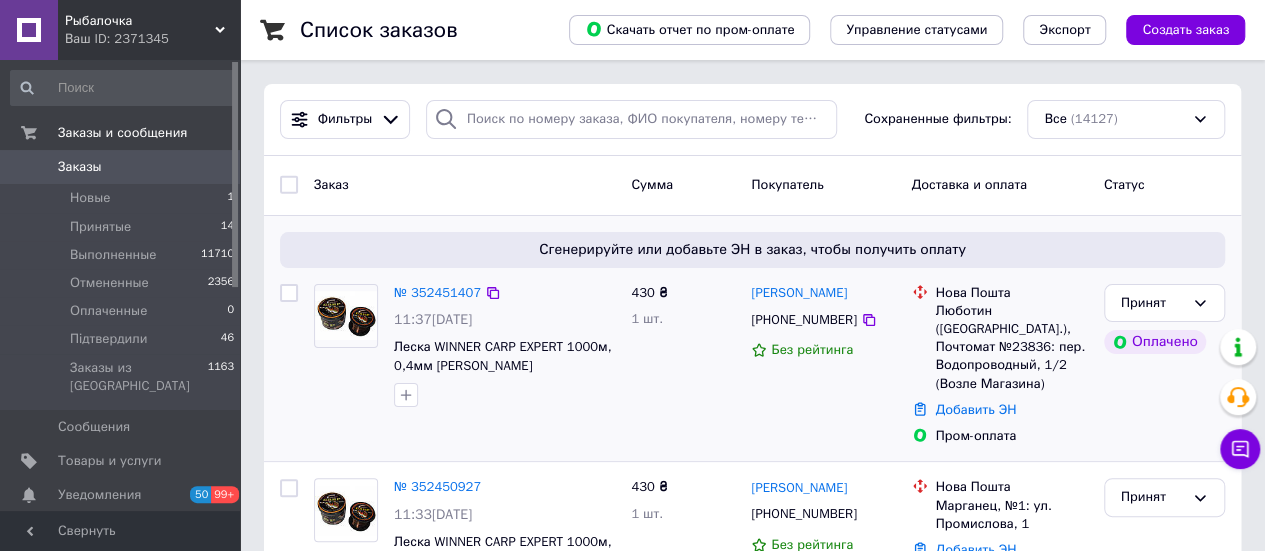 scroll, scrollTop: 100, scrollLeft: 0, axis: vertical 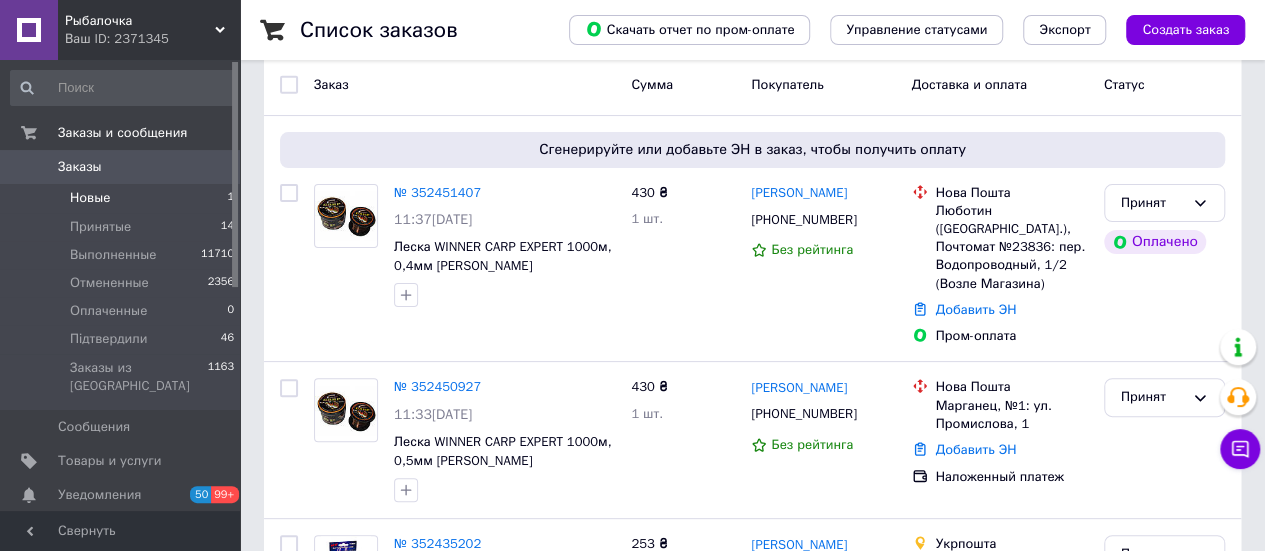 click on "Новые 1" at bounding box center [123, 198] 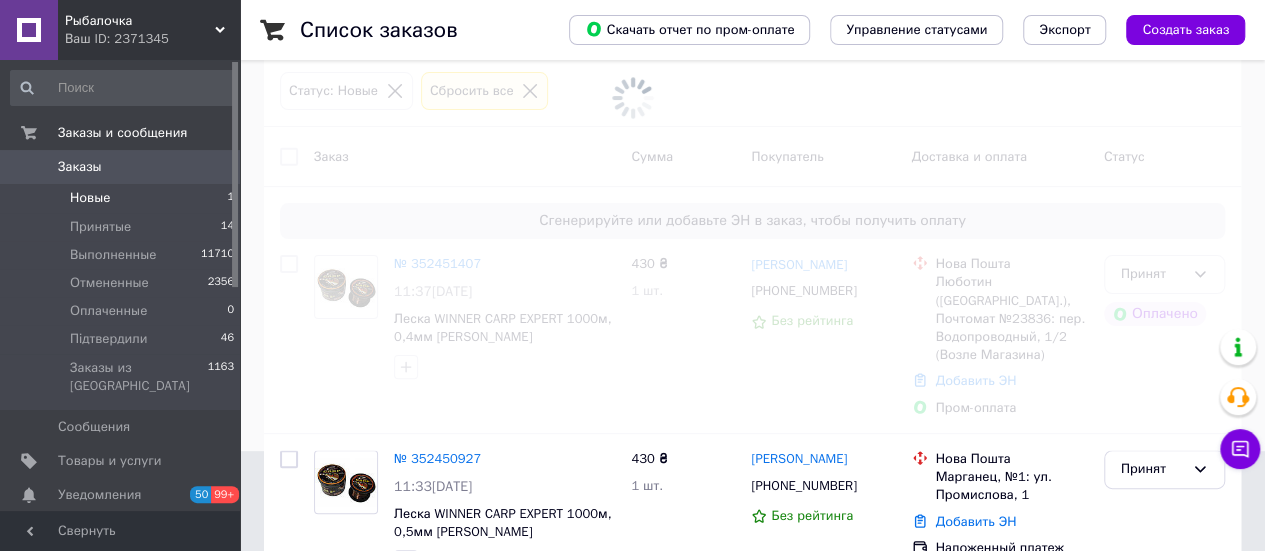 scroll, scrollTop: 0, scrollLeft: 0, axis: both 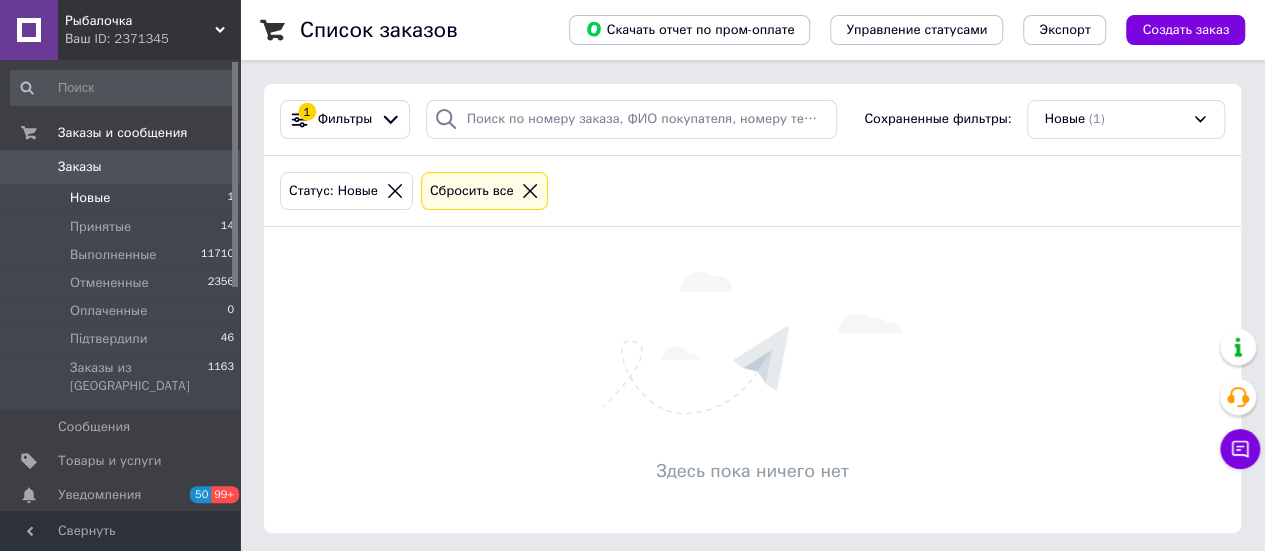click on "Заказы" at bounding box center (121, 167) 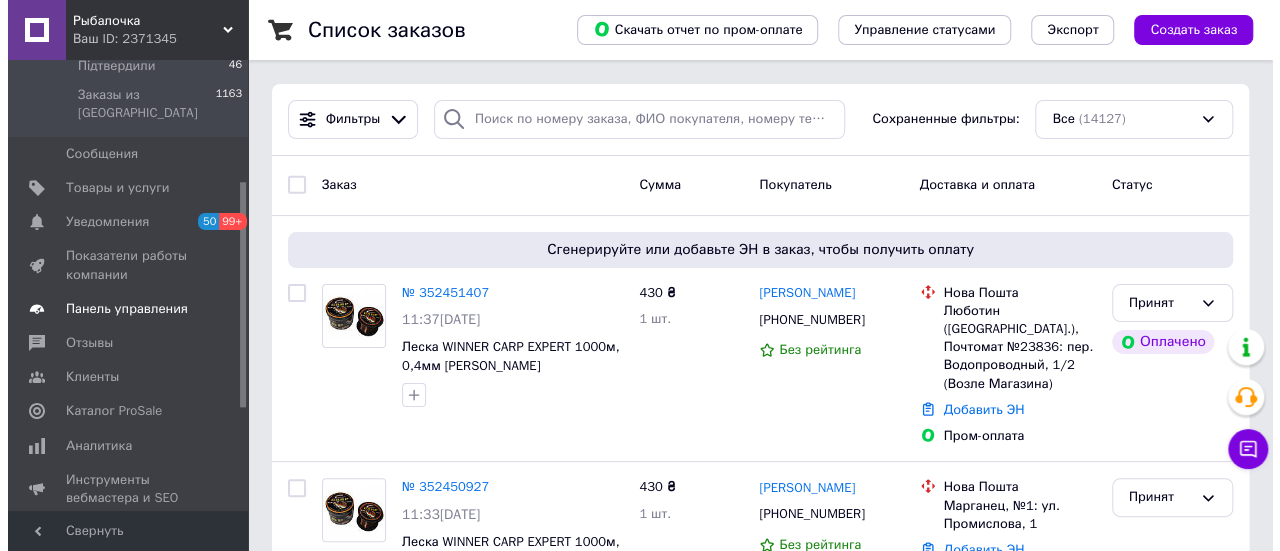 scroll, scrollTop: 300, scrollLeft: 0, axis: vertical 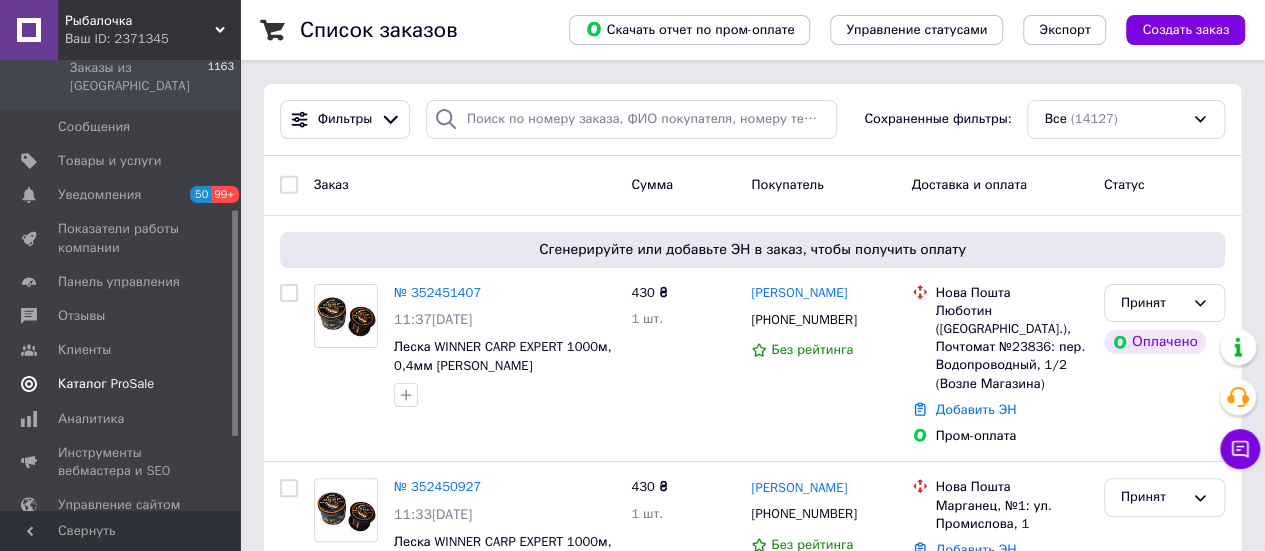 click on "Каталог ProSale" at bounding box center [106, 384] 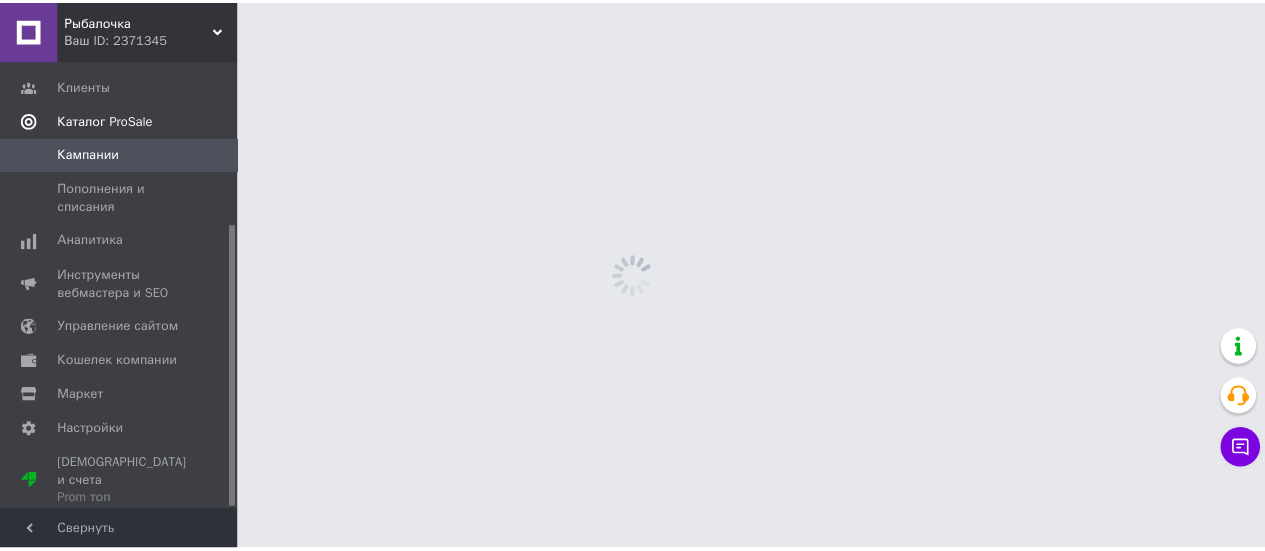 scroll, scrollTop: 258, scrollLeft: 0, axis: vertical 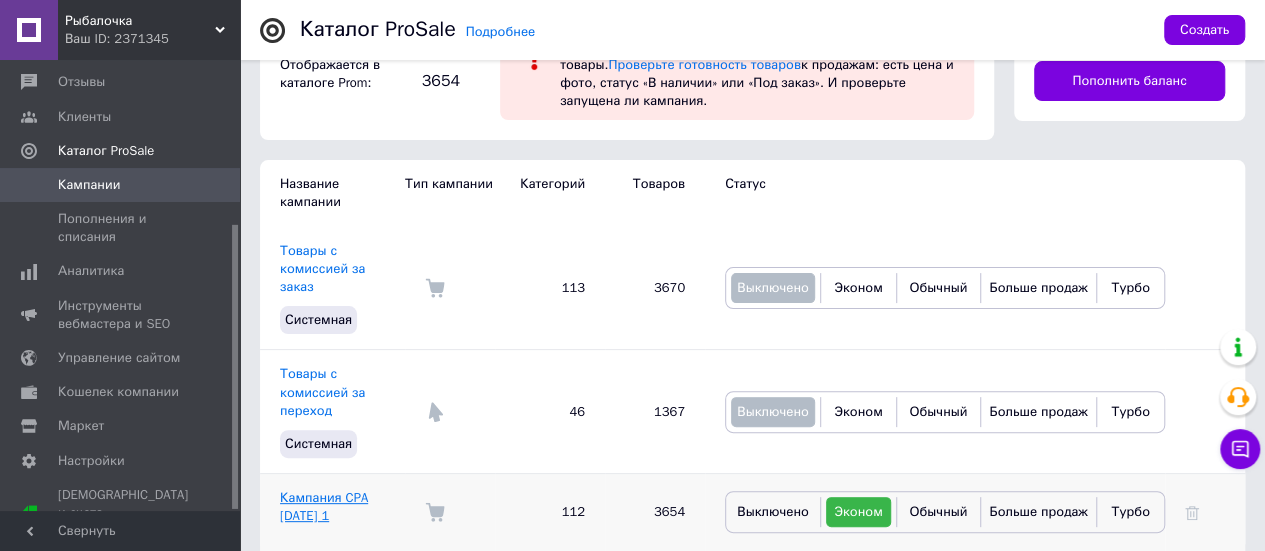 click on "Кампания CPA [DATE] 1" at bounding box center (324, 506) 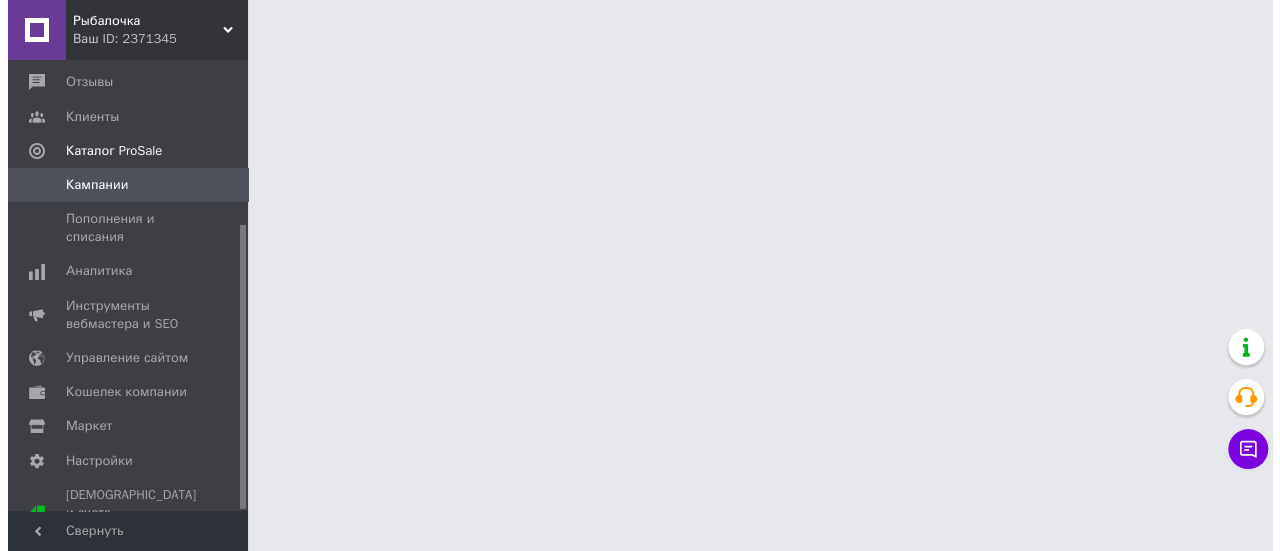 scroll, scrollTop: 0, scrollLeft: 0, axis: both 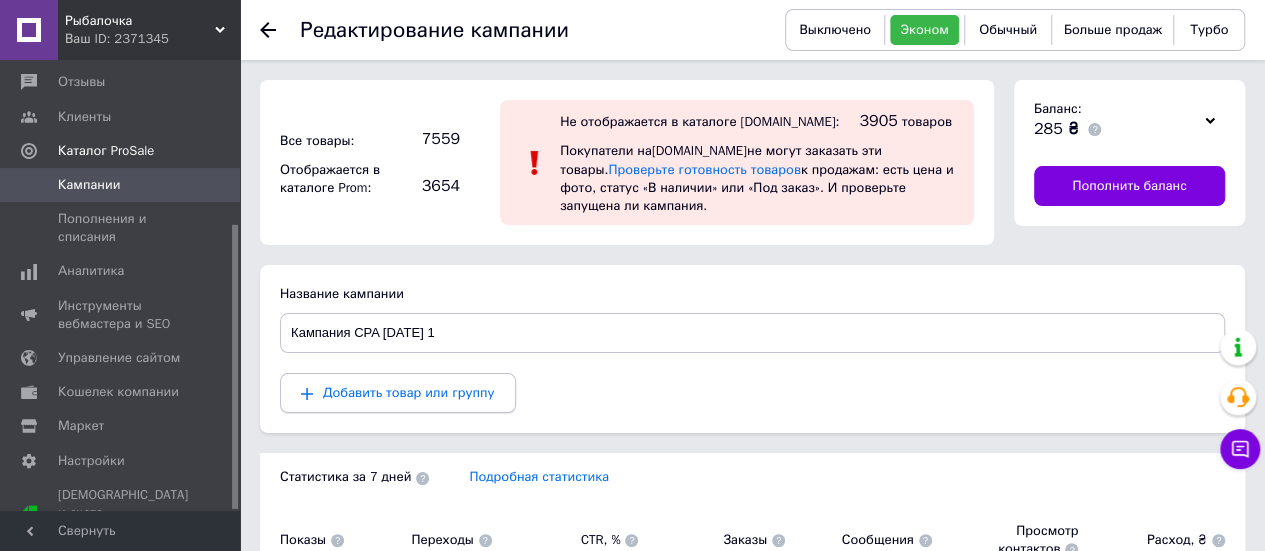 click on "Добавить товар или группу" at bounding box center [409, 392] 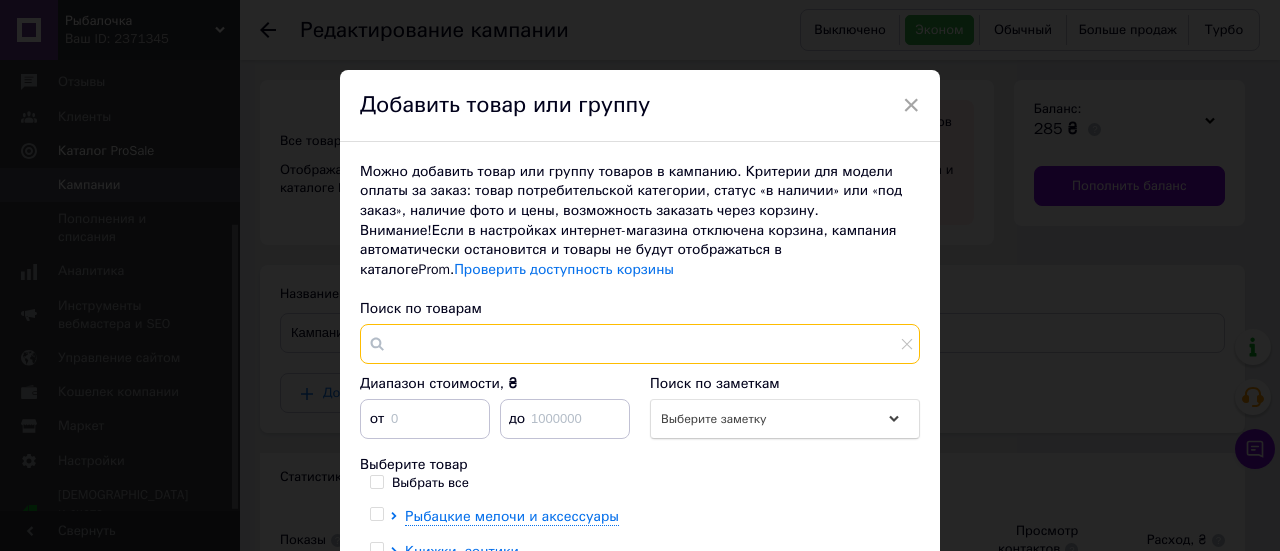 click at bounding box center (640, 344) 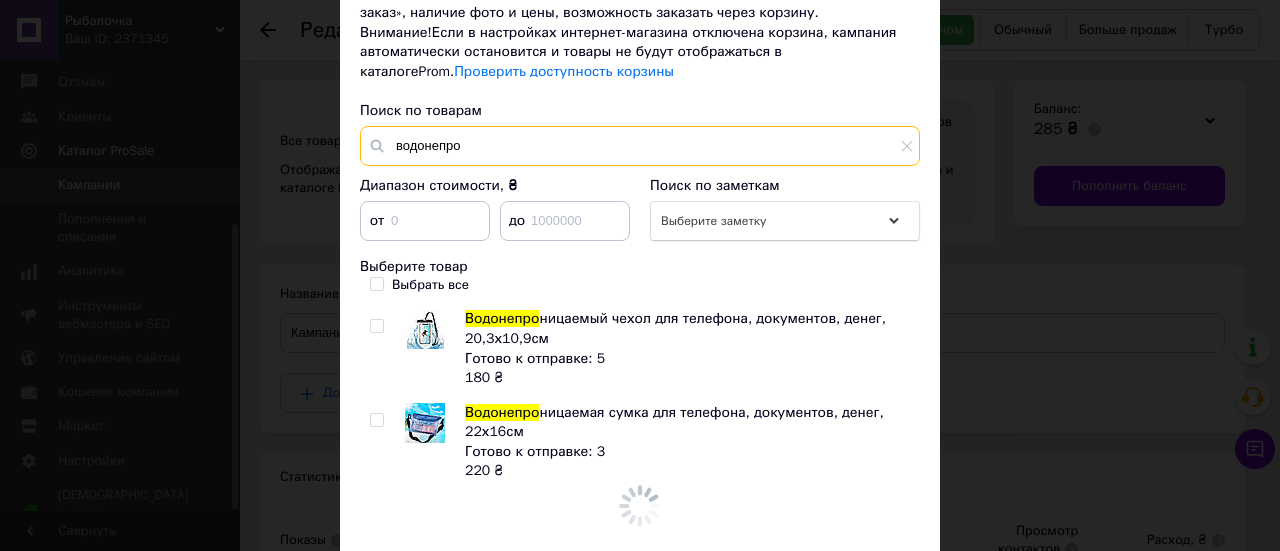 scroll, scrollTop: 200, scrollLeft: 0, axis: vertical 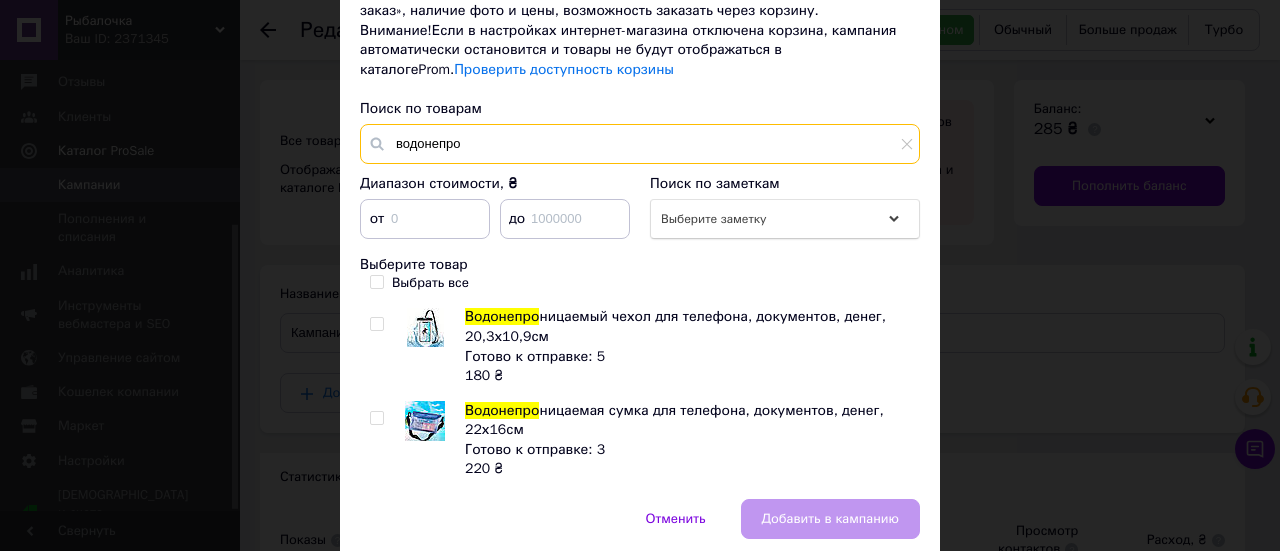 type on "водонепро" 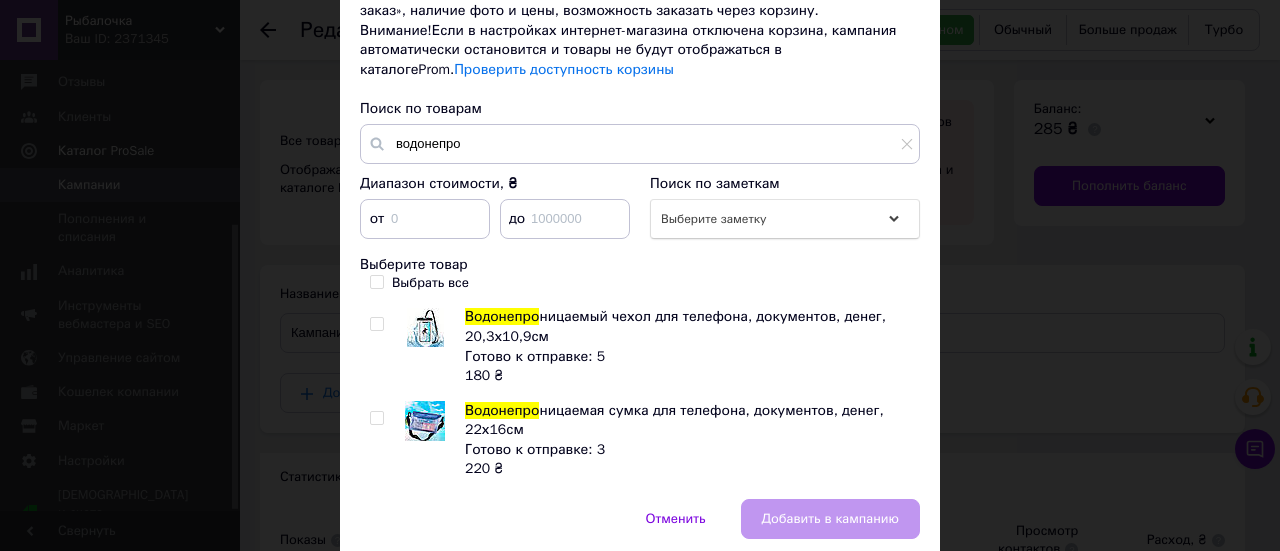 click on "Выбрать все" at bounding box center (376, 281) 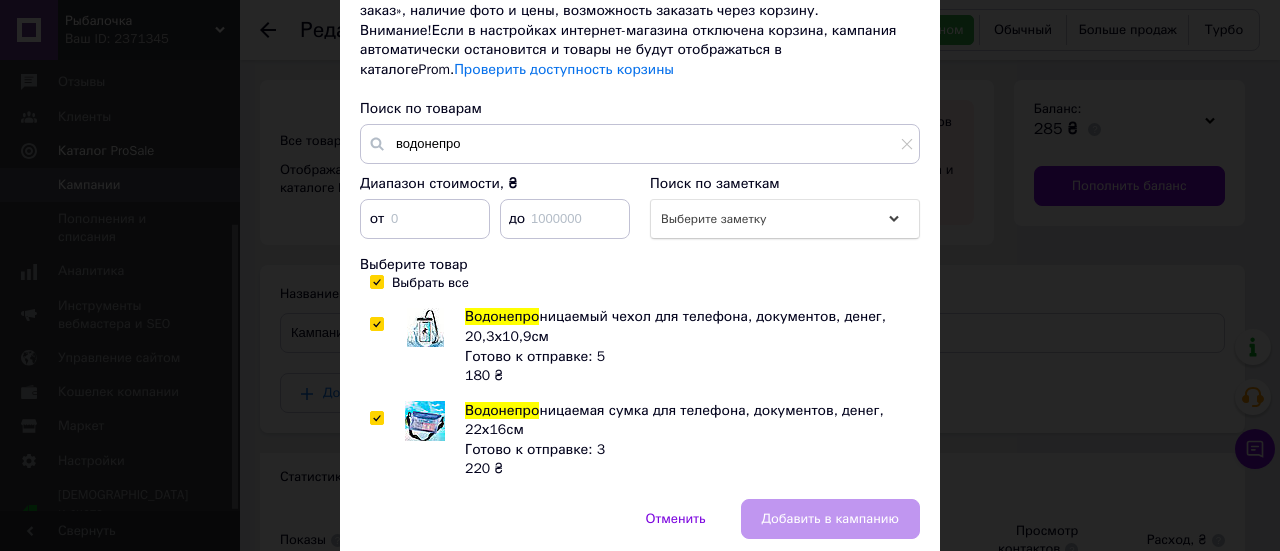 checkbox on "true" 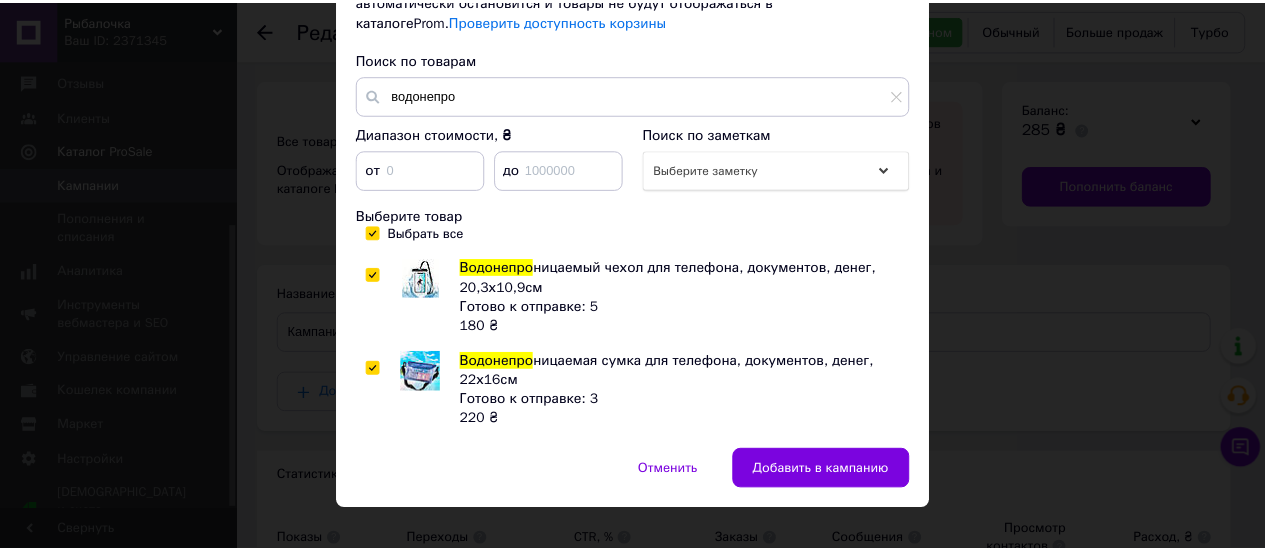 scroll, scrollTop: 276, scrollLeft: 0, axis: vertical 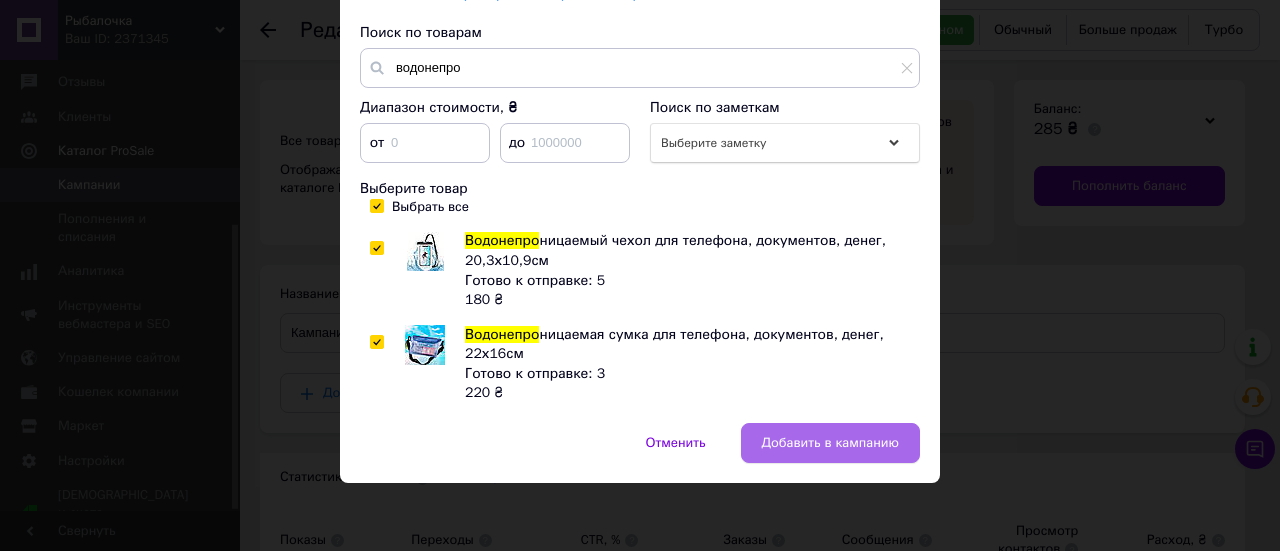 click on "Добавить в кампанию" at bounding box center [830, 443] 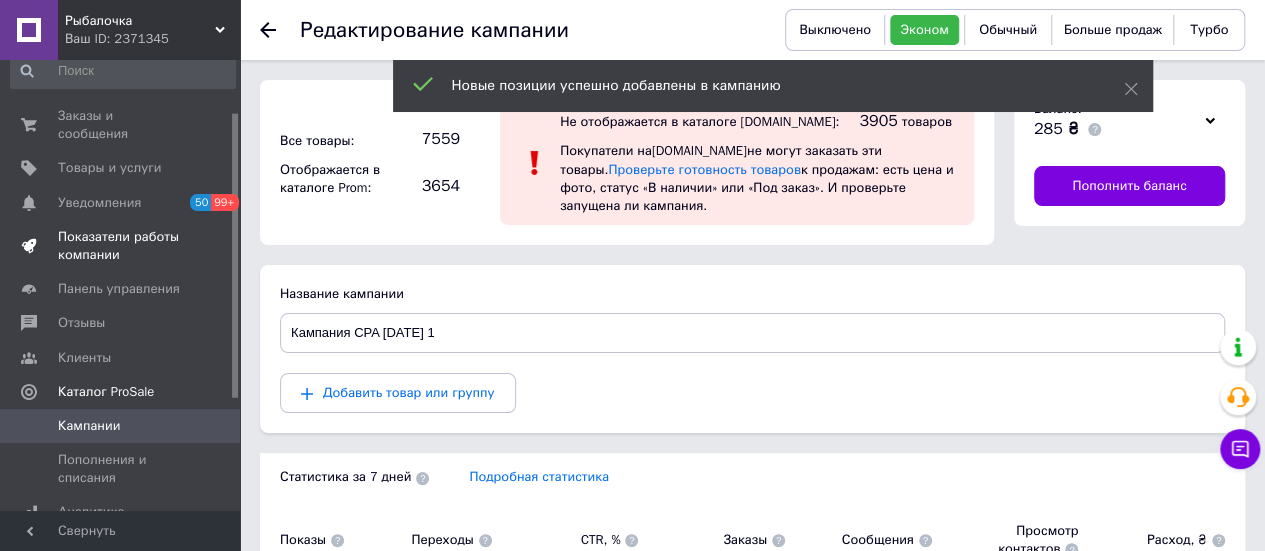 scroll, scrollTop: 0, scrollLeft: 0, axis: both 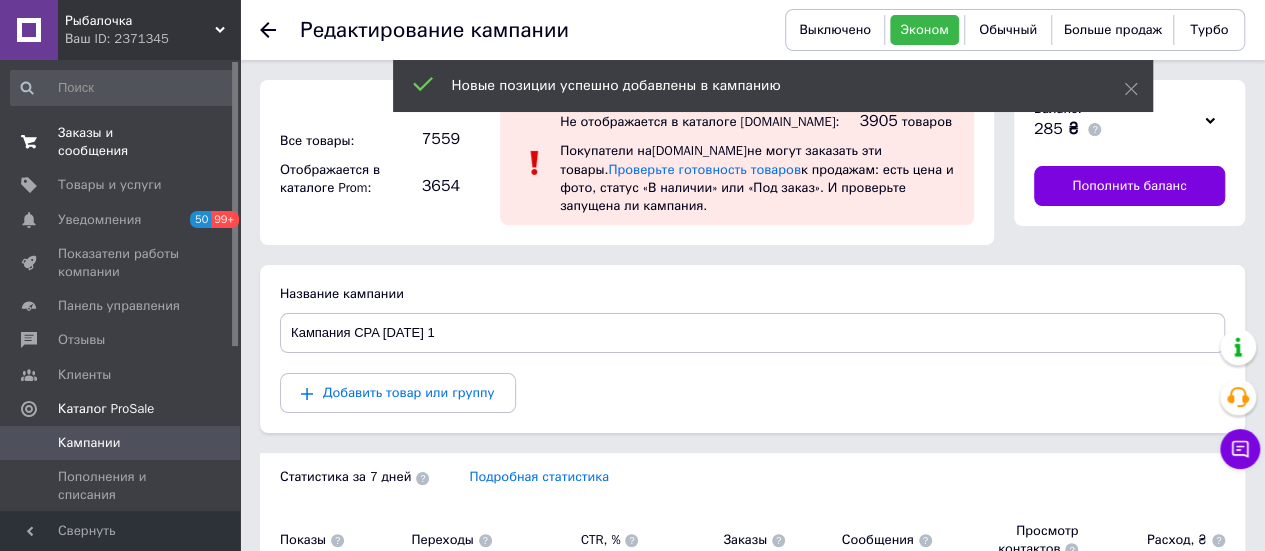 click on "Заказы и сообщения" at bounding box center [121, 142] 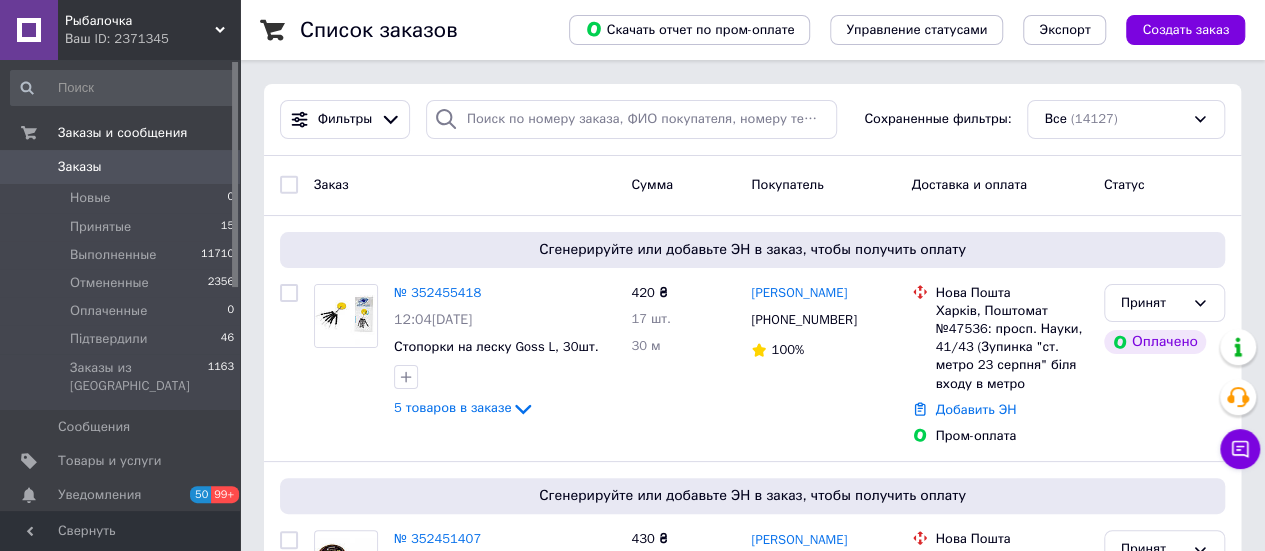 scroll, scrollTop: 100, scrollLeft: 0, axis: vertical 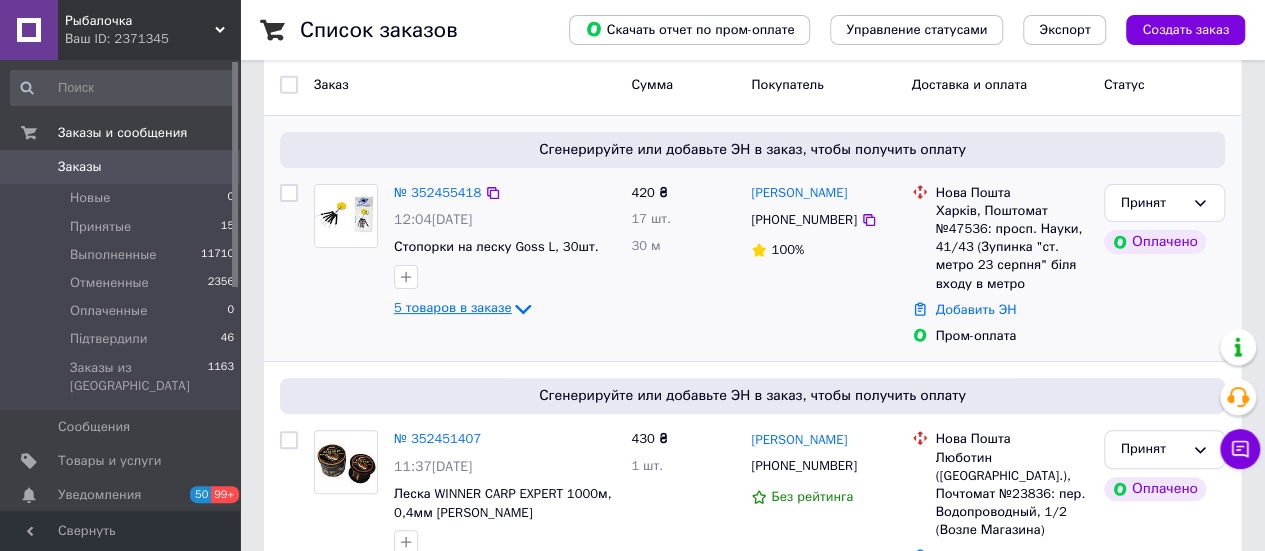 click 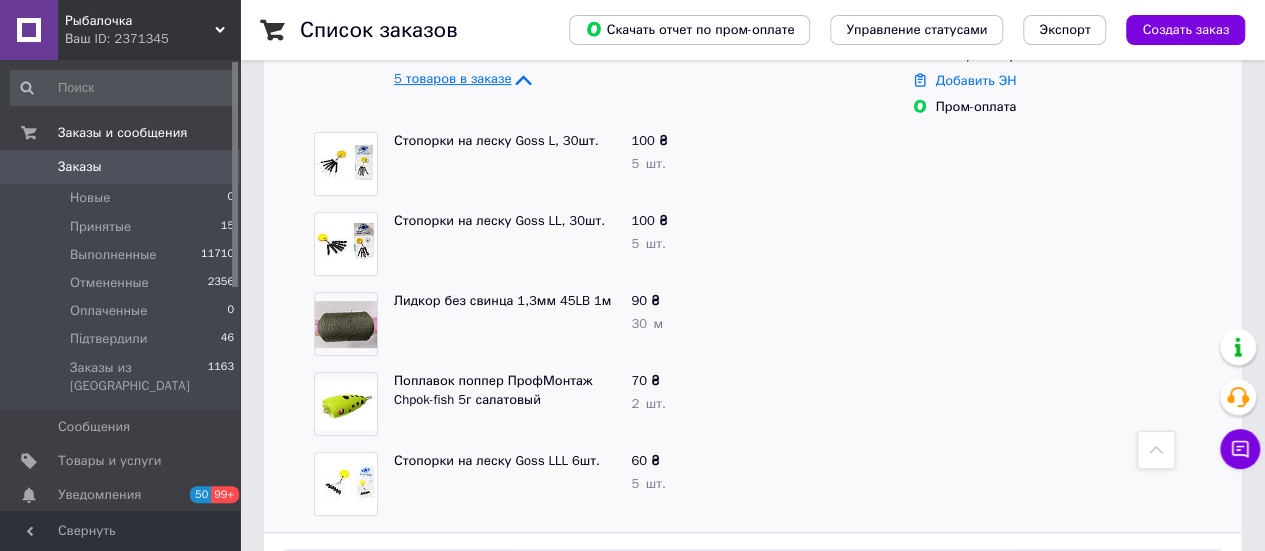 scroll, scrollTop: 300, scrollLeft: 0, axis: vertical 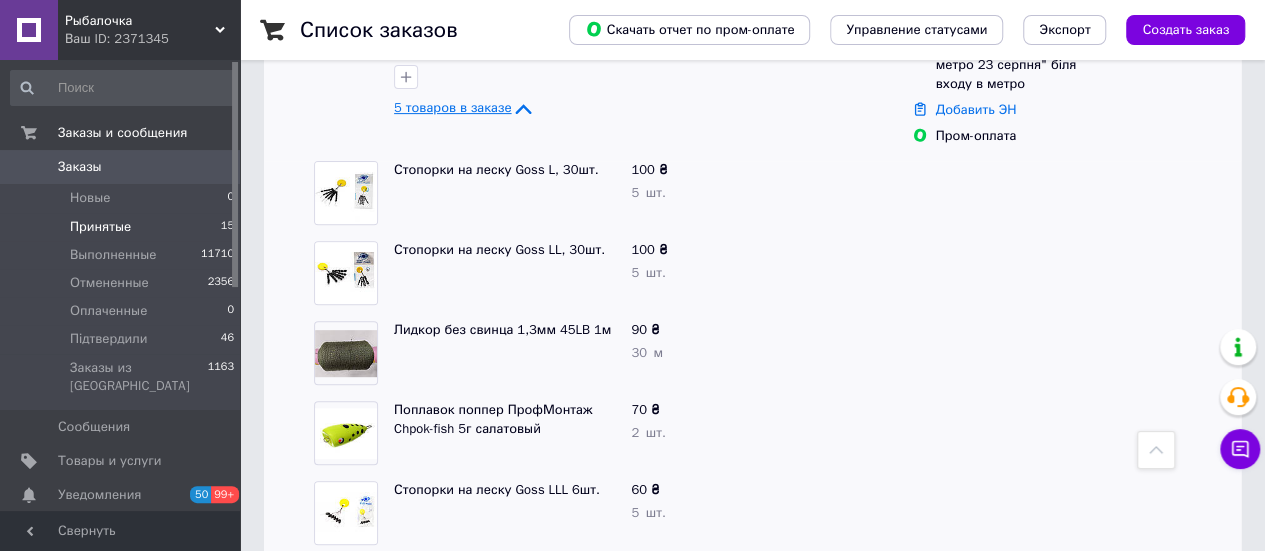 click on "Принятые" at bounding box center [100, 227] 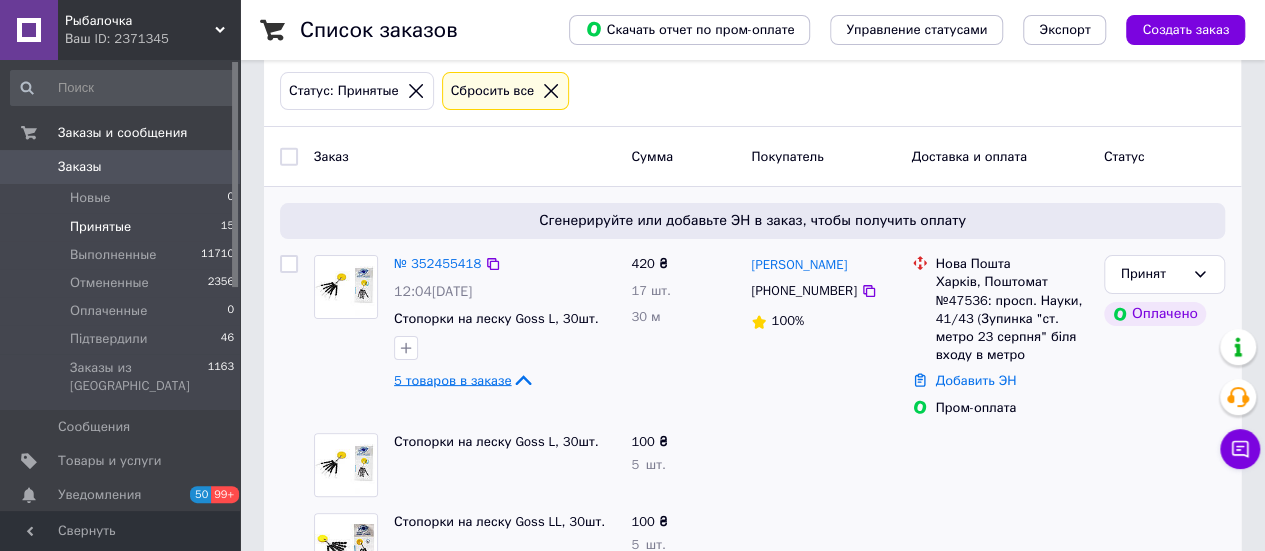 scroll, scrollTop: 200, scrollLeft: 0, axis: vertical 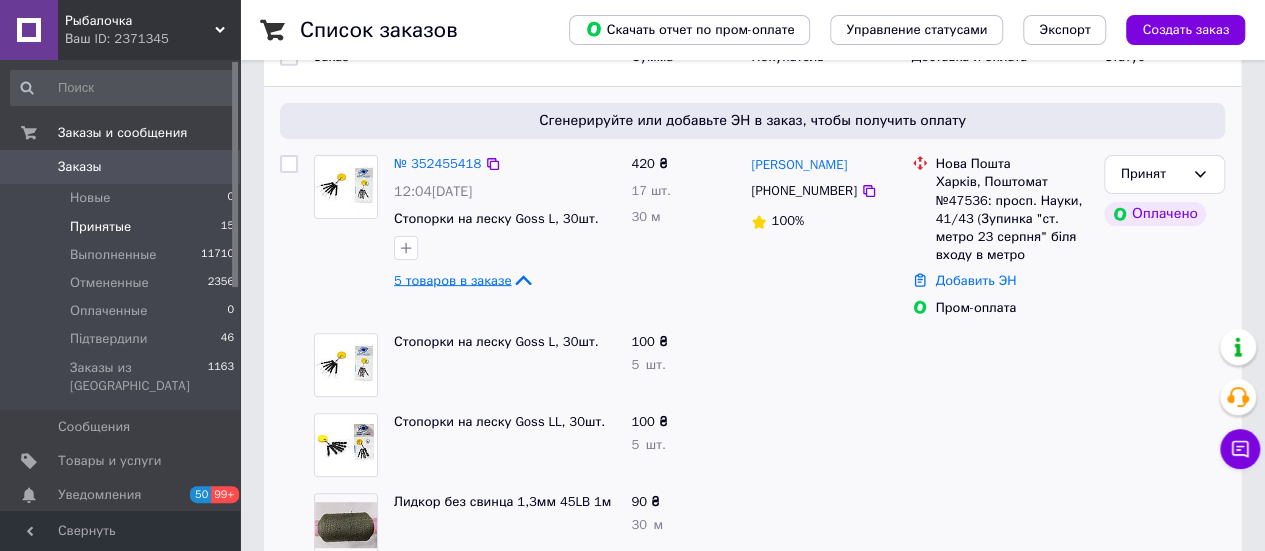 click 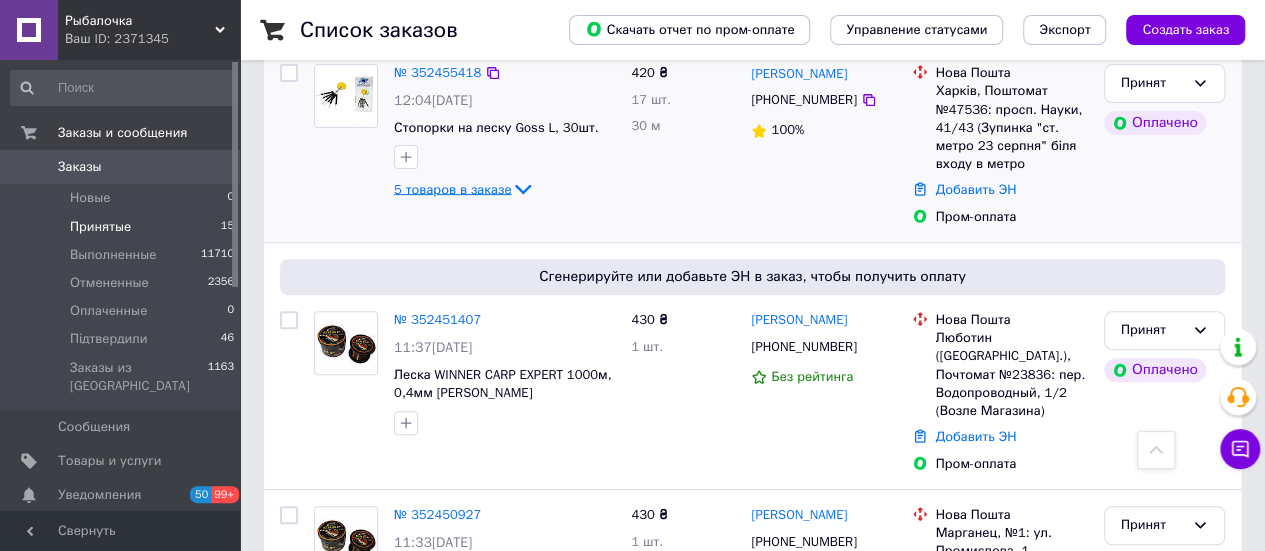scroll, scrollTop: 200, scrollLeft: 0, axis: vertical 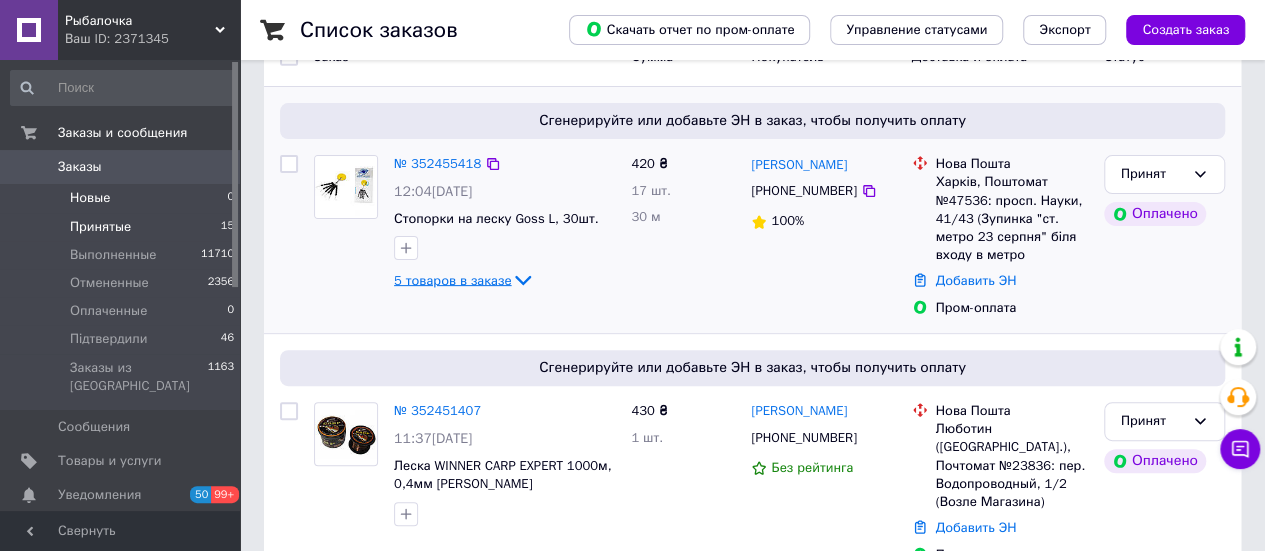 click on "Новые" at bounding box center (90, 198) 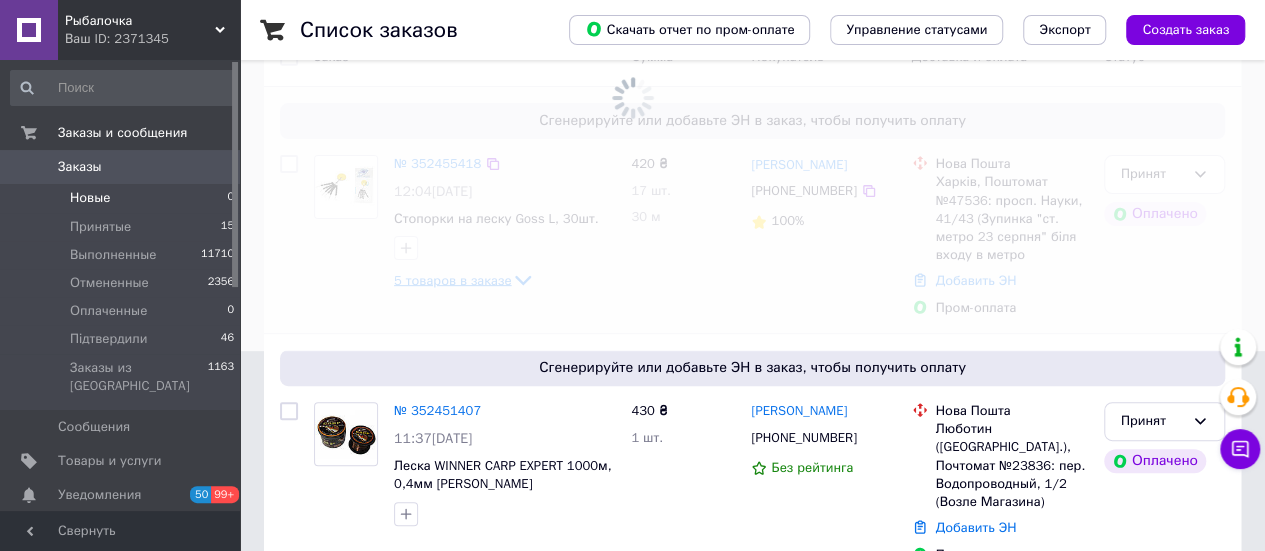 scroll, scrollTop: 0, scrollLeft: 0, axis: both 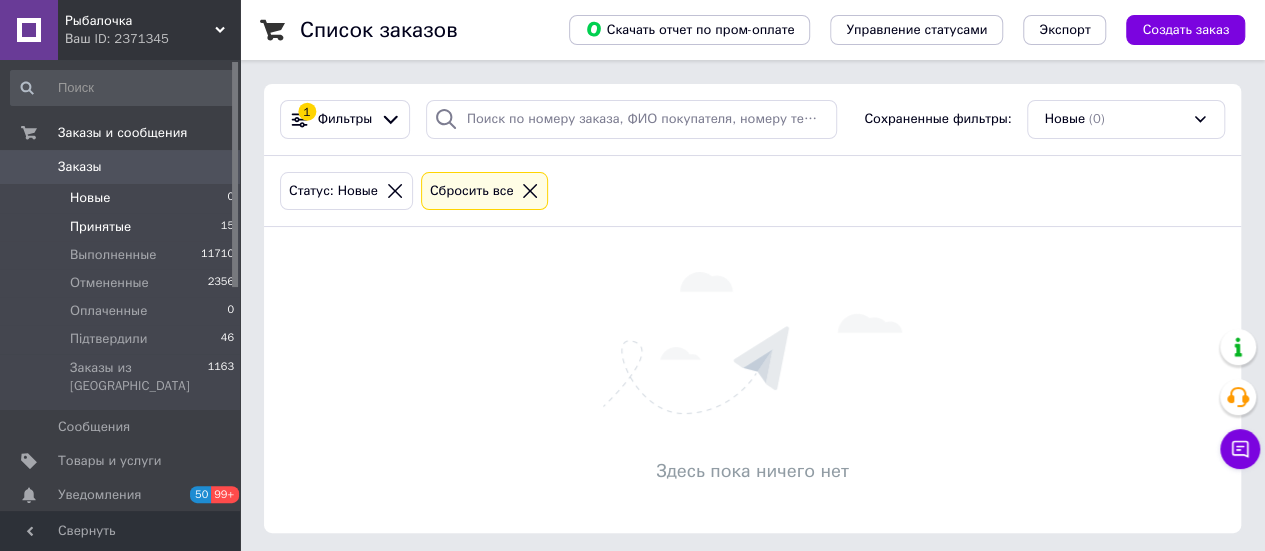 click on "Принятые" at bounding box center [100, 227] 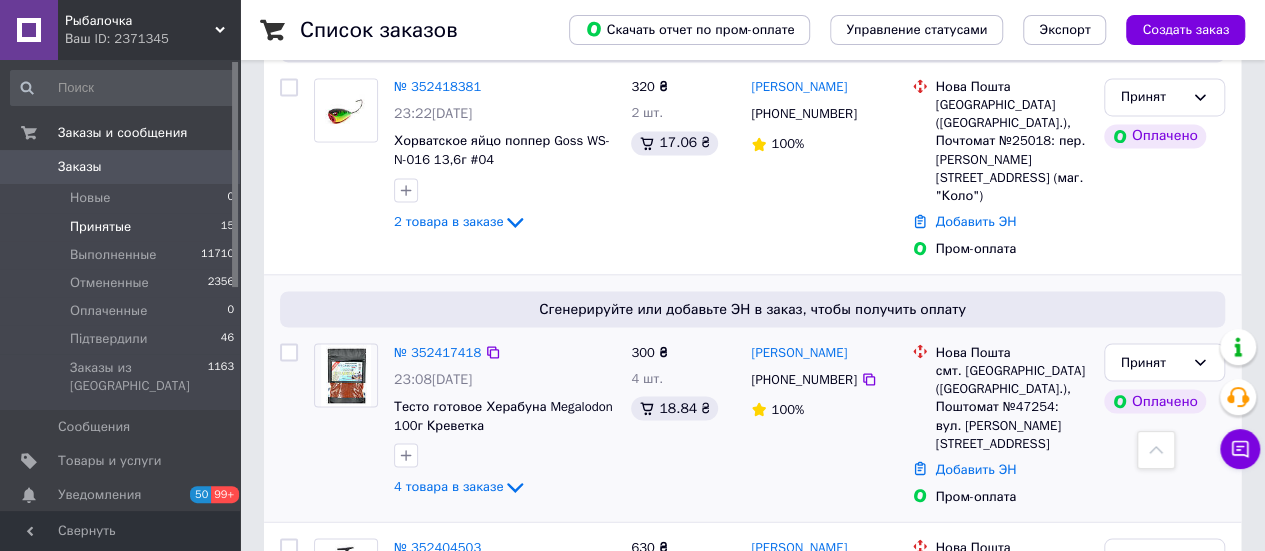 scroll, scrollTop: 1300, scrollLeft: 0, axis: vertical 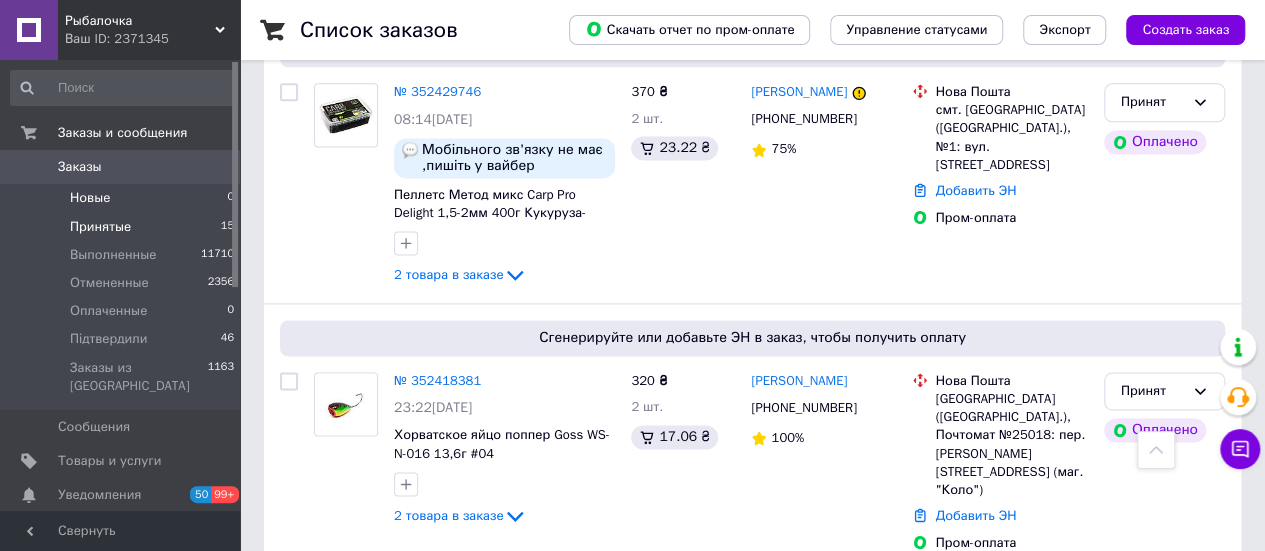 click on "Новые" at bounding box center [90, 198] 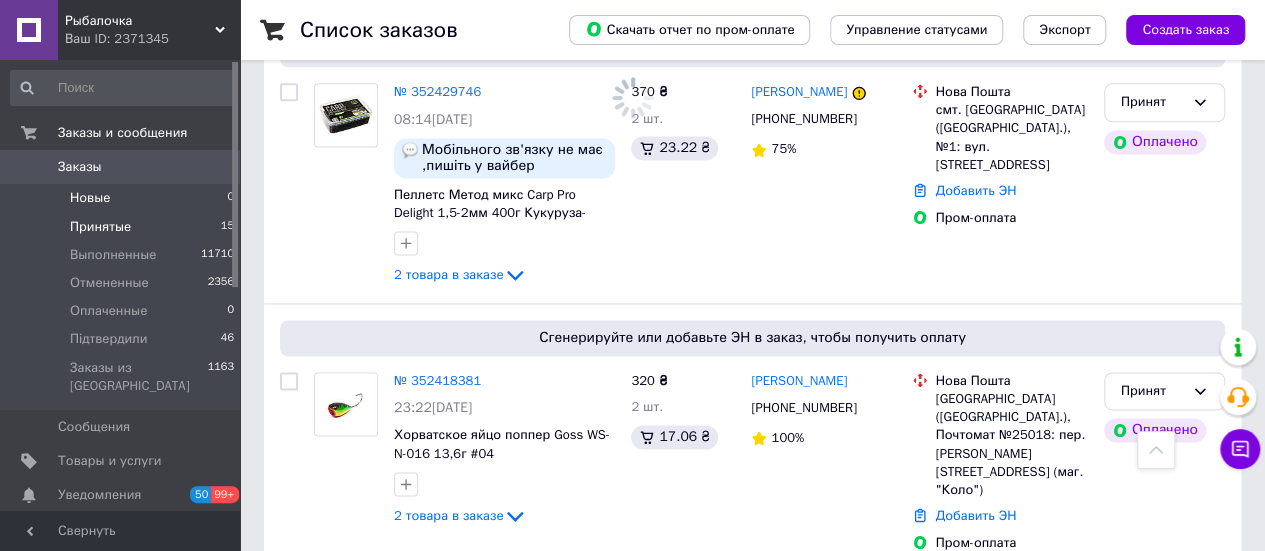 scroll, scrollTop: 0, scrollLeft: 0, axis: both 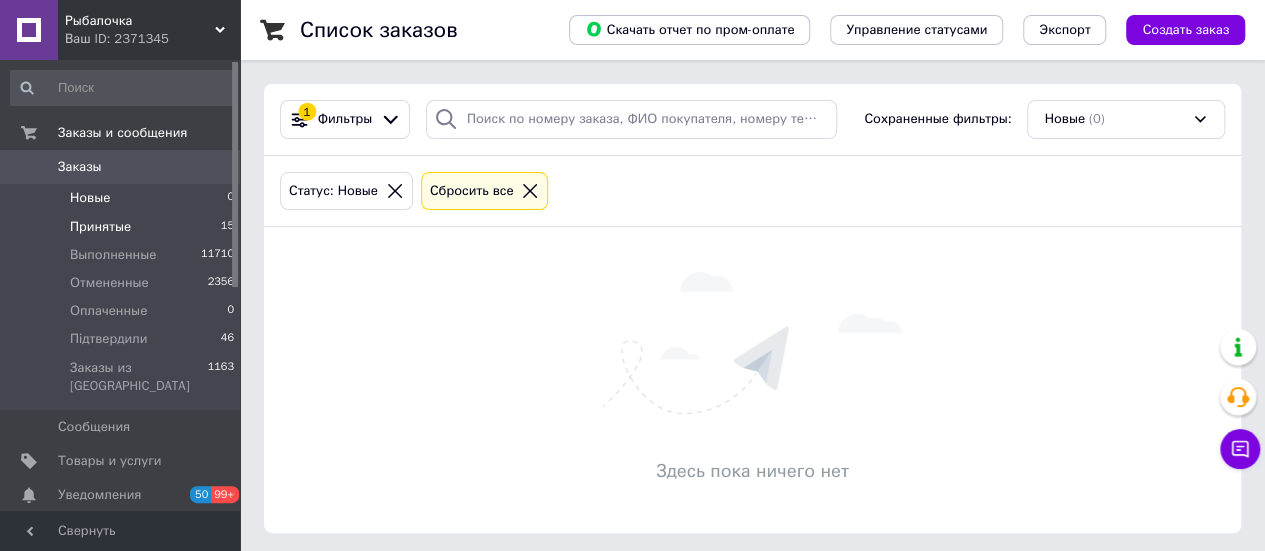 click on "Принятые" at bounding box center (100, 227) 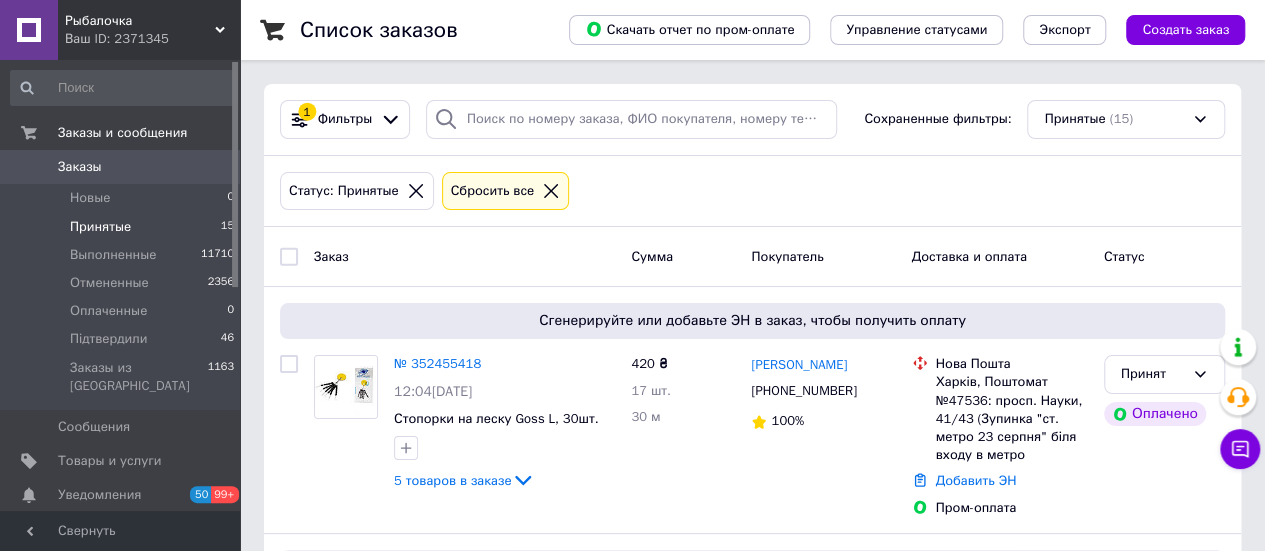 click on "Статус: Принятые Сбросить все" at bounding box center [752, 191] 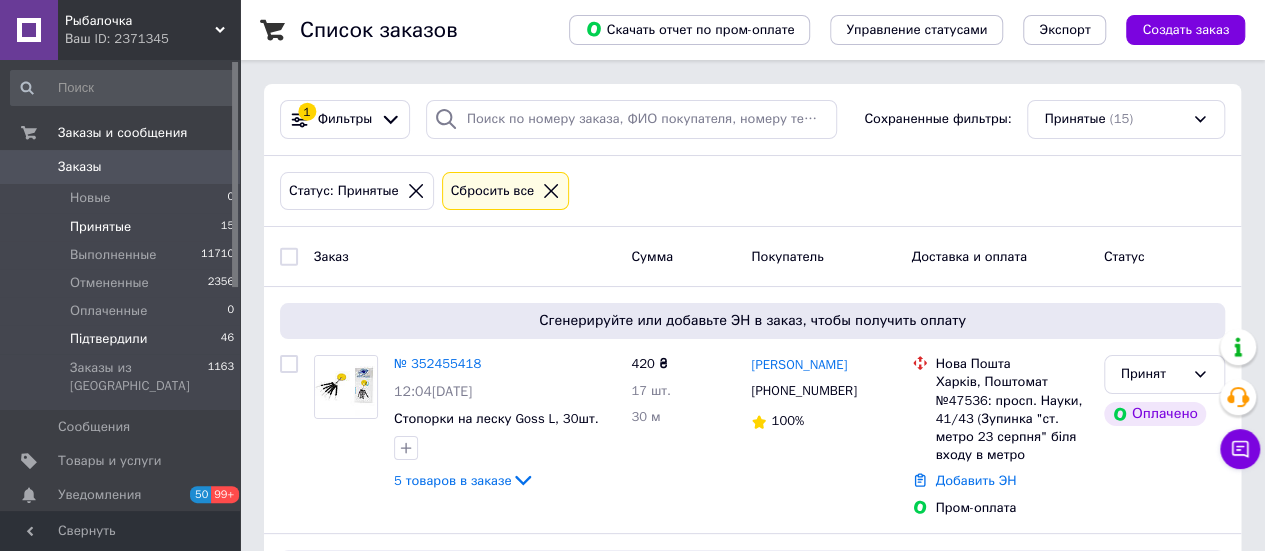 click on "Підтвердили 46" at bounding box center (123, 339) 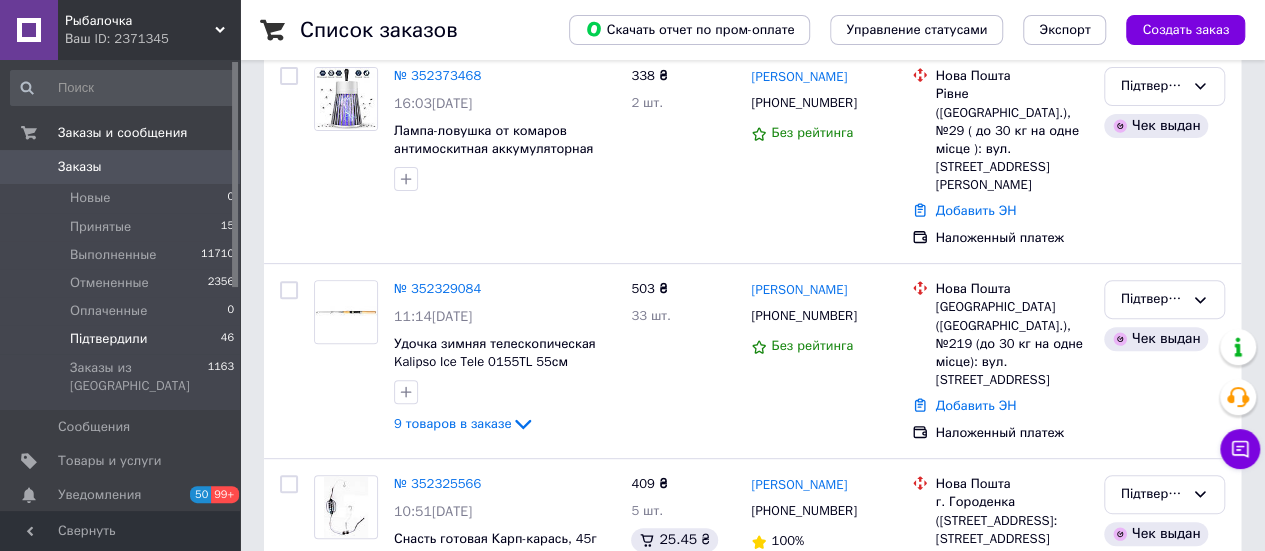 scroll, scrollTop: 300, scrollLeft: 0, axis: vertical 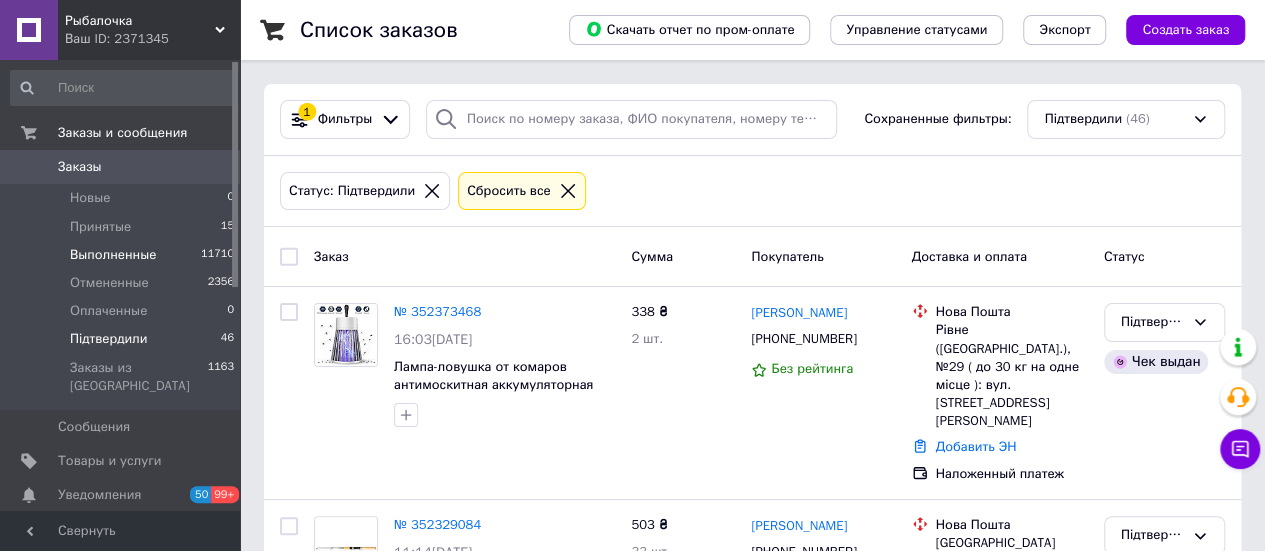 click on "Выполненные 11710" at bounding box center [123, 255] 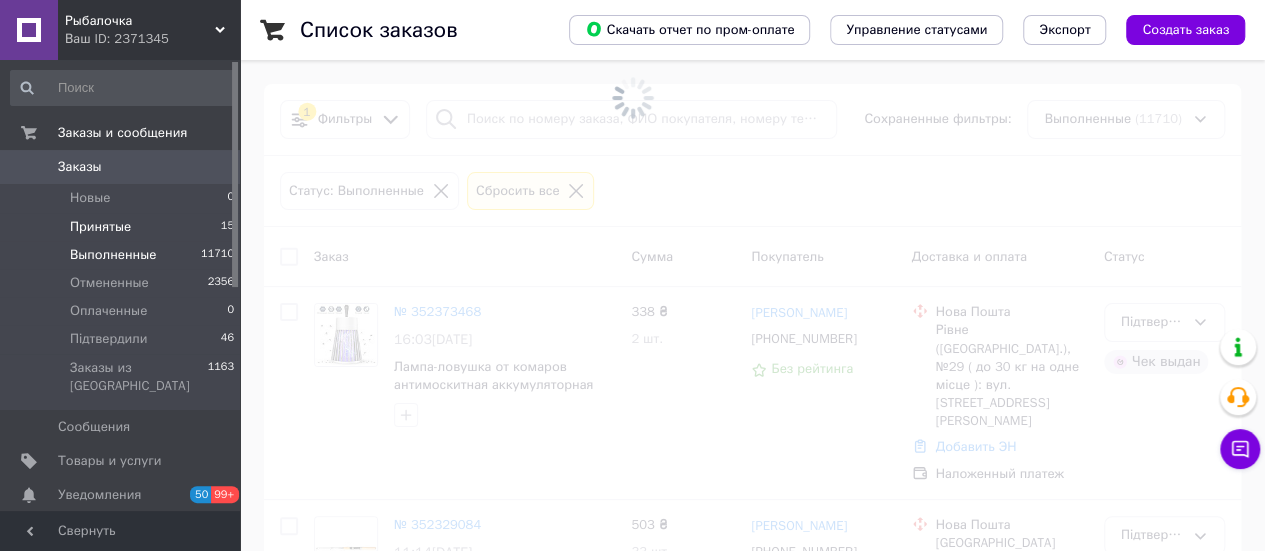 click on "Принятые" at bounding box center (100, 227) 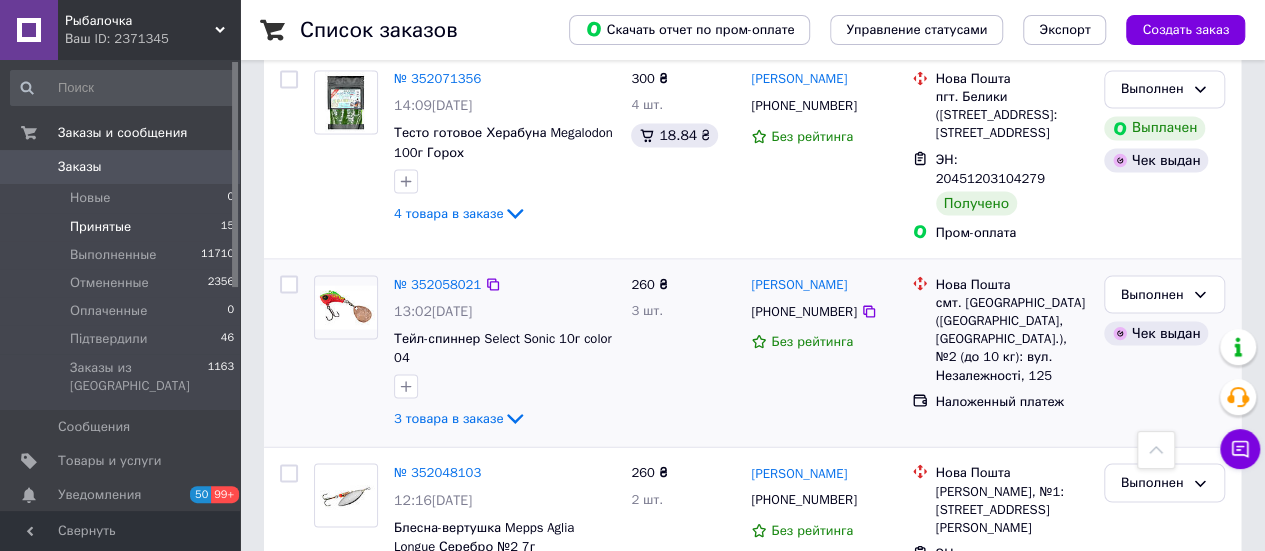 scroll, scrollTop: 1659, scrollLeft: 0, axis: vertical 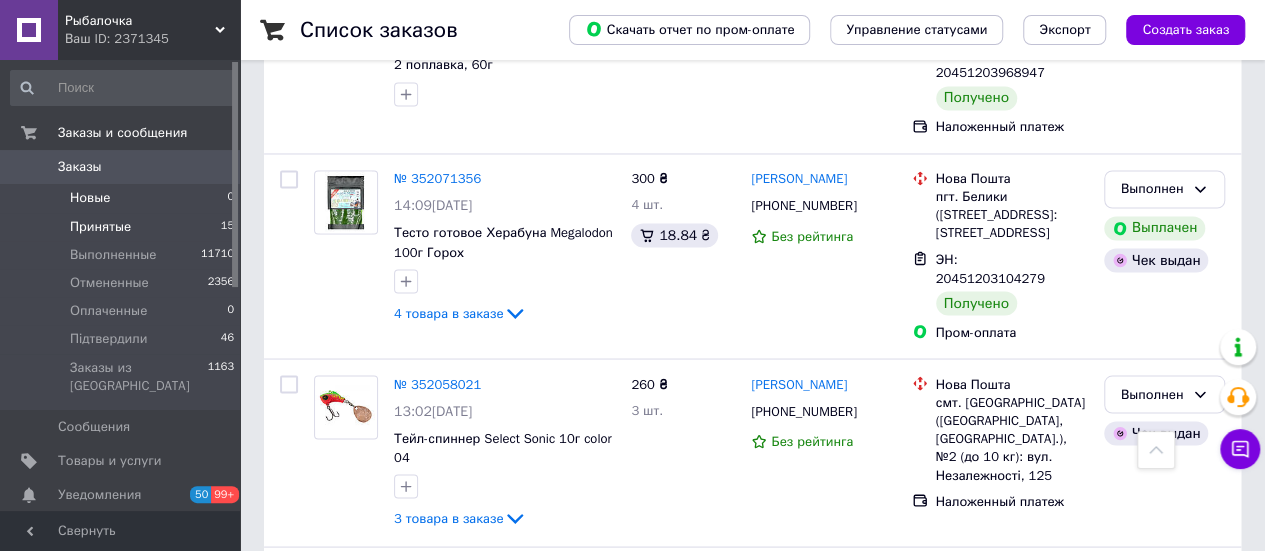 click on "Новые" at bounding box center (90, 198) 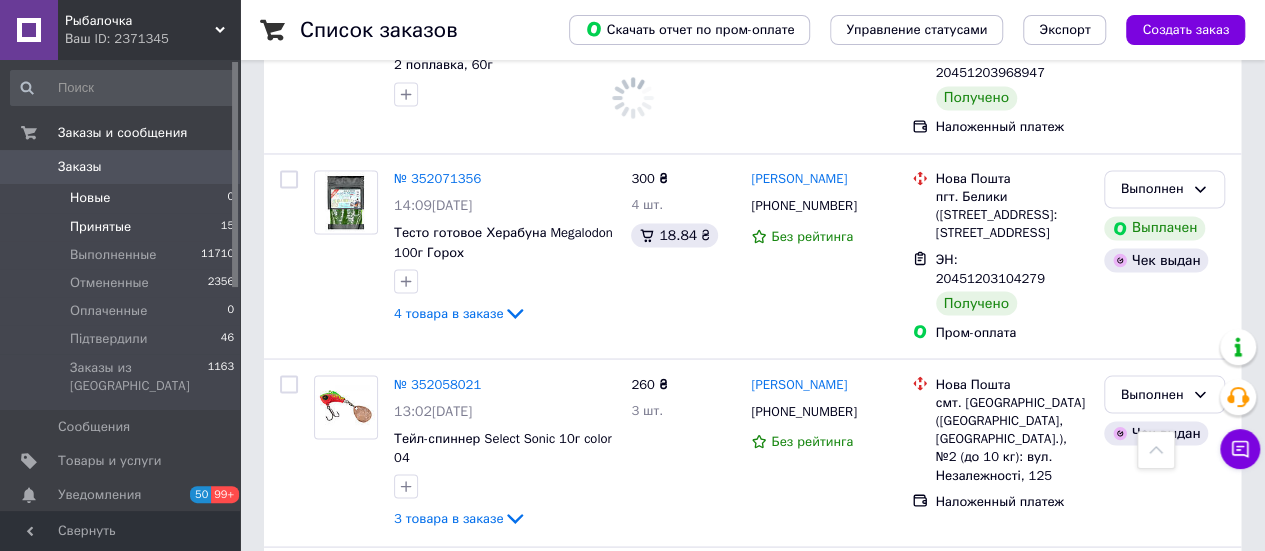 scroll, scrollTop: 0, scrollLeft: 0, axis: both 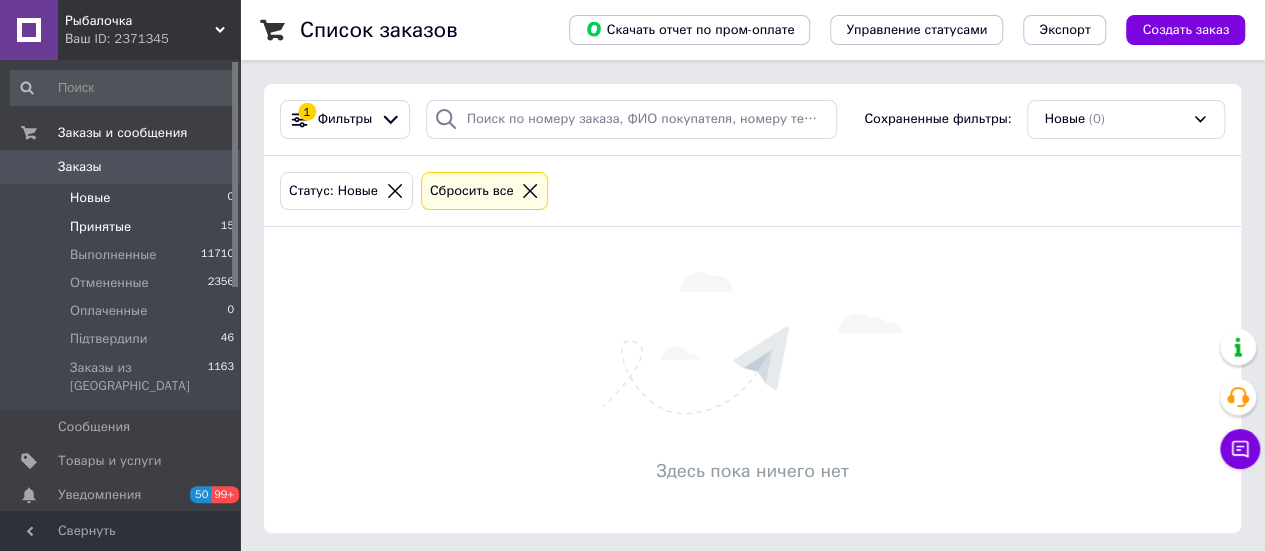 click on "Принятые" at bounding box center (100, 227) 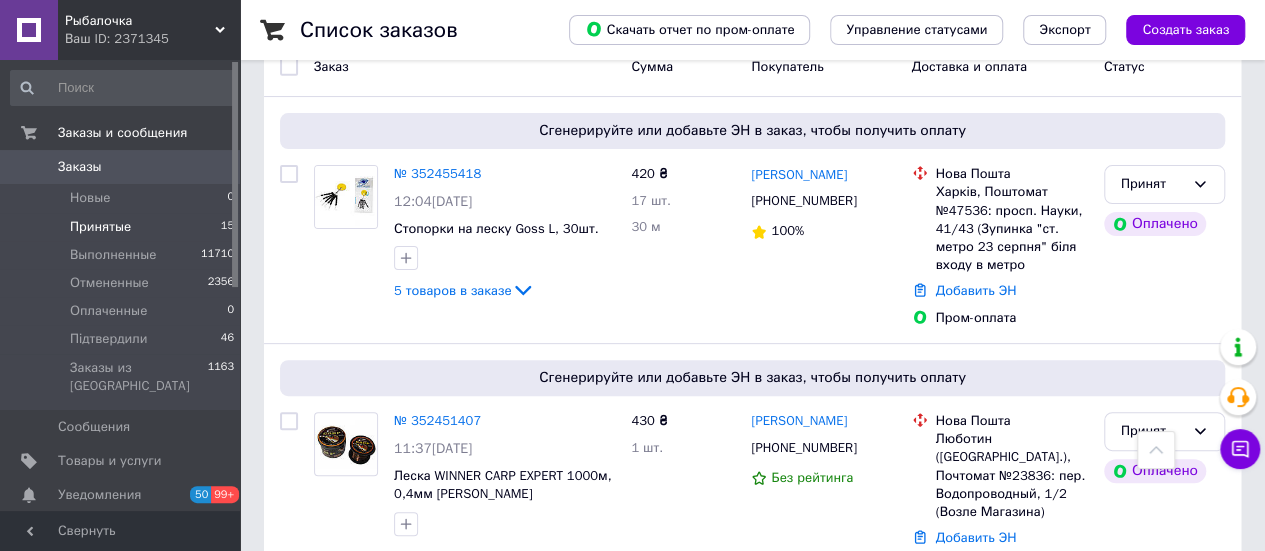 scroll, scrollTop: 0, scrollLeft: 0, axis: both 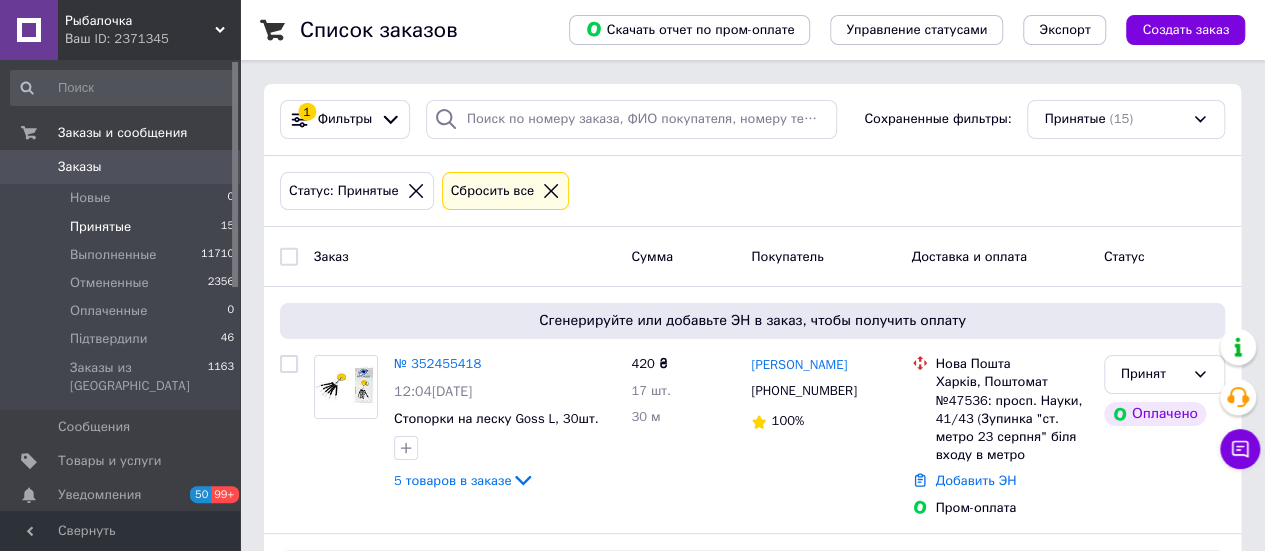 click on "Список заказов   Скачать отчет по пром-оплате Управление статусами Экспорт Создать заказ 1 Фильтры Сохраненные фильтры: Принятые (15) Статус: Принятые Сбросить все Заказ Сумма Покупатель Доставка и оплата Статус Сгенерируйте или добавьте ЭН в заказ, чтобы получить оплату № 352455418 12:04[DATE] Стопорки на леску Goss L, 30шт. 5 товаров в заказе 420 ₴ 17 шт. 30 м [PERSON_NAME] [PHONE_NUMBER] 100% Нова Пошта Харків, Поштомат №47536: просп. Науки, 41/43 (Зупинка "ст. метро 23 серпня" біля входу в метро [GEOGRAPHIC_DATA]-оплата Принят Оплачено № 352451407 11:37[DATE] Леска WINNER CARP EXPERT 1000м, 0,4мм хамелеон" at bounding box center [752, 1810] 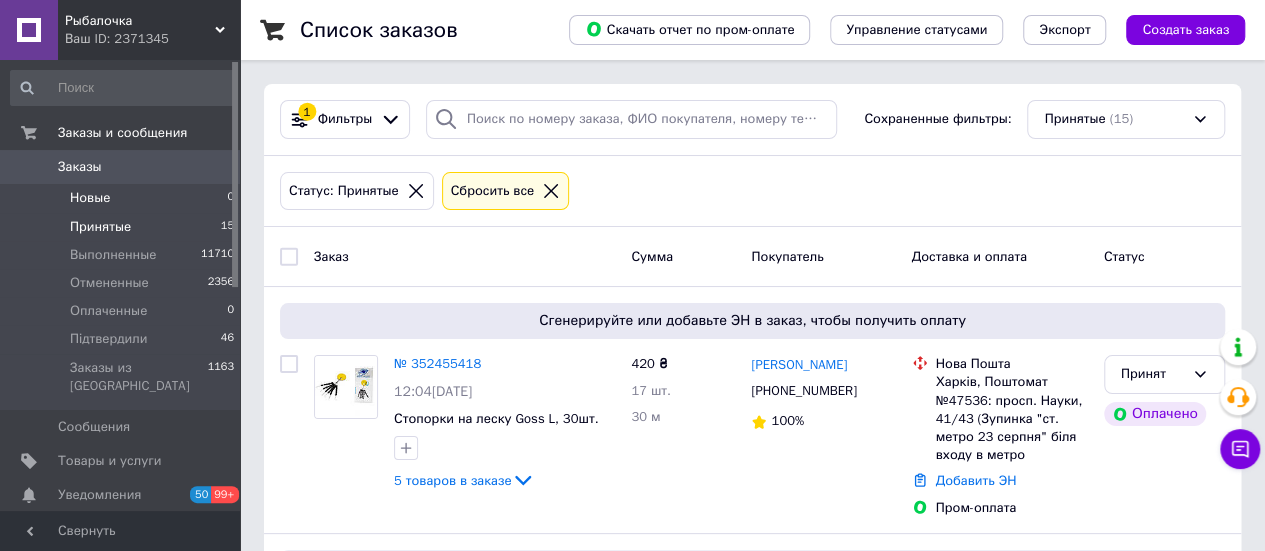 click on "Новые 0" at bounding box center [123, 198] 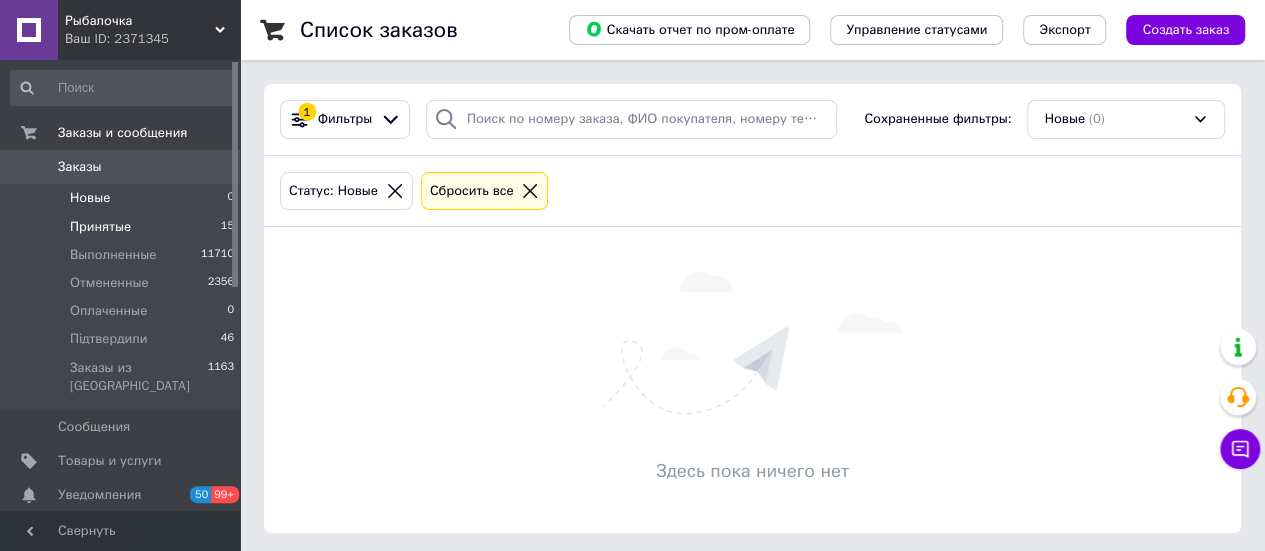 click on "Принятые" at bounding box center (100, 227) 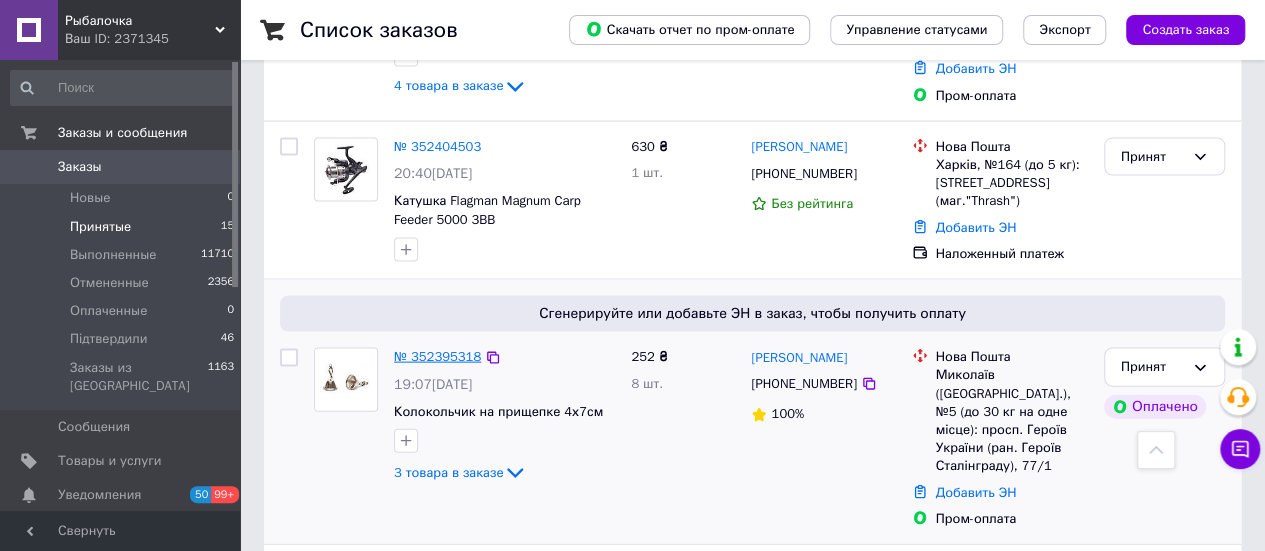 scroll, scrollTop: 2000, scrollLeft: 0, axis: vertical 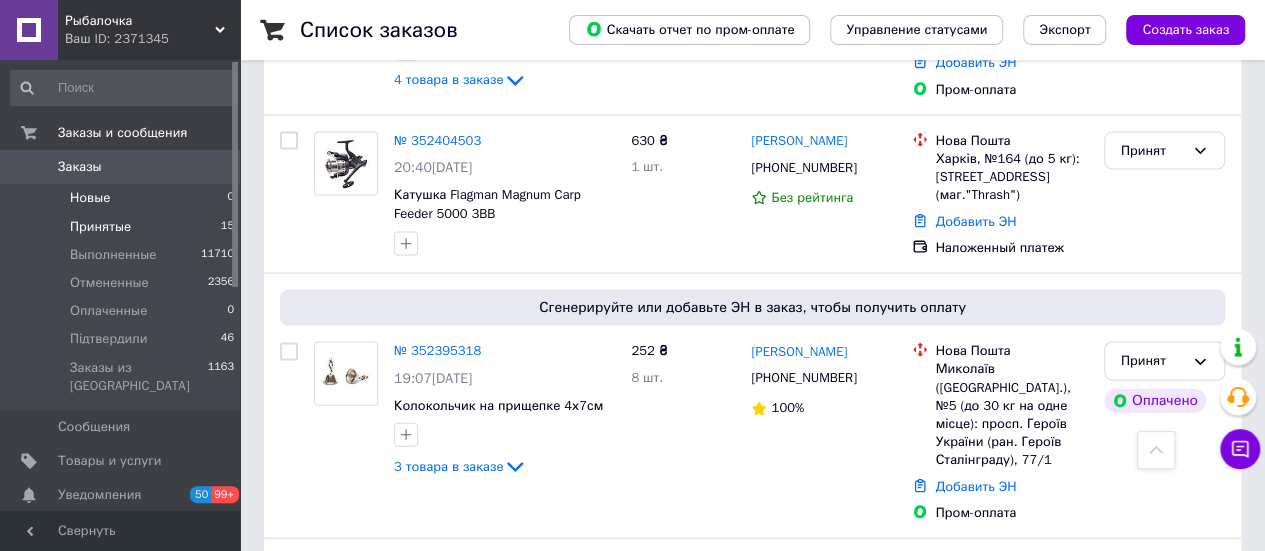 click on "Новые 0" at bounding box center (123, 198) 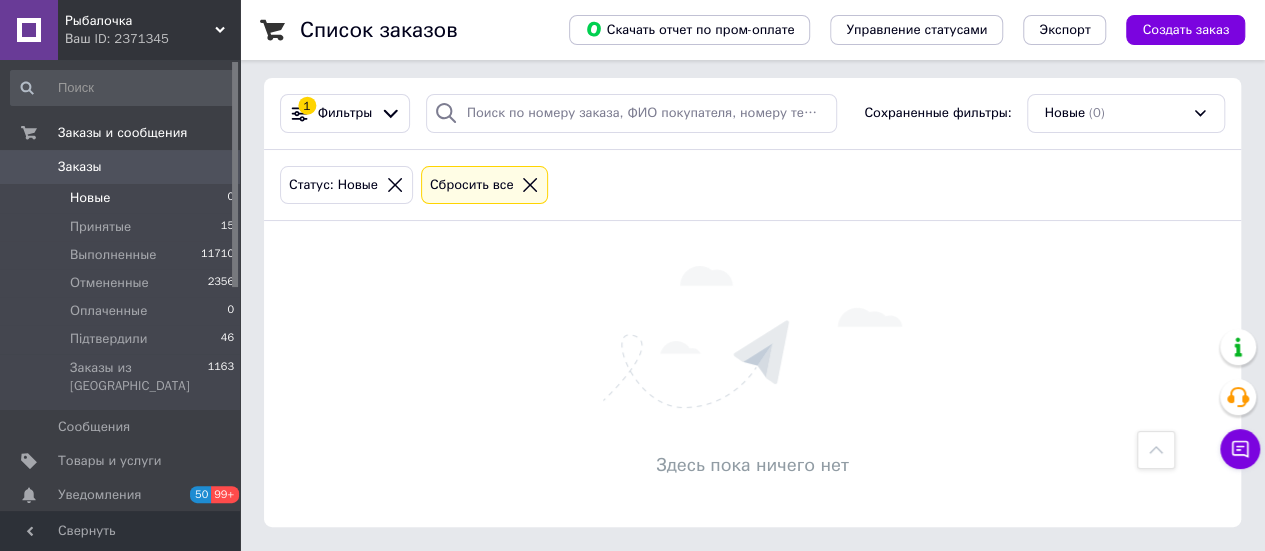 scroll, scrollTop: 0, scrollLeft: 0, axis: both 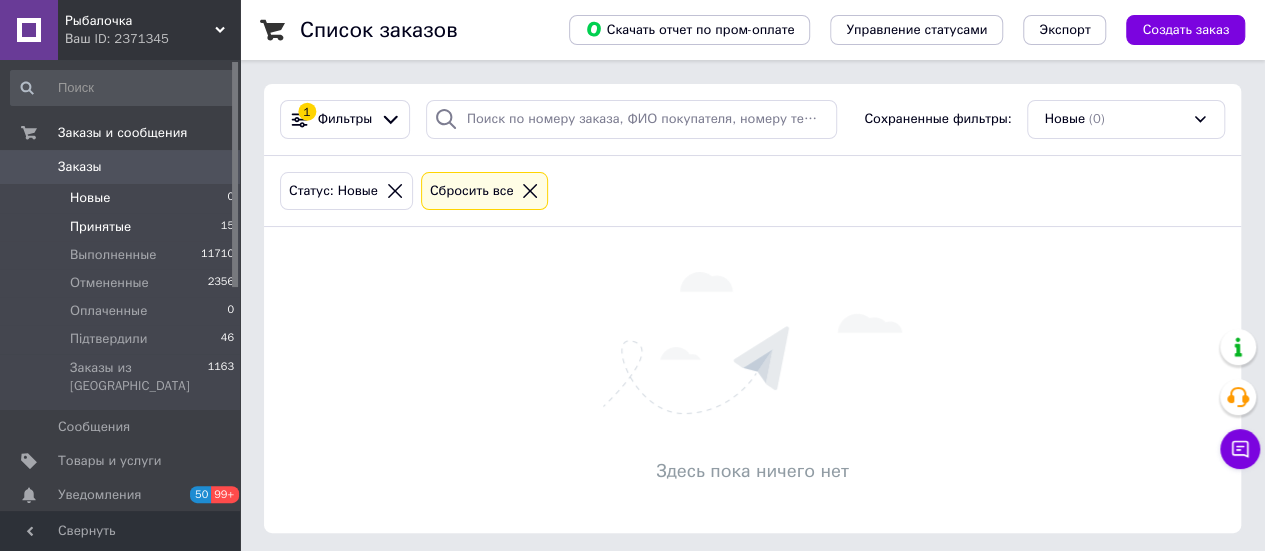 click on "Принятые" at bounding box center (100, 227) 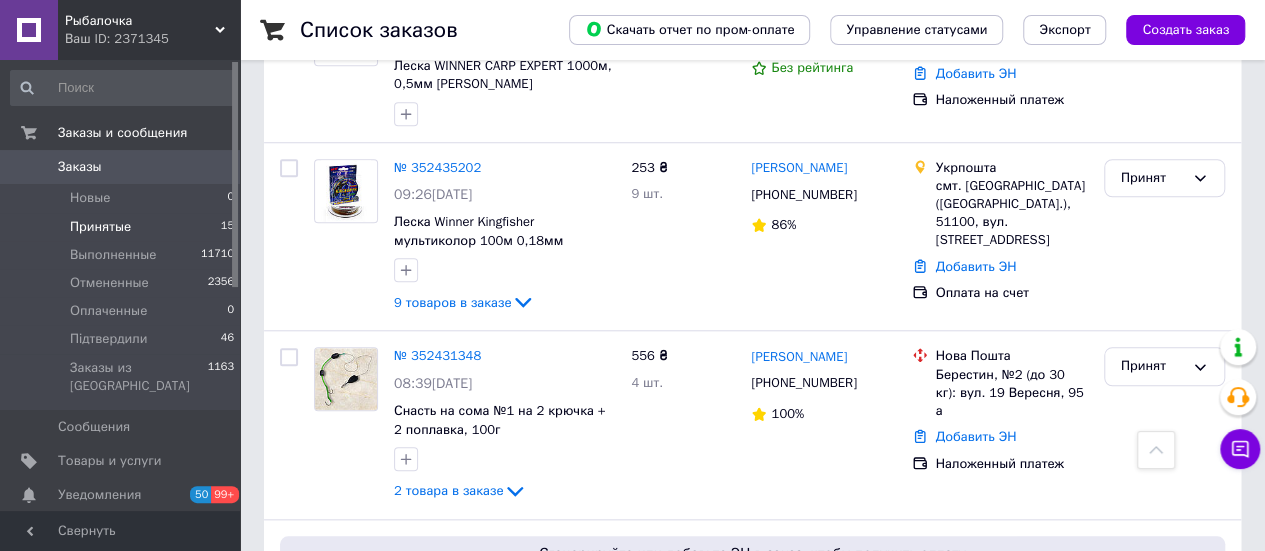 scroll, scrollTop: 900, scrollLeft: 0, axis: vertical 